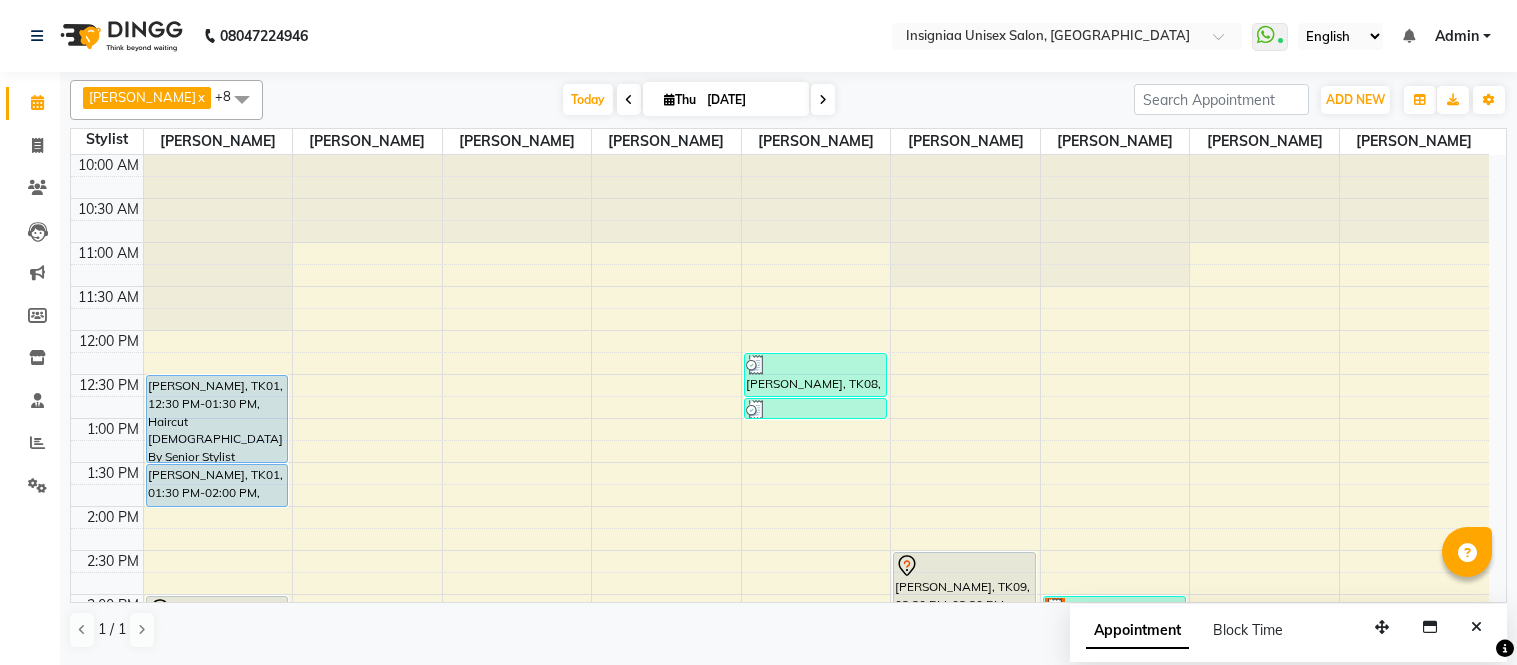 scroll, scrollTop: 0, scrollLeft: 0, axis: both 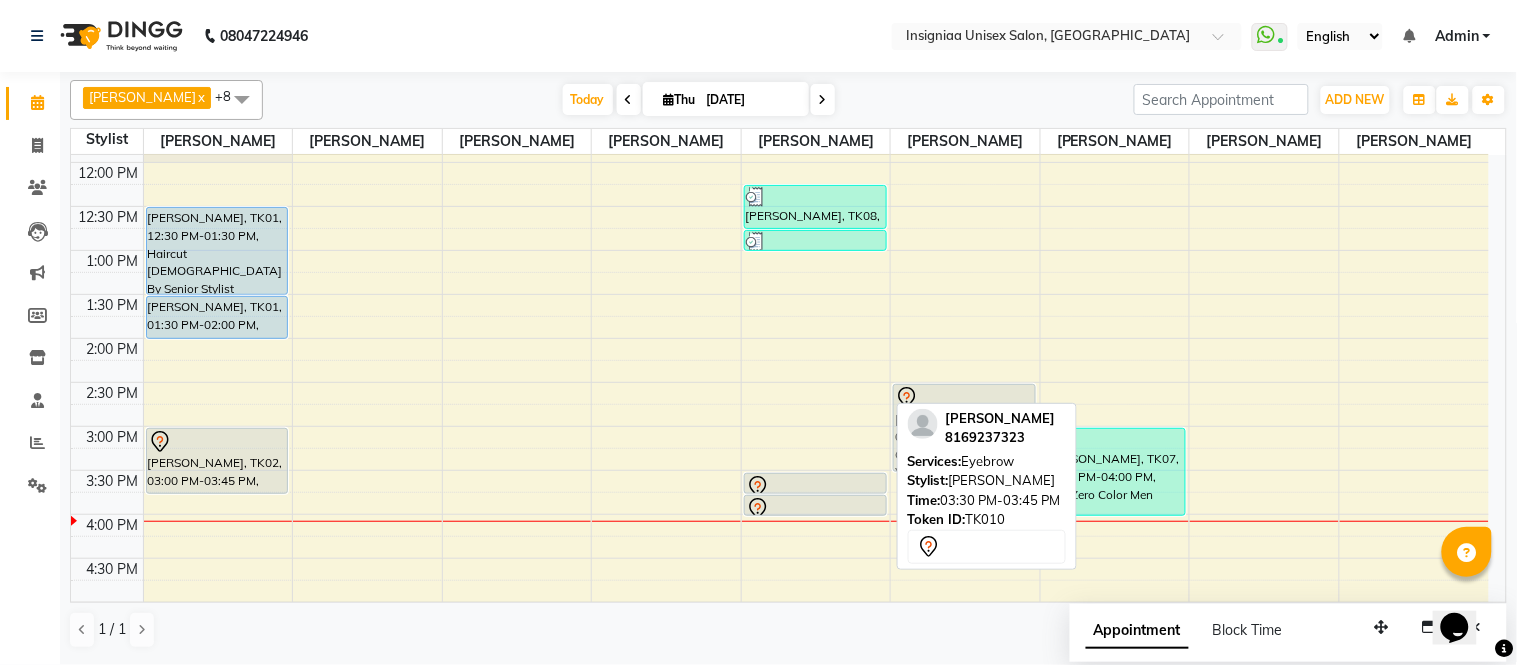 click at bounding box center (815, 493) 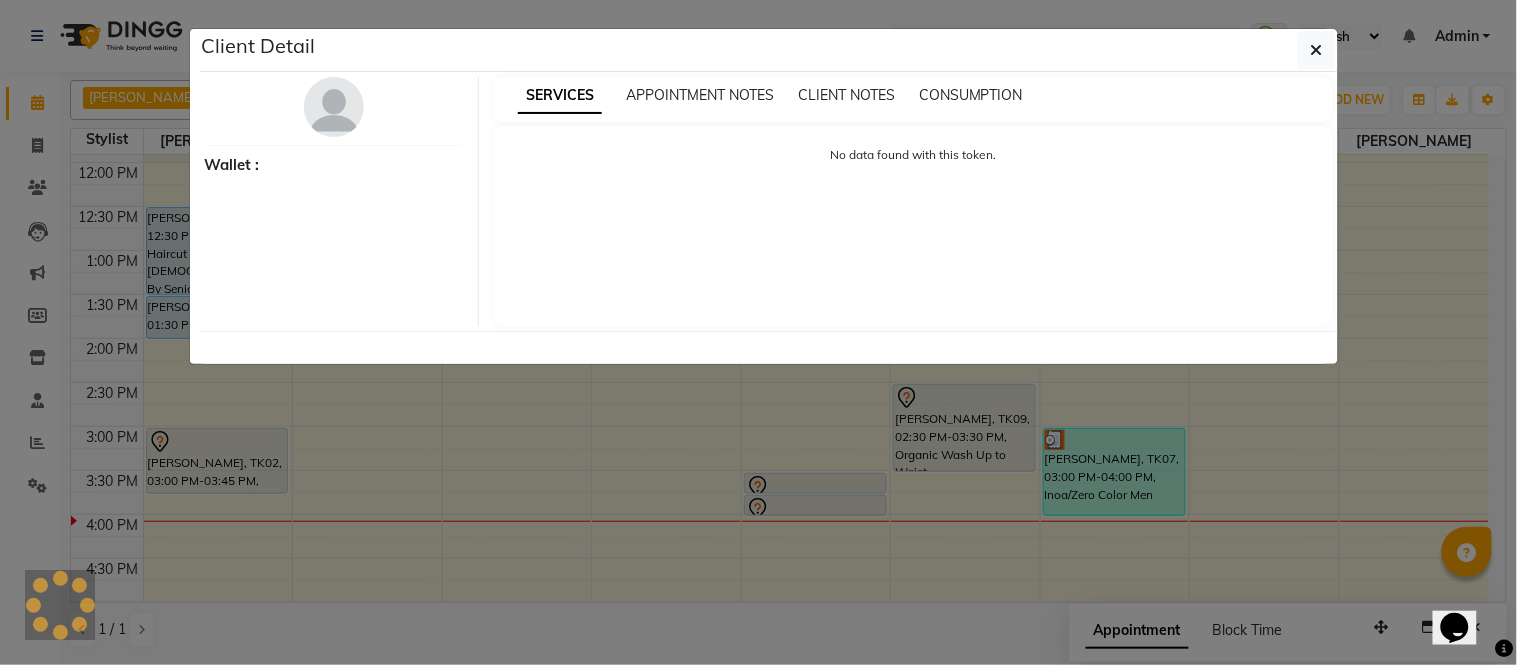 select on "7" 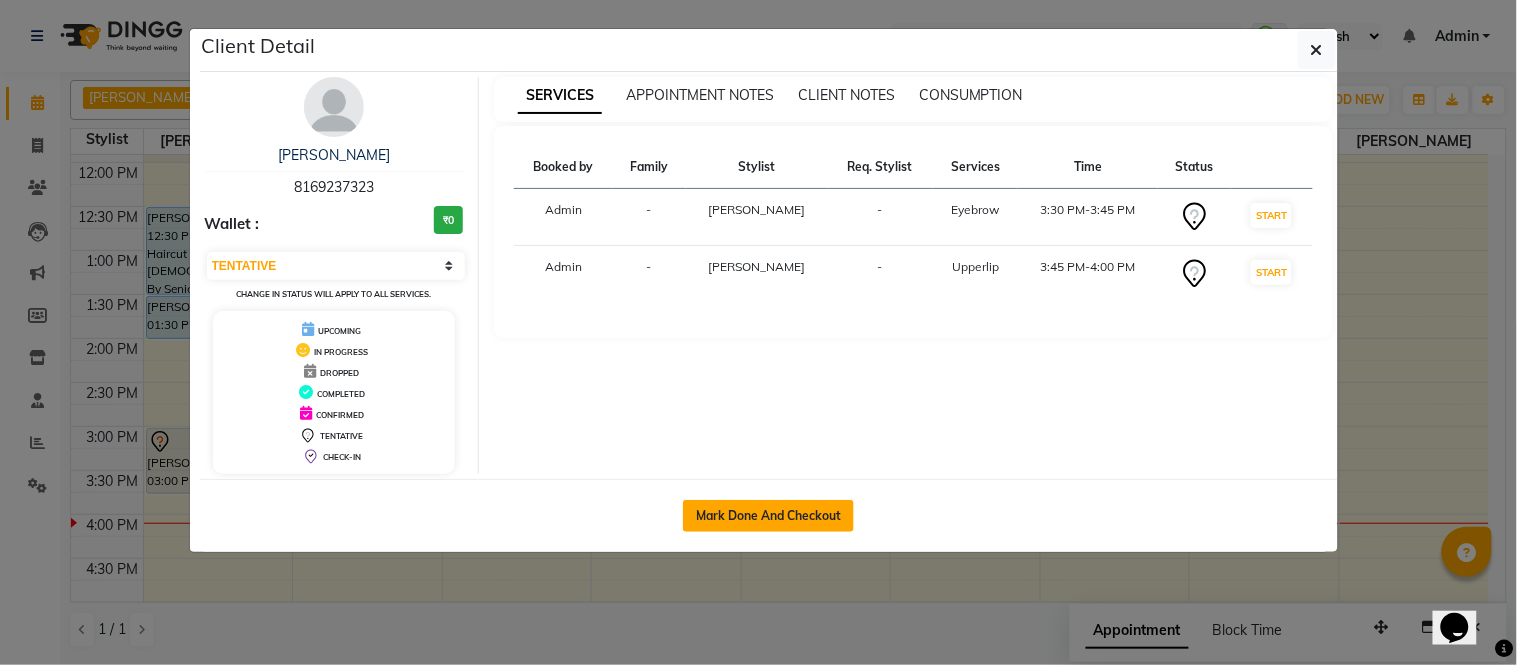 click on "Mark Done And Checkout" 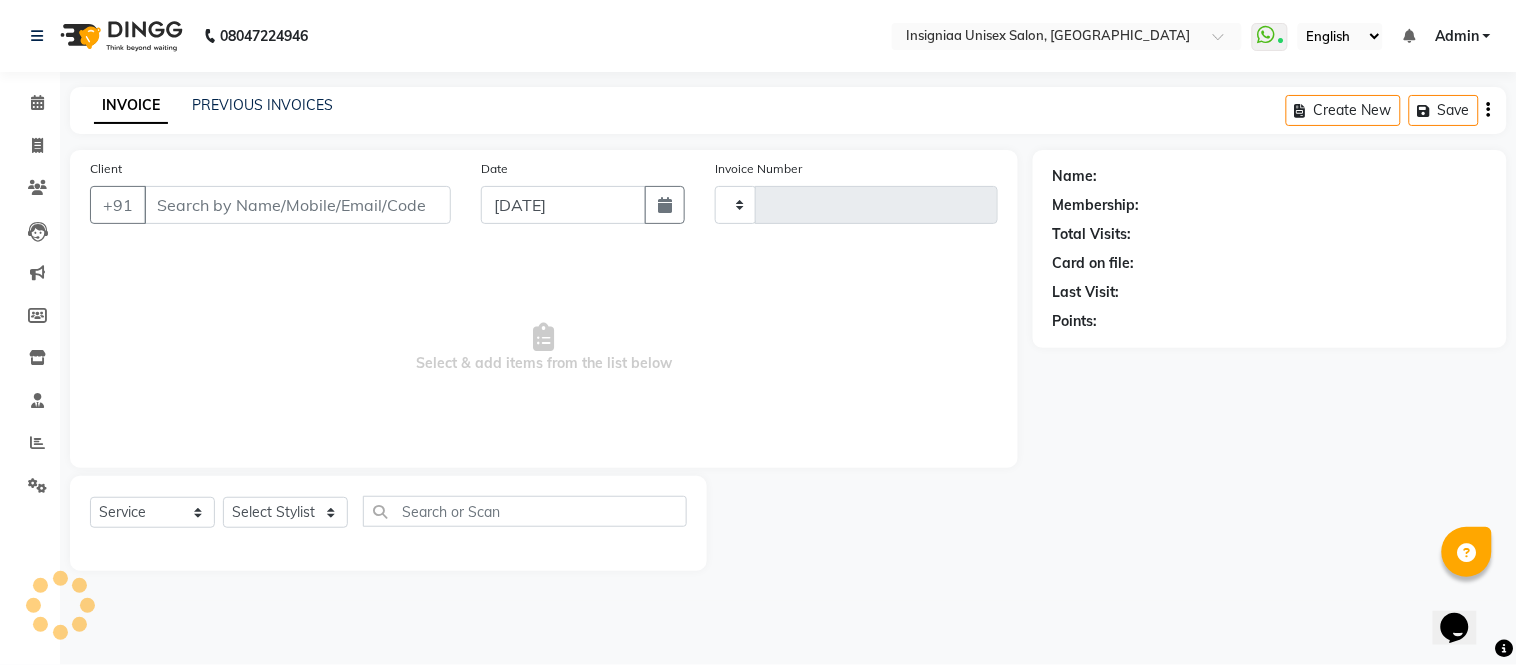 type on "1751" 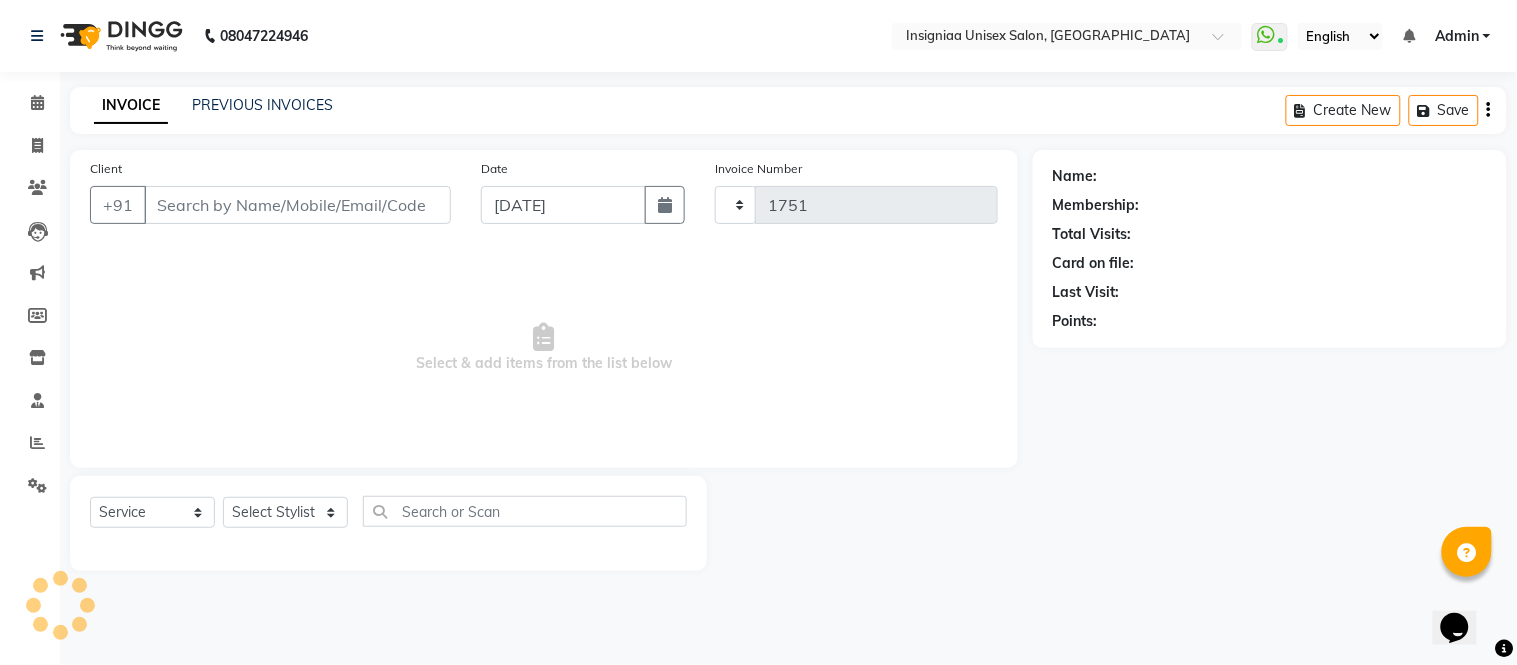 select on "3" 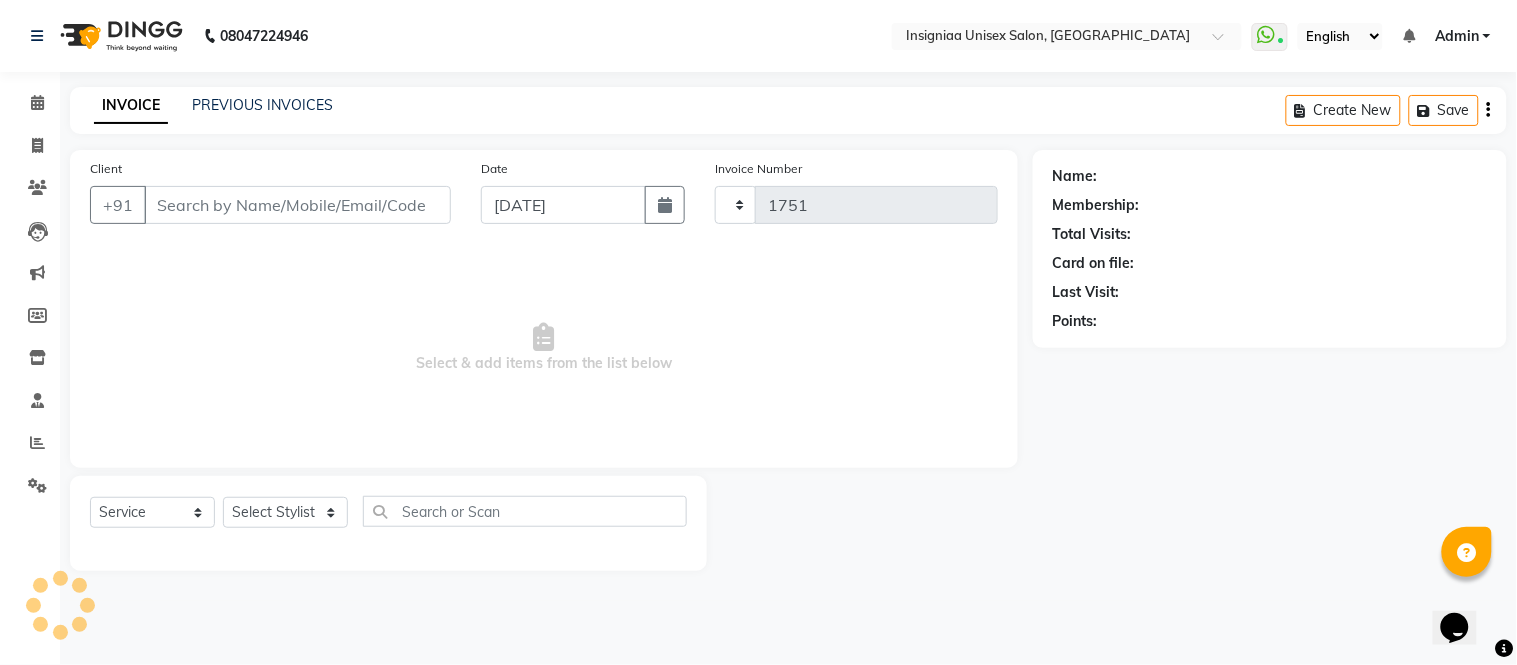 select on "6999" 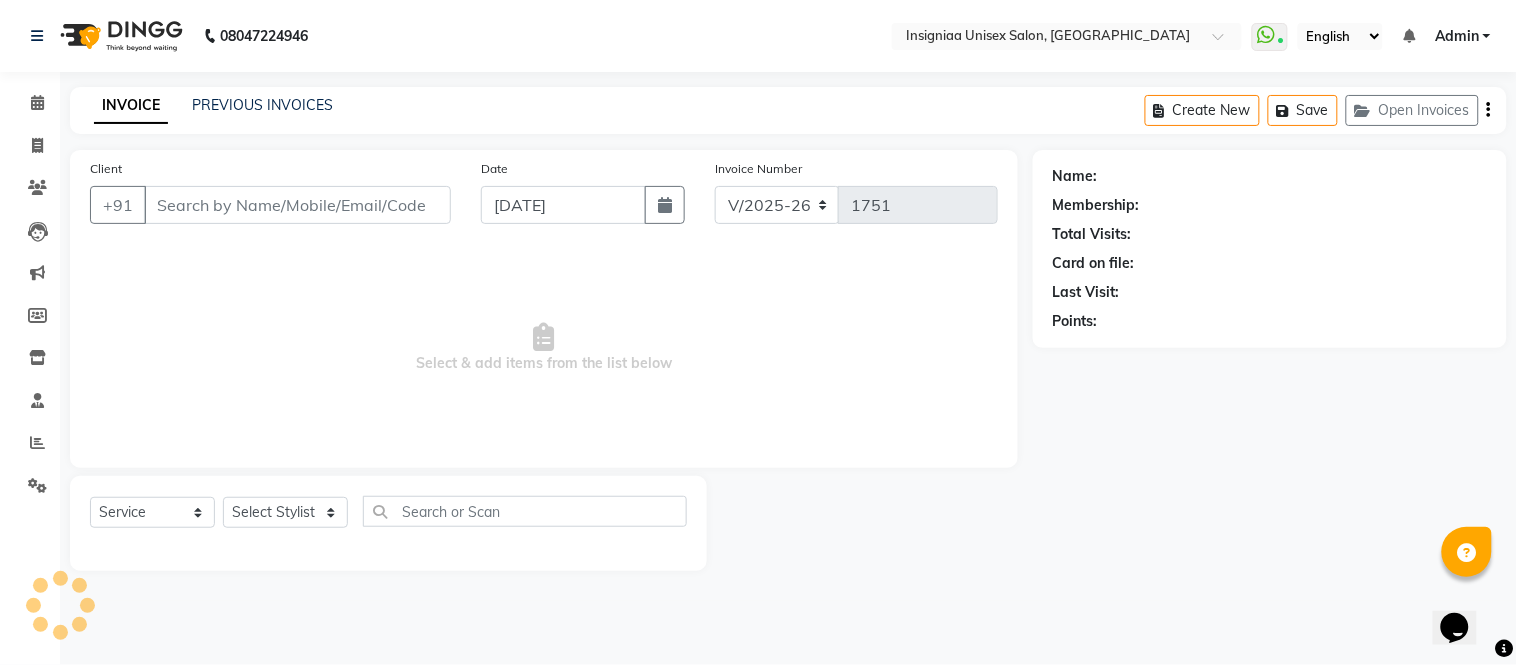 type on "8169237323" 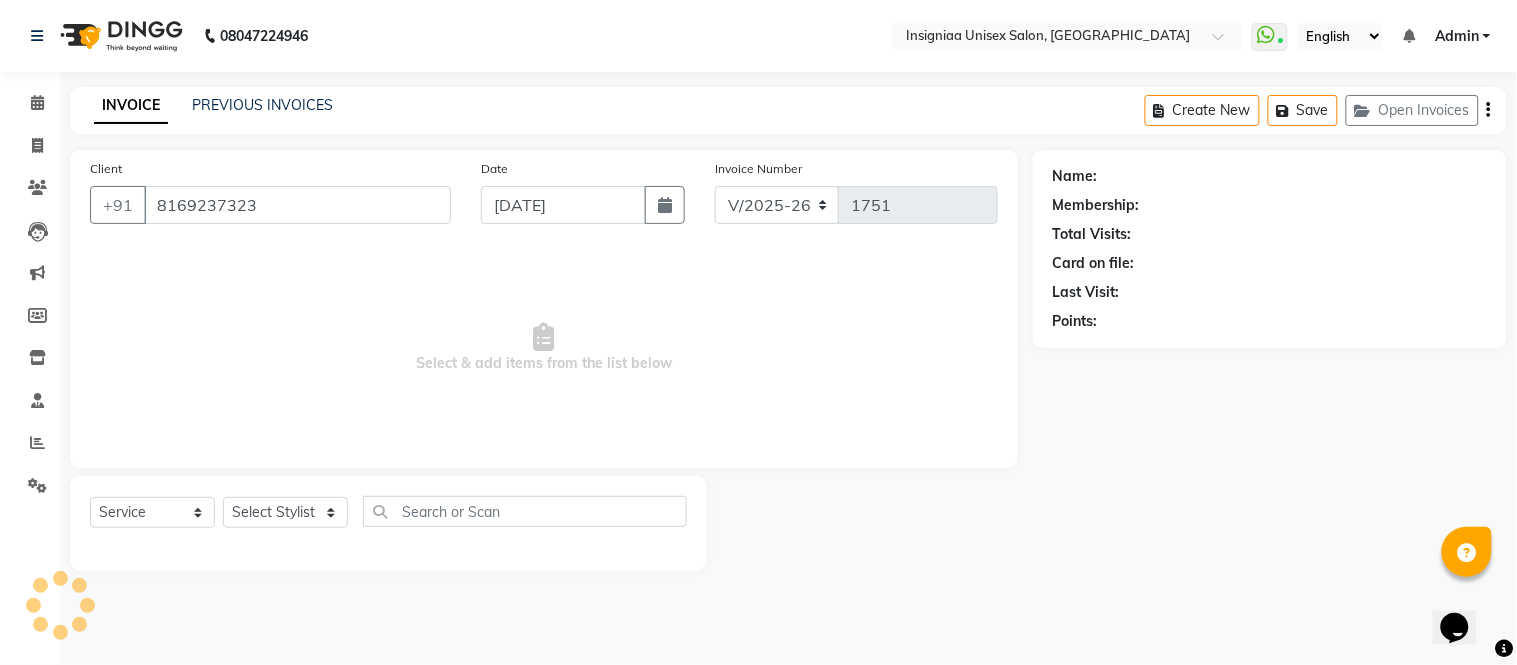 select on "58136" 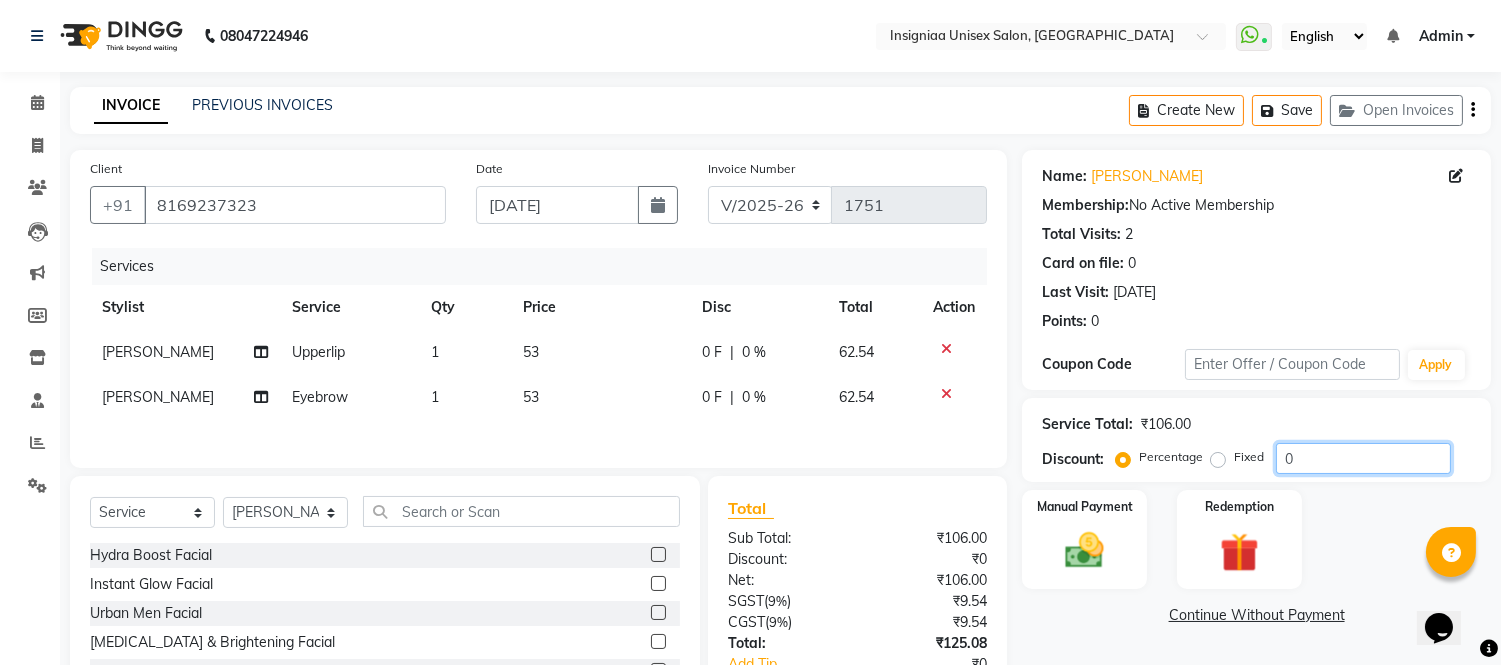 click on "0" 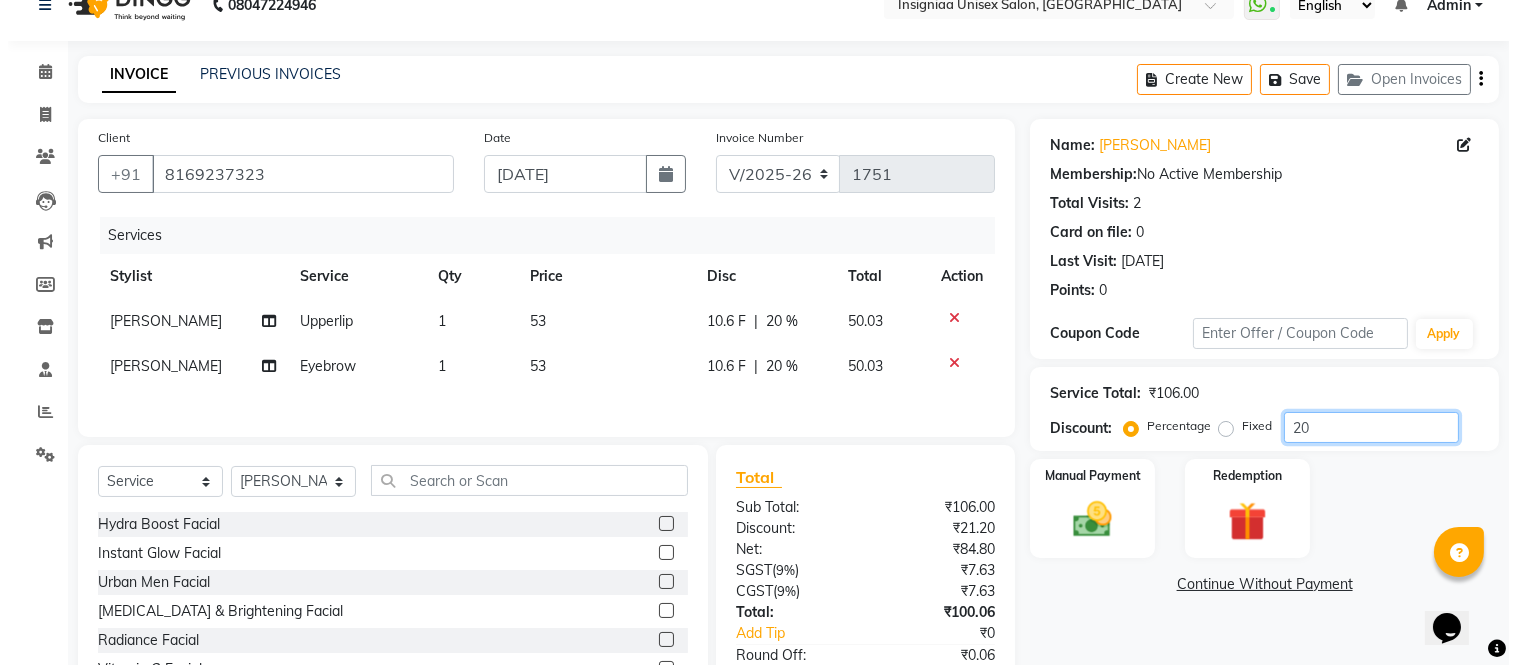 scroll, scrollTop: 0, scrollLeft: 0, axis: both 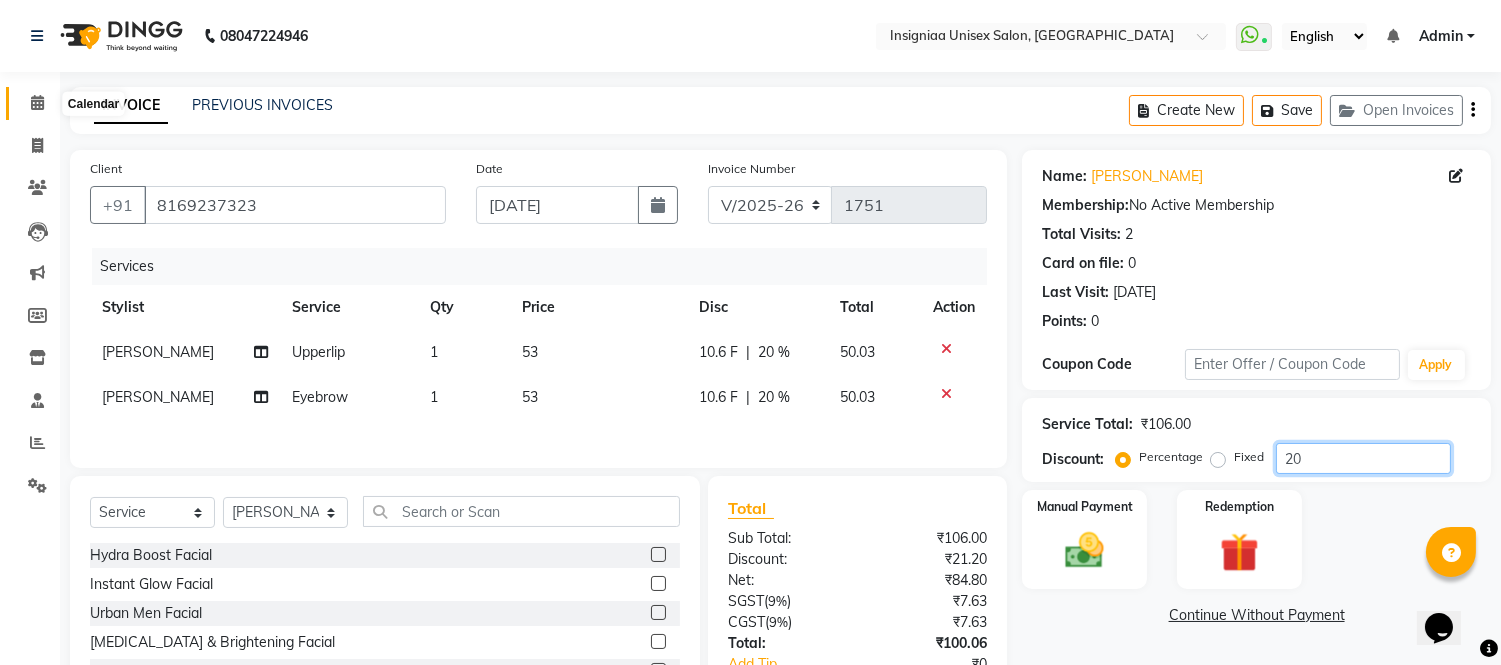 type on "20" 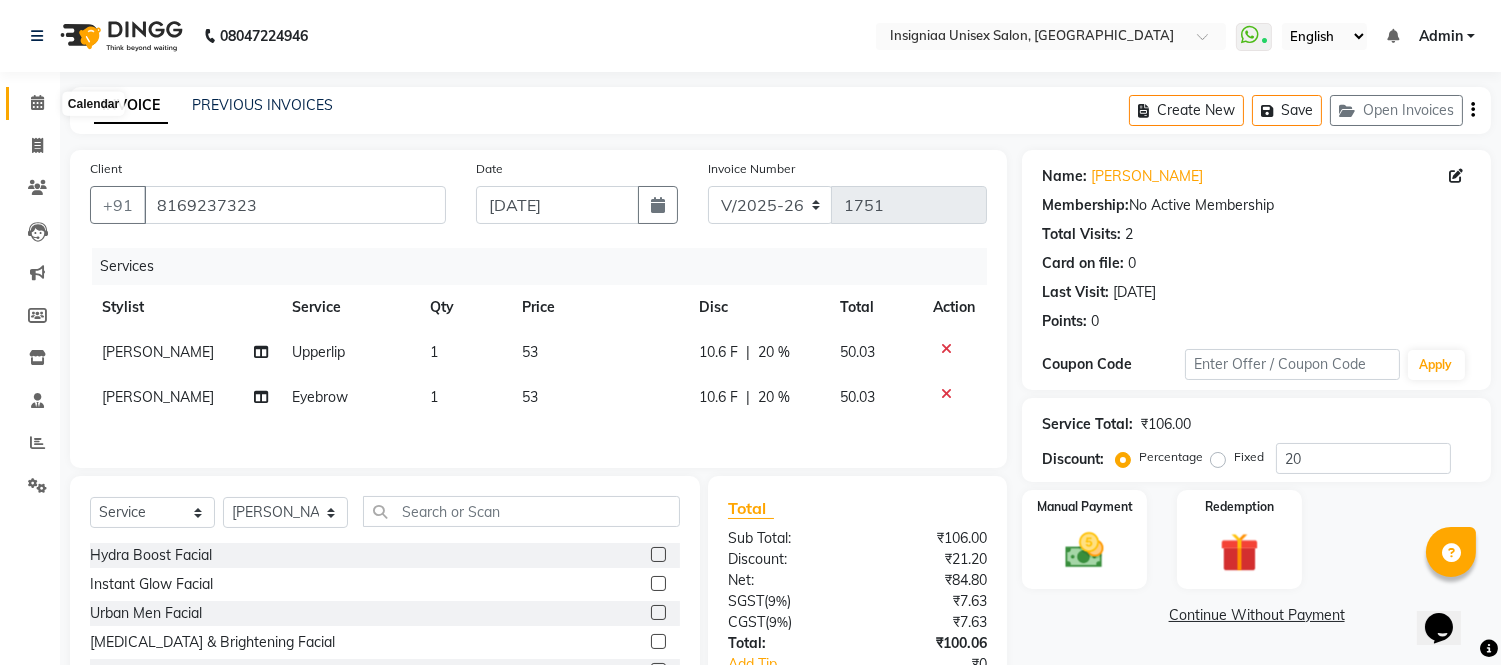 click 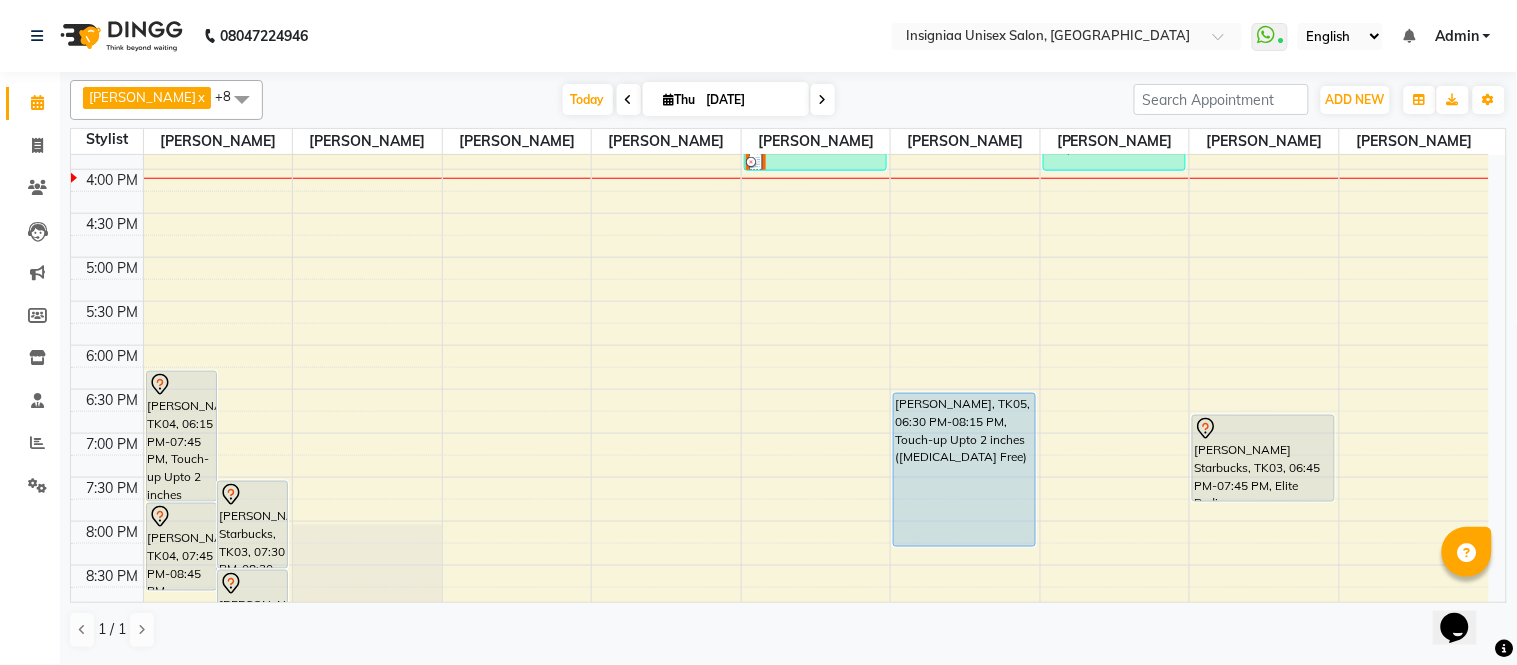 scroll, scrollTop: 391, scrollLeft: 0, axis: vertical 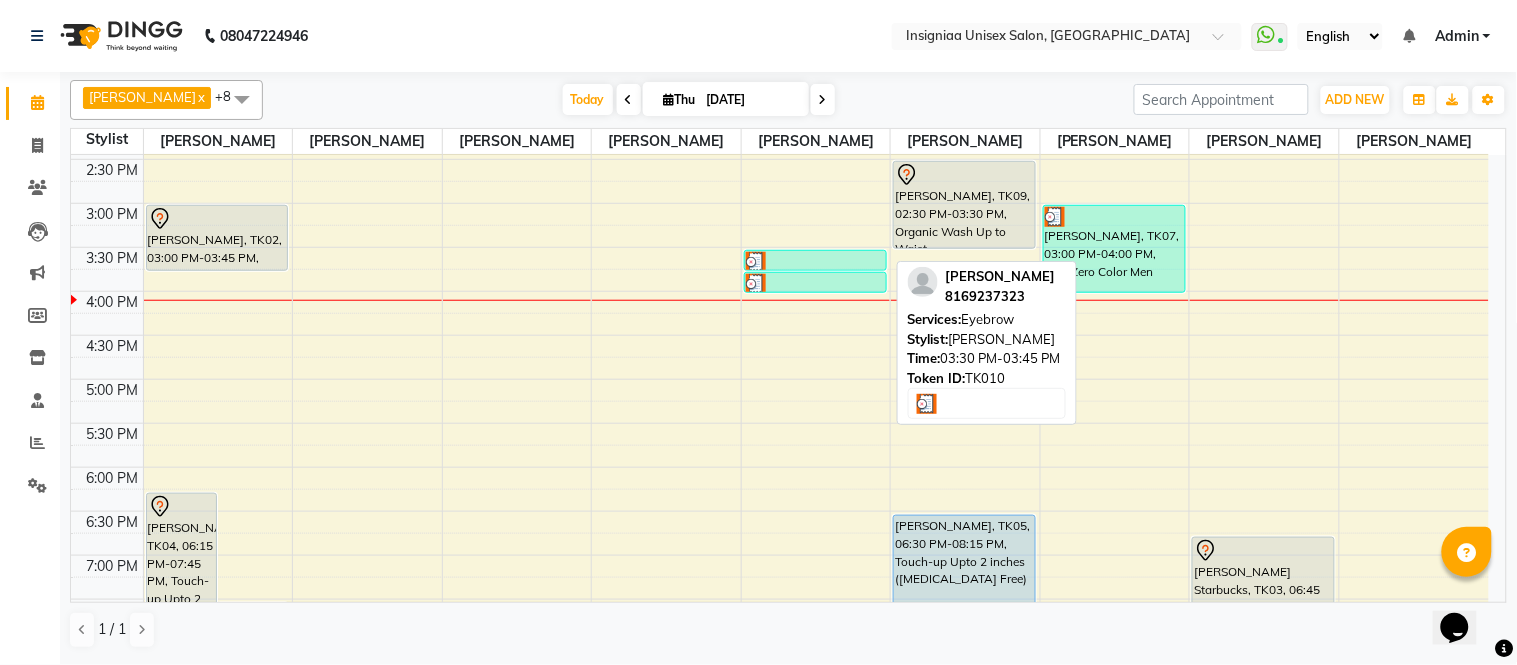 click on "[PERSON_NAME], TK10, 03:30 PM-03:45 PM, Eyebrow" at bounding box center (815, 260) 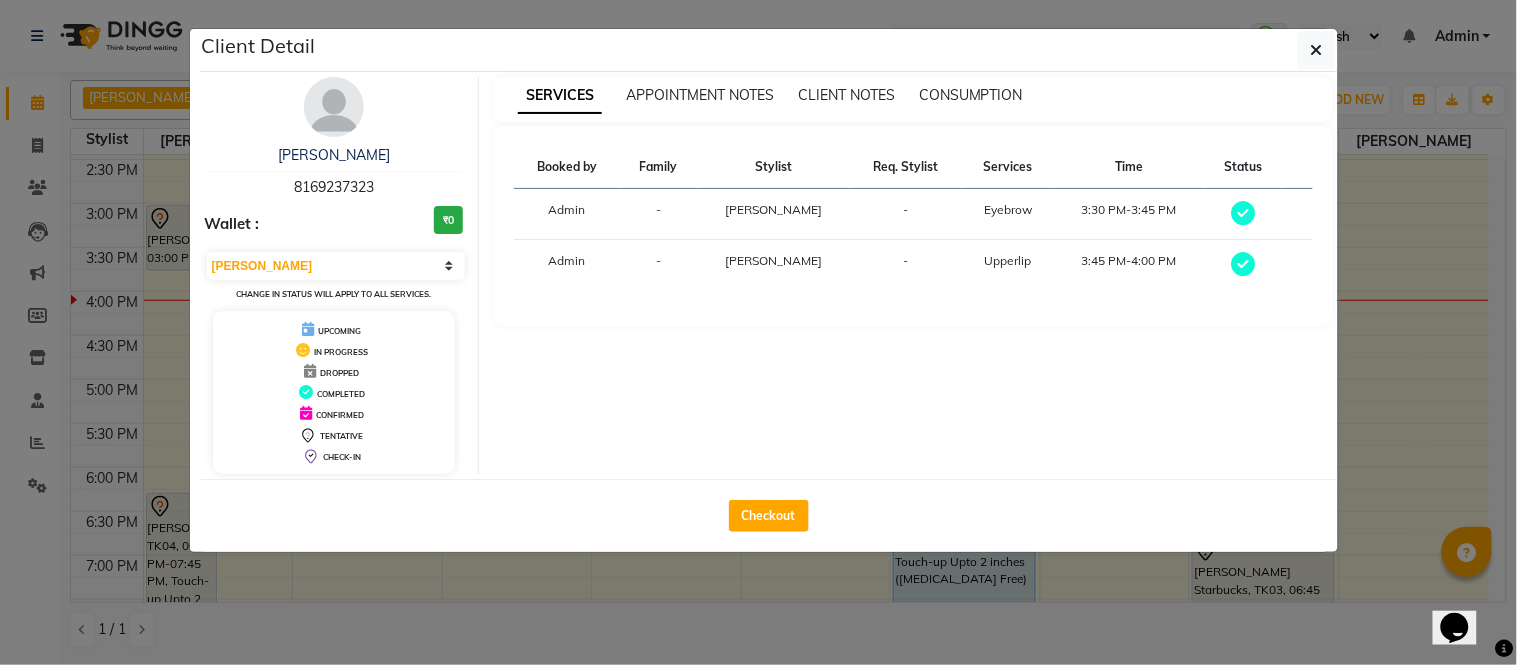 drag, startPoint x: 1322, startPoint y: 41, endPoint x: 1221, endPoint y: 45, distance: 101.07918 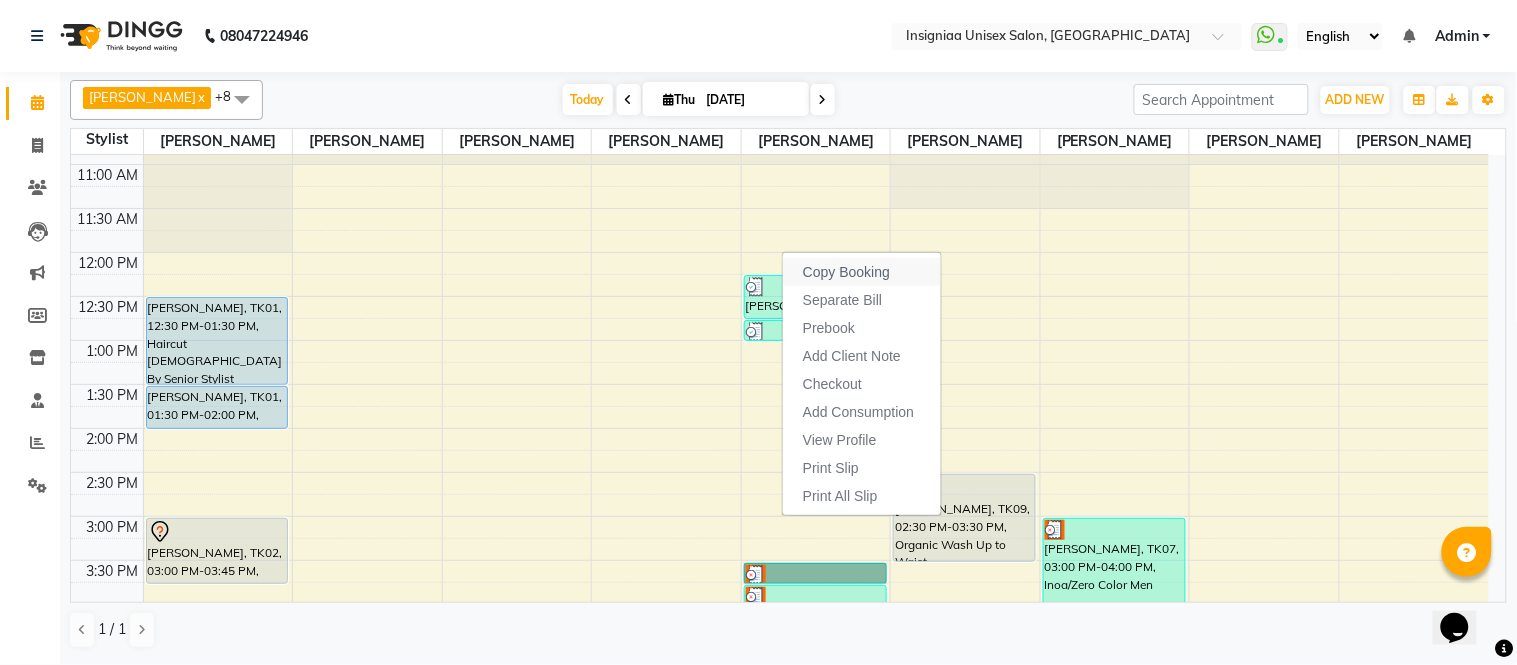 scroll, scrollTop: 0, scrollLeft: 0, axis: both 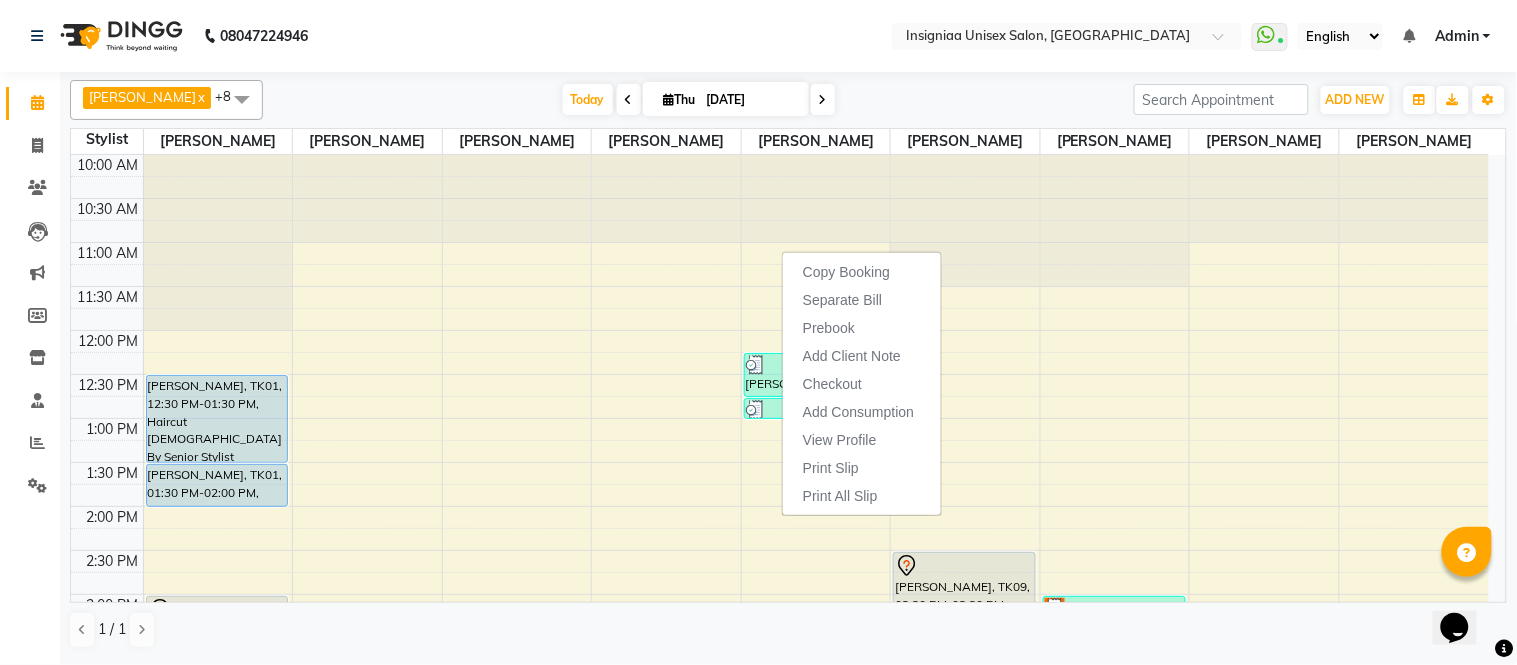 click on "10:00 AM 10:30 AM 11:00 AM 11:30 AM 12:00 PM 12:30 PM 1:00 PM 1:30 PM 2:00 PM 2:30 PM 3:00 PM 3:30 PM 4:00 PM 4:30 PM 5:00 PM 5:30 PM 6:00 PM 6:30 PM 7:00 PM 7:30 PM 8:00 PM 8:30 PM 9:00 PM 9:30 PM             [PERSON_NAME], TK04, 06:15 PM-07:45 PM, Touch-up Upto 2 inches ([MEDICAL_DATA] Free)             [PERSON_NAME] Starbucks, TK03, 07:30 PM-08:30 PM, Global Color Men             [PERSON_NAME], TK04, 07:45 PM-08:45 PM, Moroccan Treatment Below Shoulder             [PERSON_NAME] Starbucks, TK03, 08:30 PM-09:00 PM, [PERSON_NAME] Trim & Crafting    [PERSON_NAME], TK01, 12:30 PM-01:30 PM, Haircut [DEMOGRAPHIC_DATA] By Senior Stylist    [PERSON_NAME], TK01, 01:30 PM-02:00 PM, [PERSON_NAME] Trim & Crafting             [PERSON_NAME], TK02, 03:00 PM-03:45 PM, Haircut [DEMOGRAPHIC_DATA]     [PERSON_NAME], TK08, 12:15 PM-12:45 PM, Rica Wax Half Legs     [PERSON_NAME], TK08, 12:45 PM-01:00 PM, Eyebrow     Bharti [PERSON_NAME], TK10, 03:30 PM-03:45 PM, Eyebrow     Bharti [PERSON_NAME], TK10, 03:45 PM-04:00 PM, Upperlip" at bounding box center [780, 682] 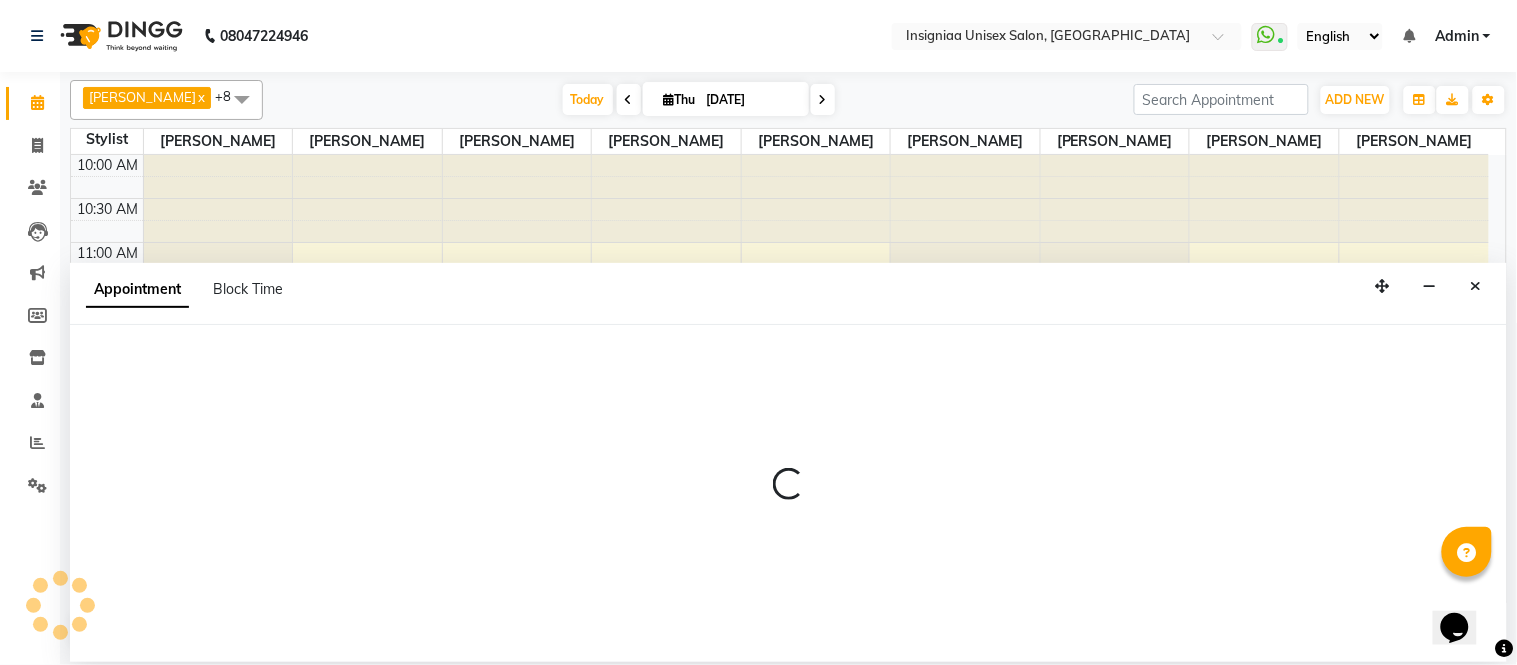 select on "75510" 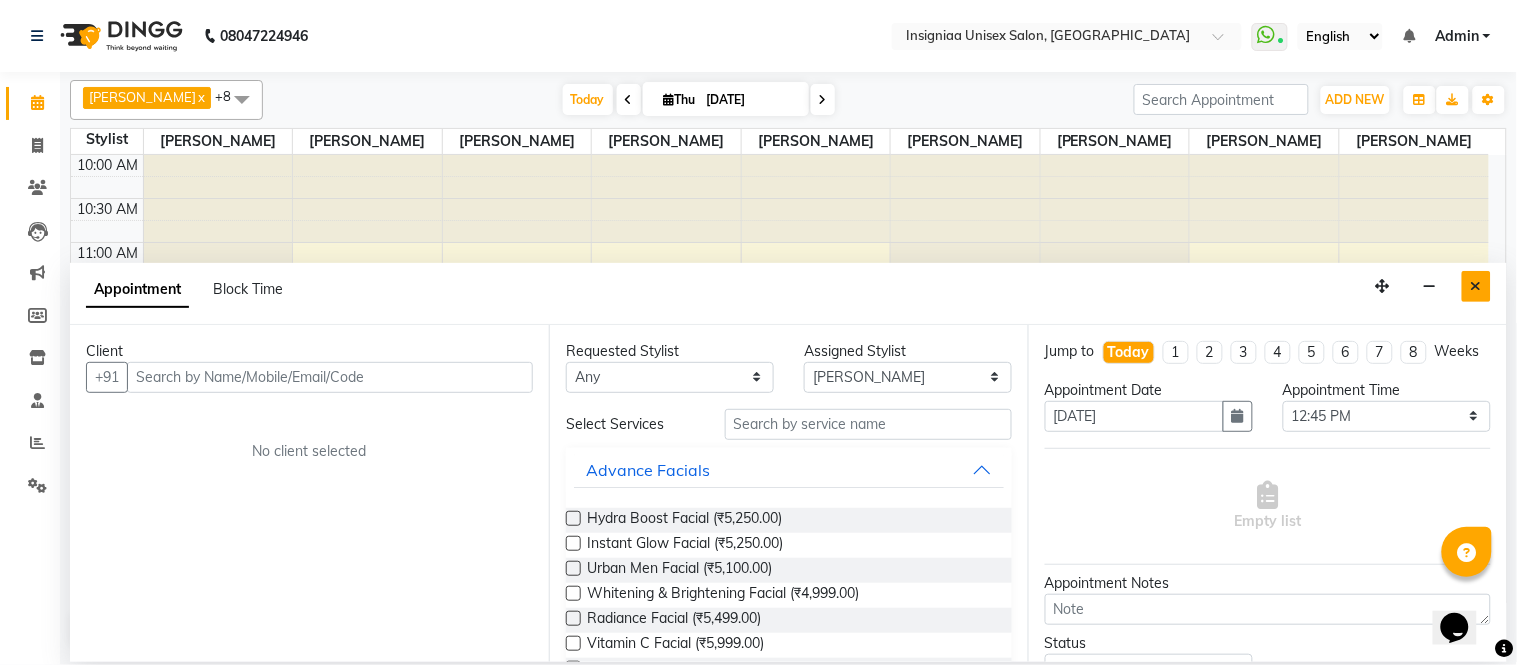 drag, startPoint x: 1487, startPoint y: 287, endPoint x: 1186, endPoint y: 350, distance: 307.52237 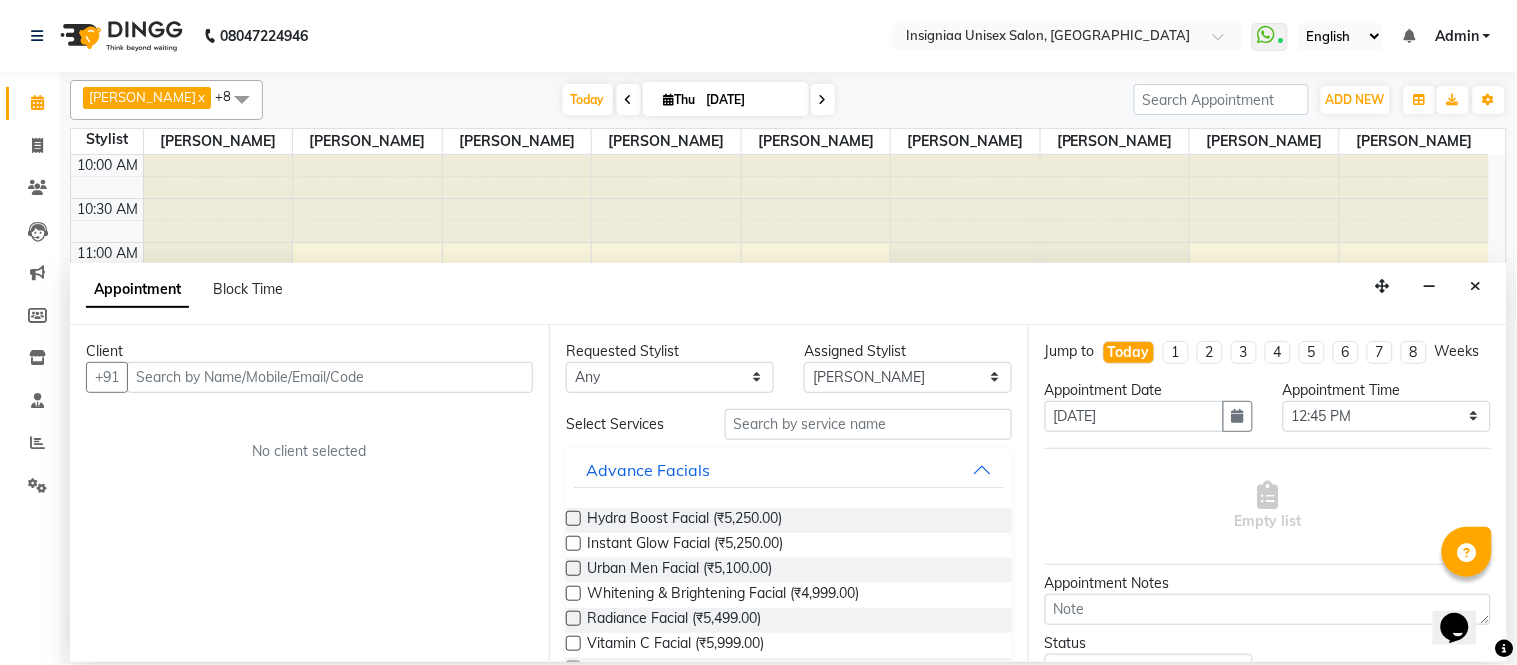 click at bounding box center (1476, 286) 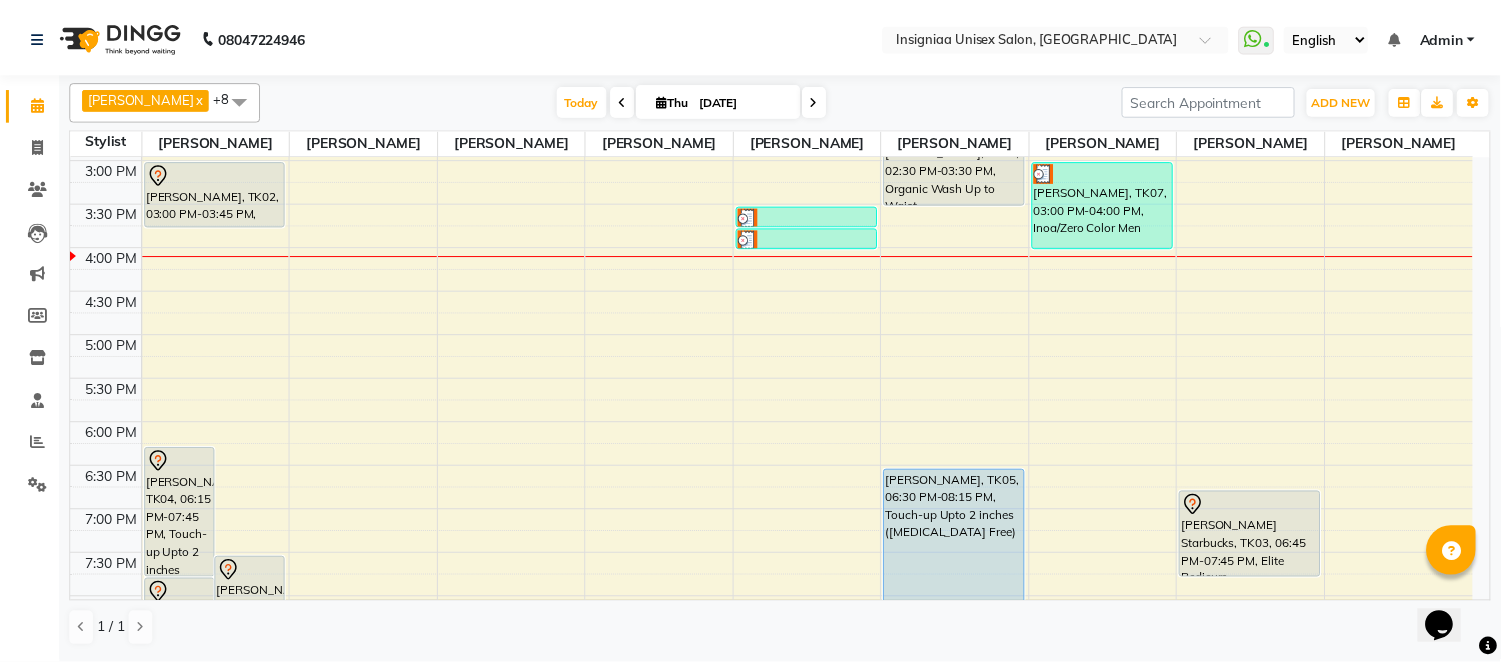 scroll, scrollTop: 444, scrollLeft: 0, axis: vertical 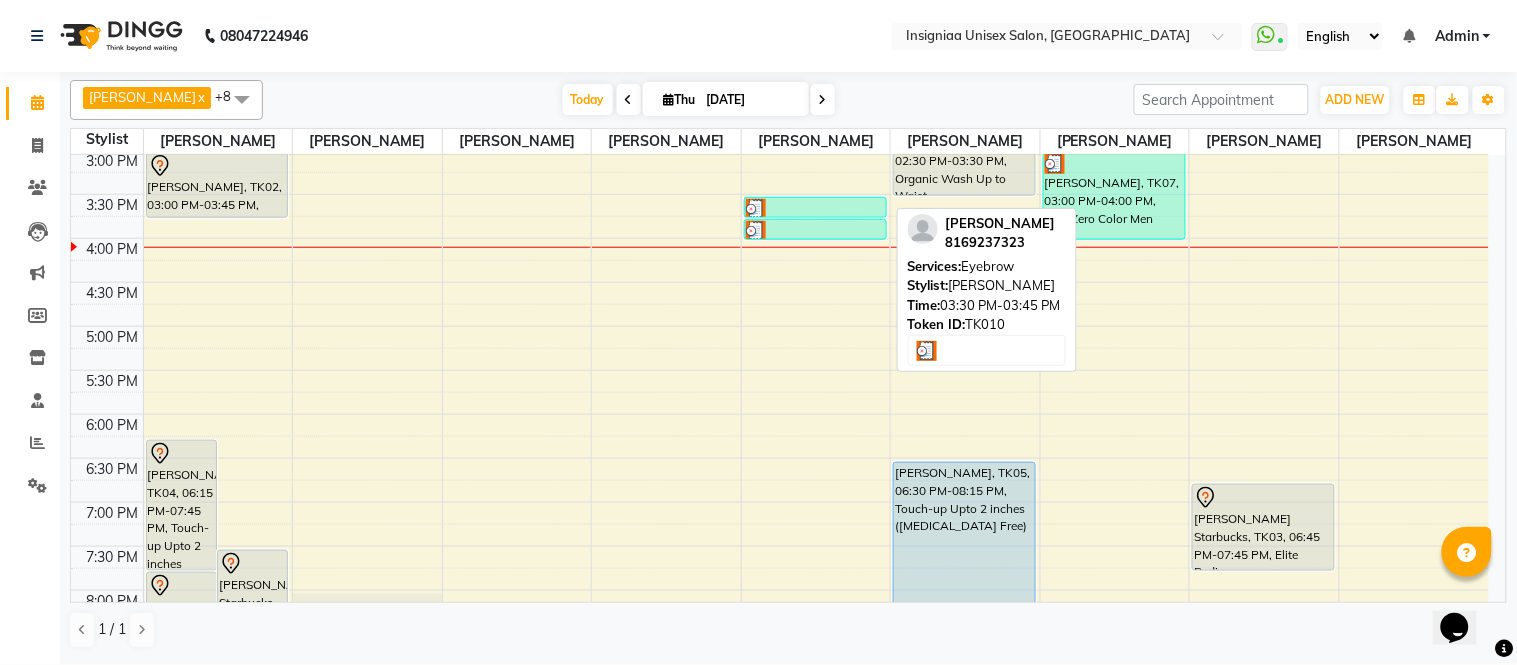 click at bounding box center [815, 209] 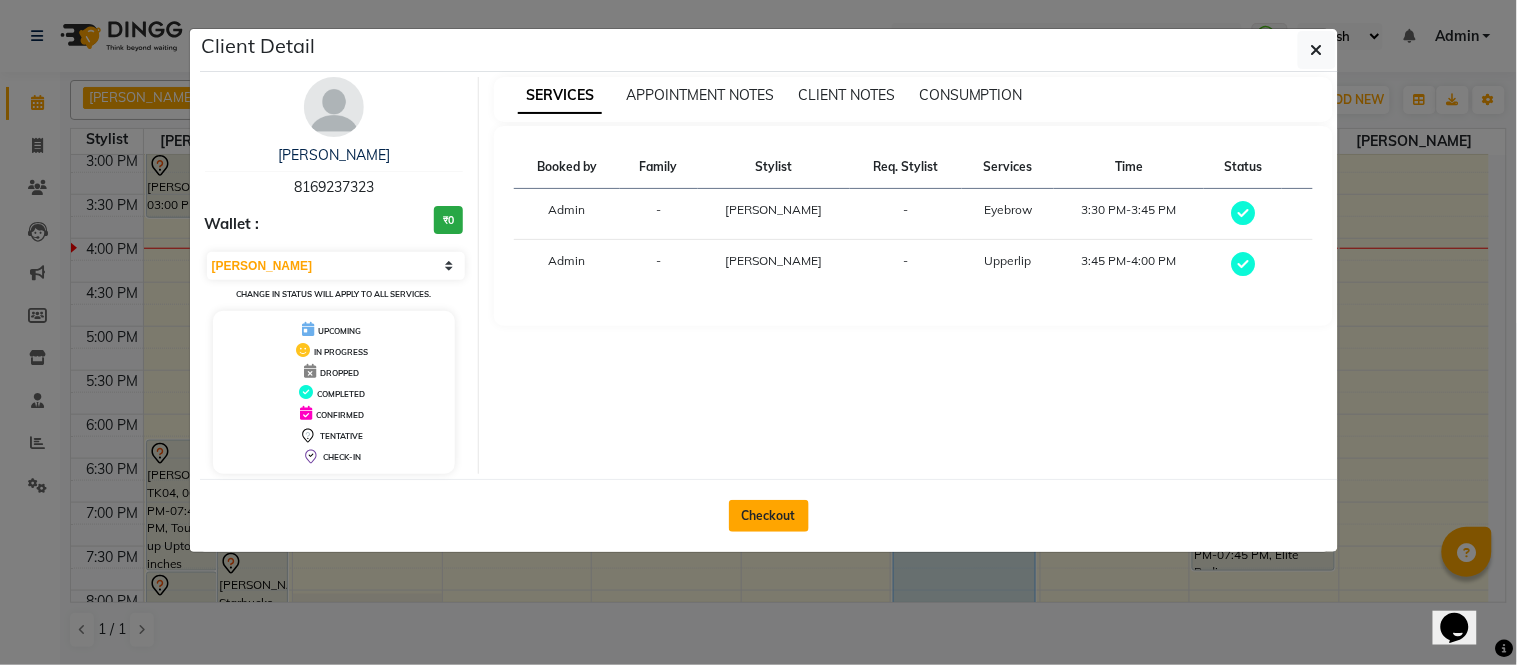 click on "Checkout" 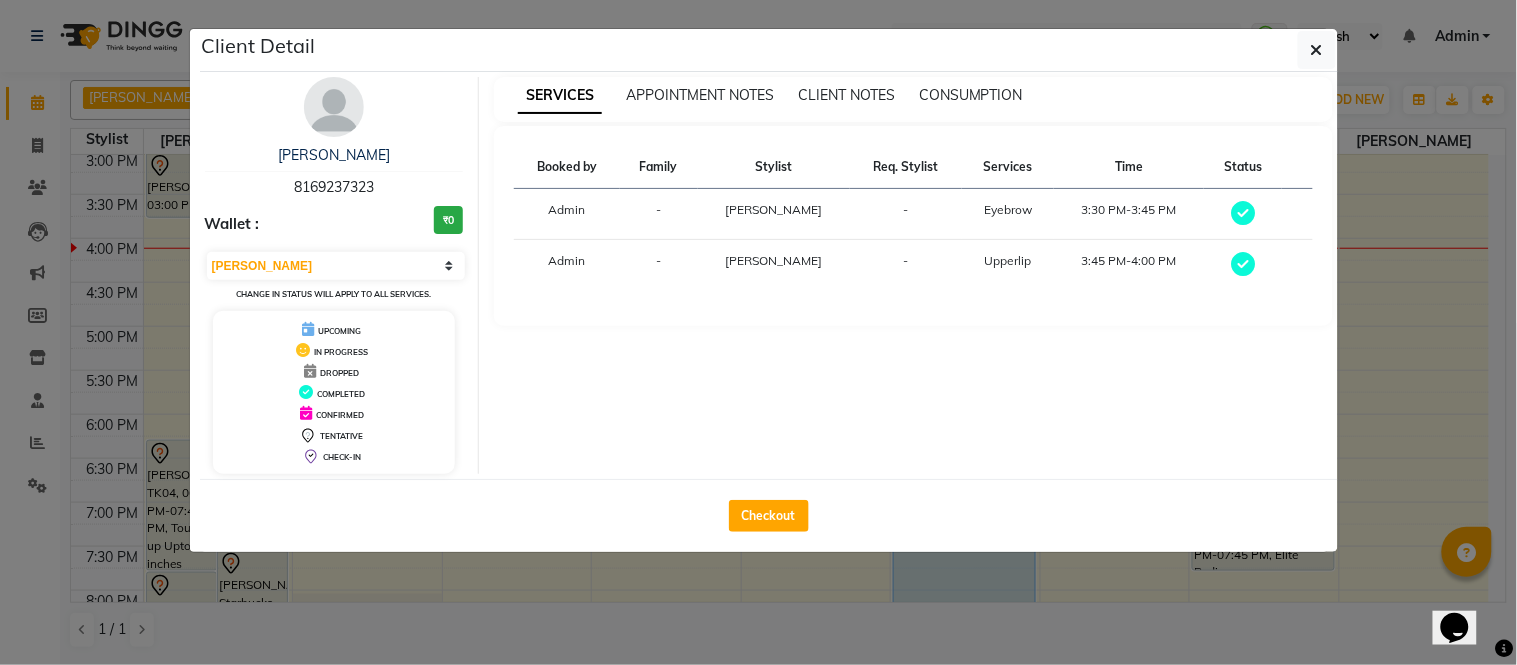 select on "6999" 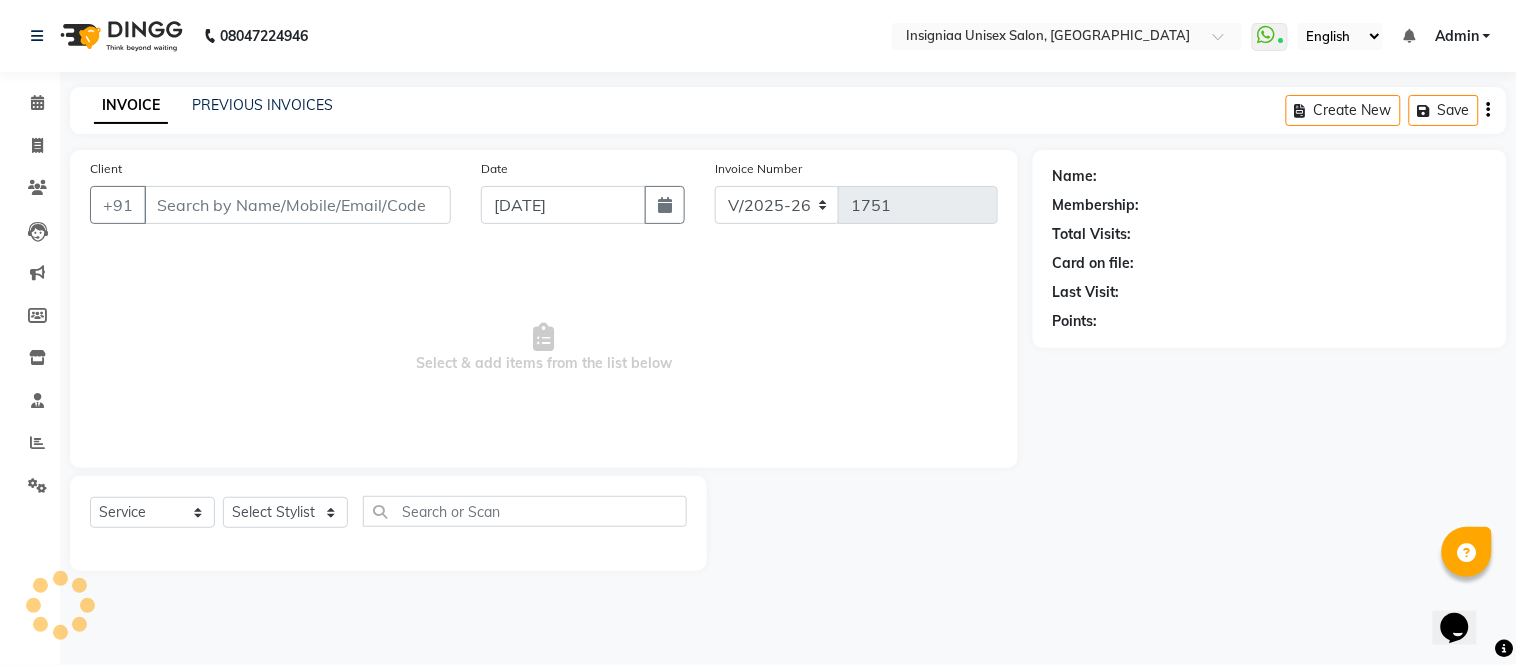 type on "8169237323" 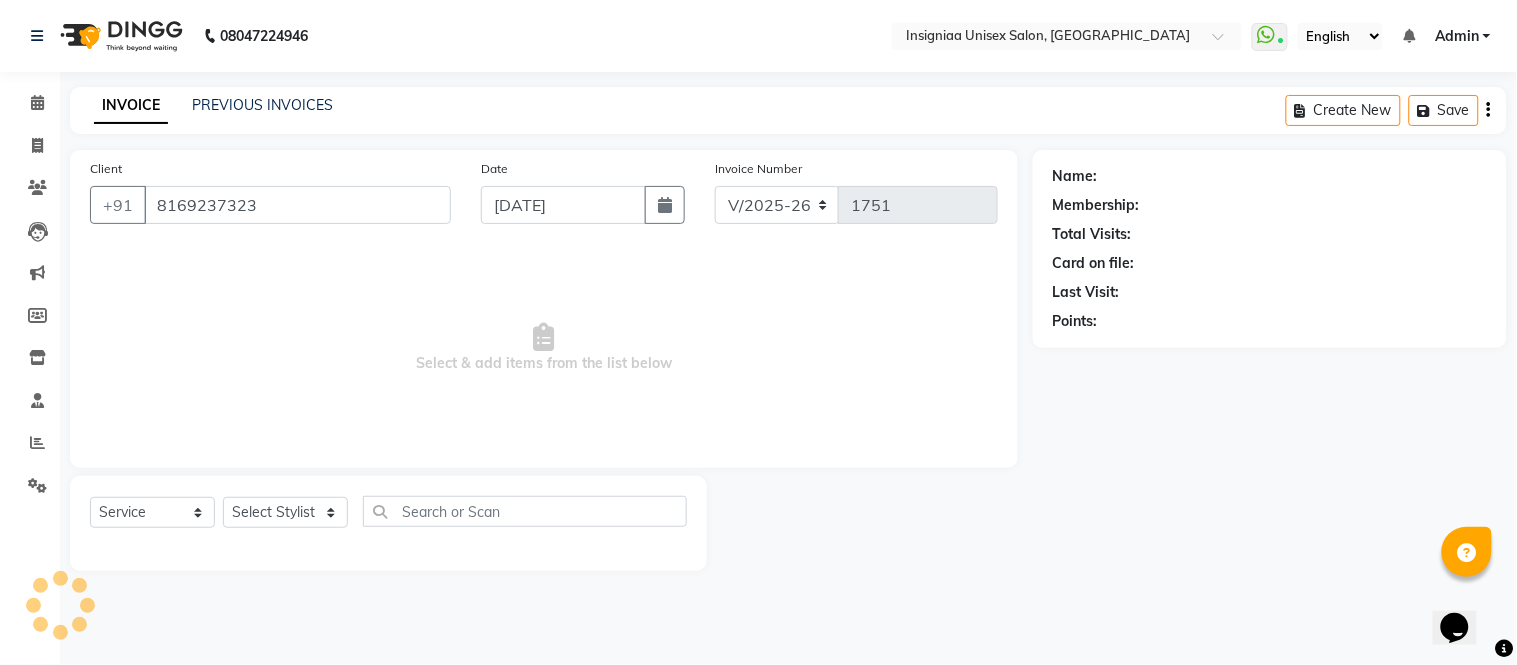 select on "58136" 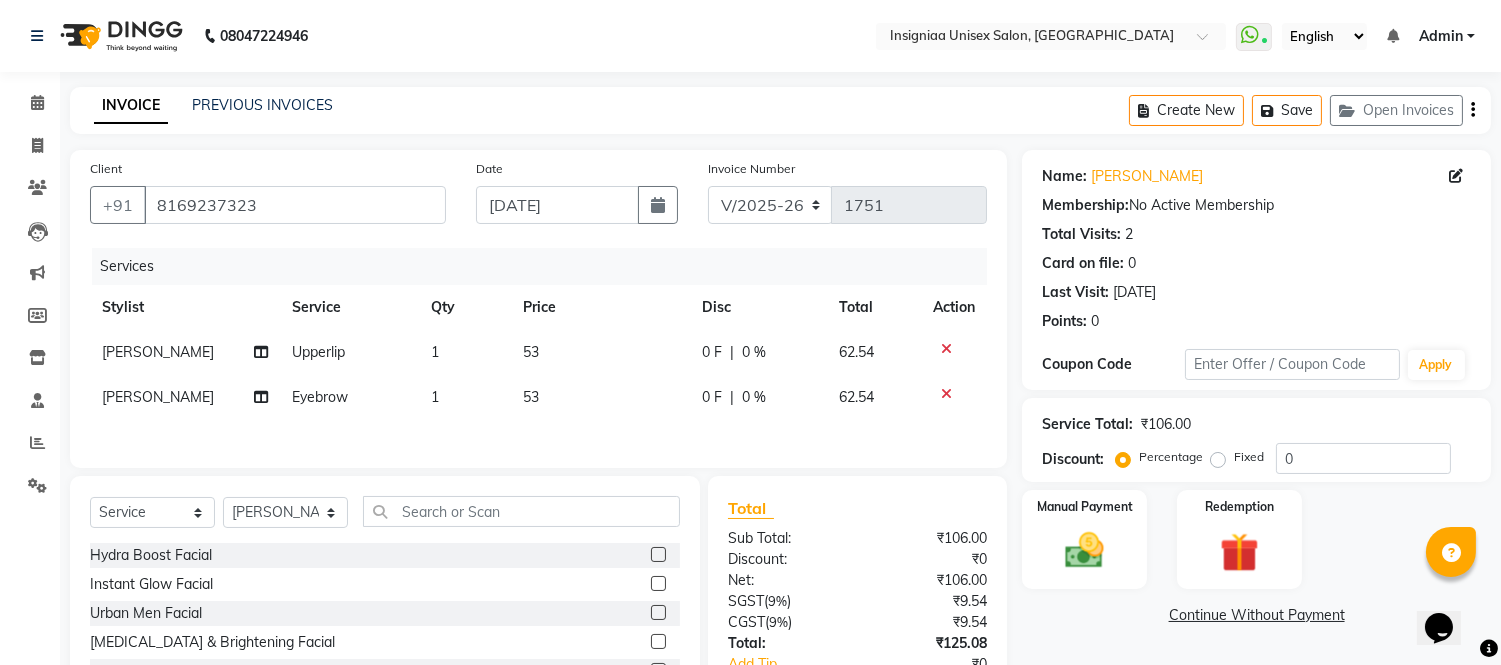 click 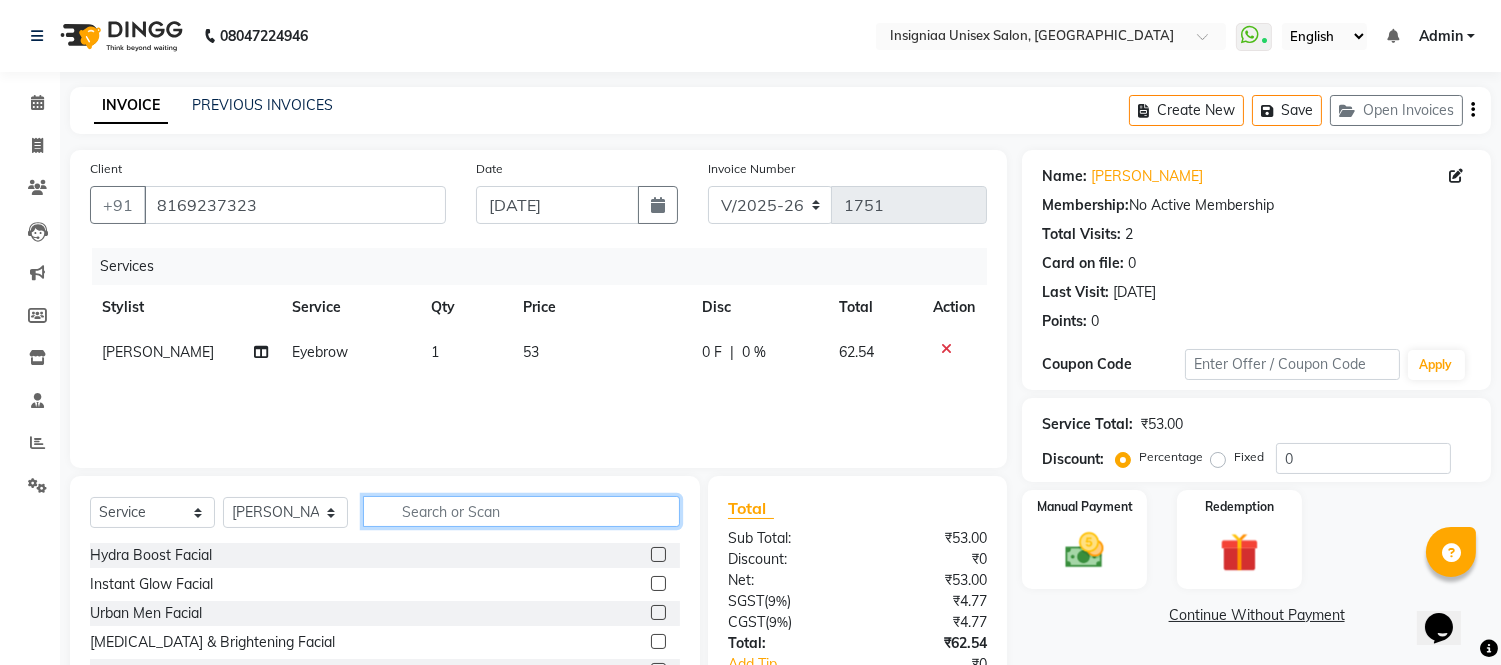 click 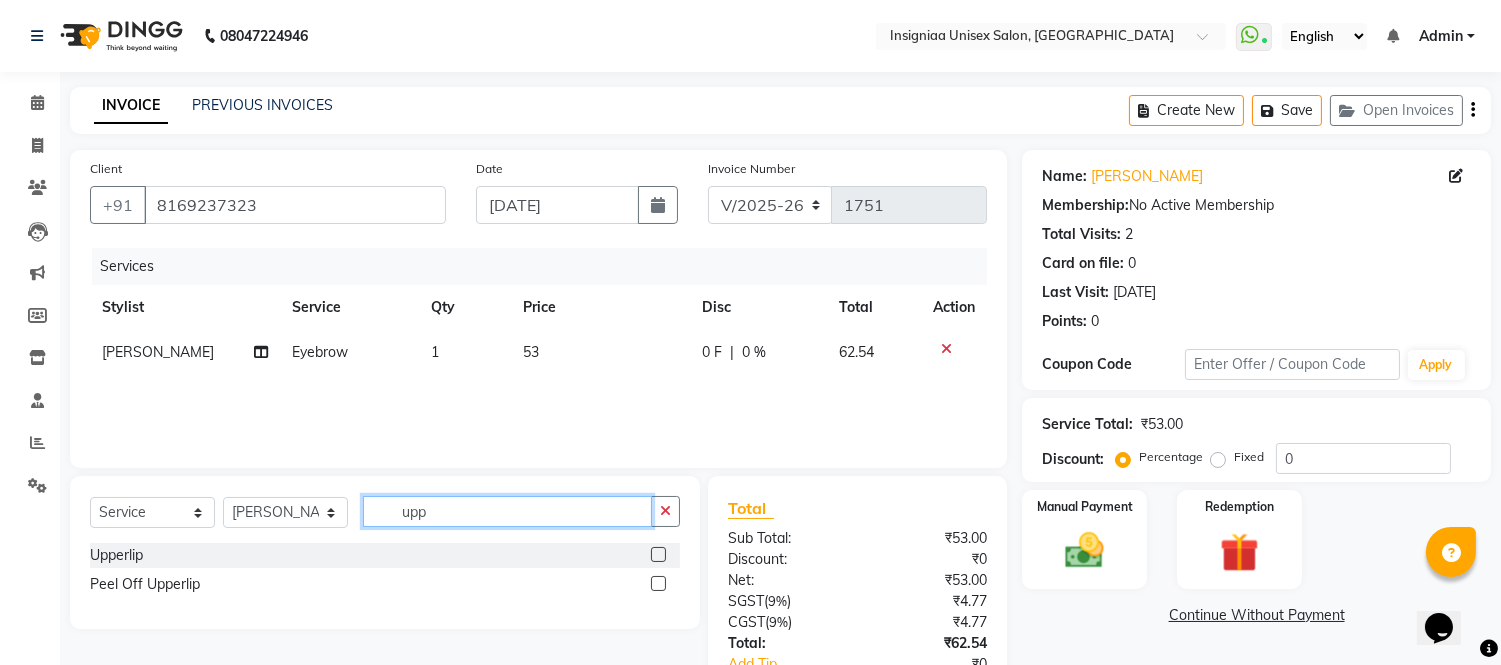 type on "upp" 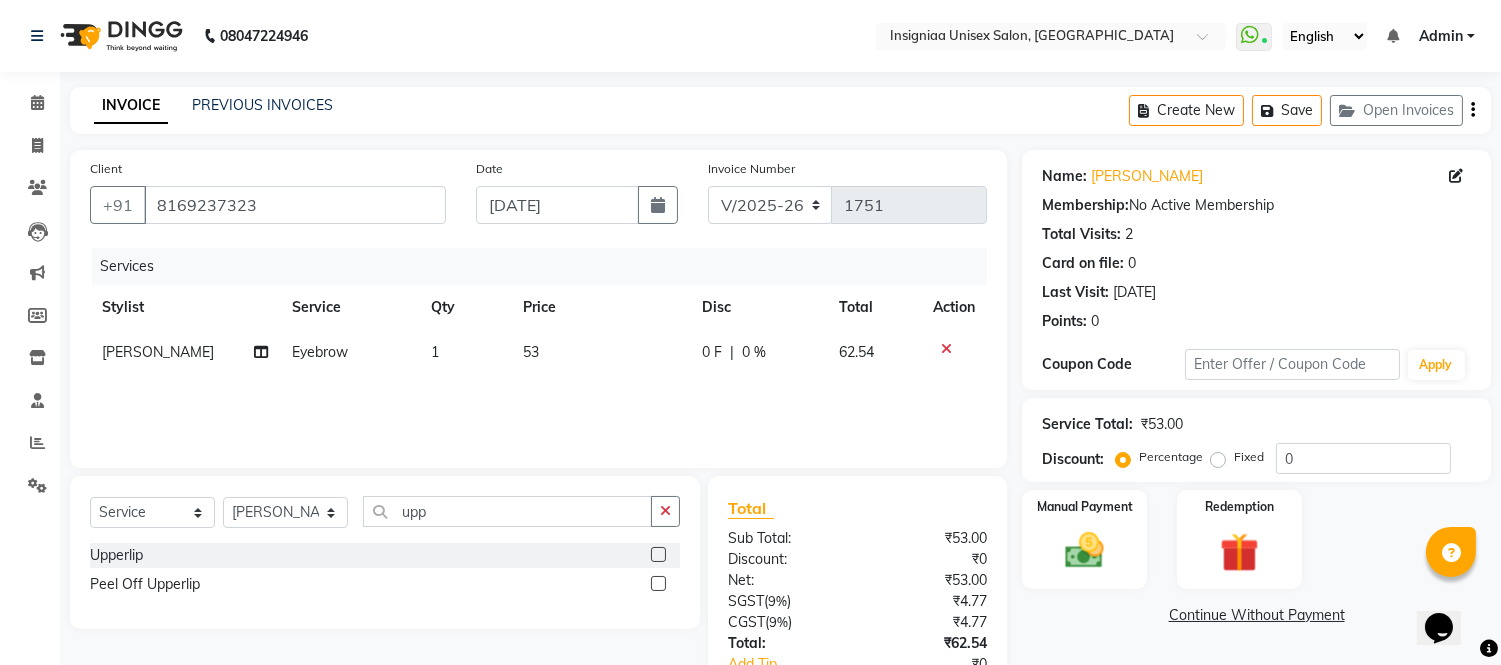click 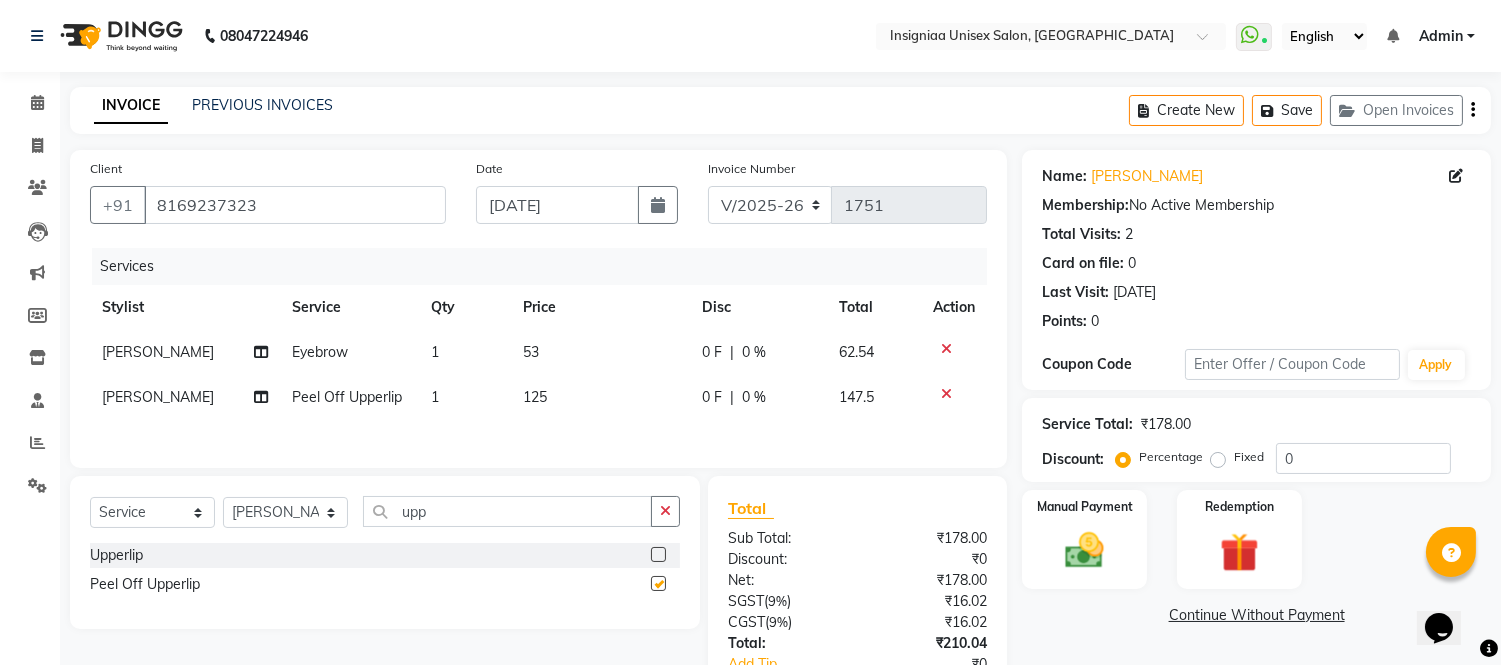 checkbox on "false" 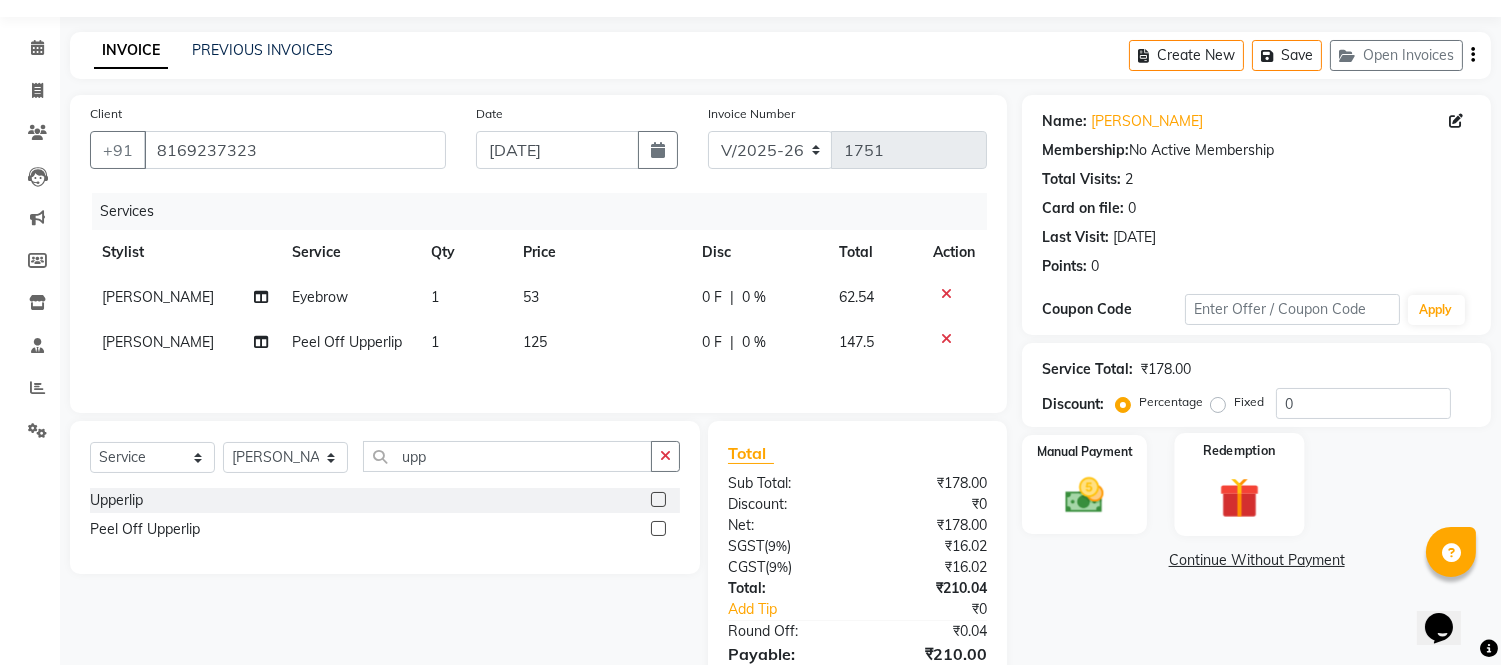 scroll, scrollTop: 48, scrollLeft: 0, axis: vertical 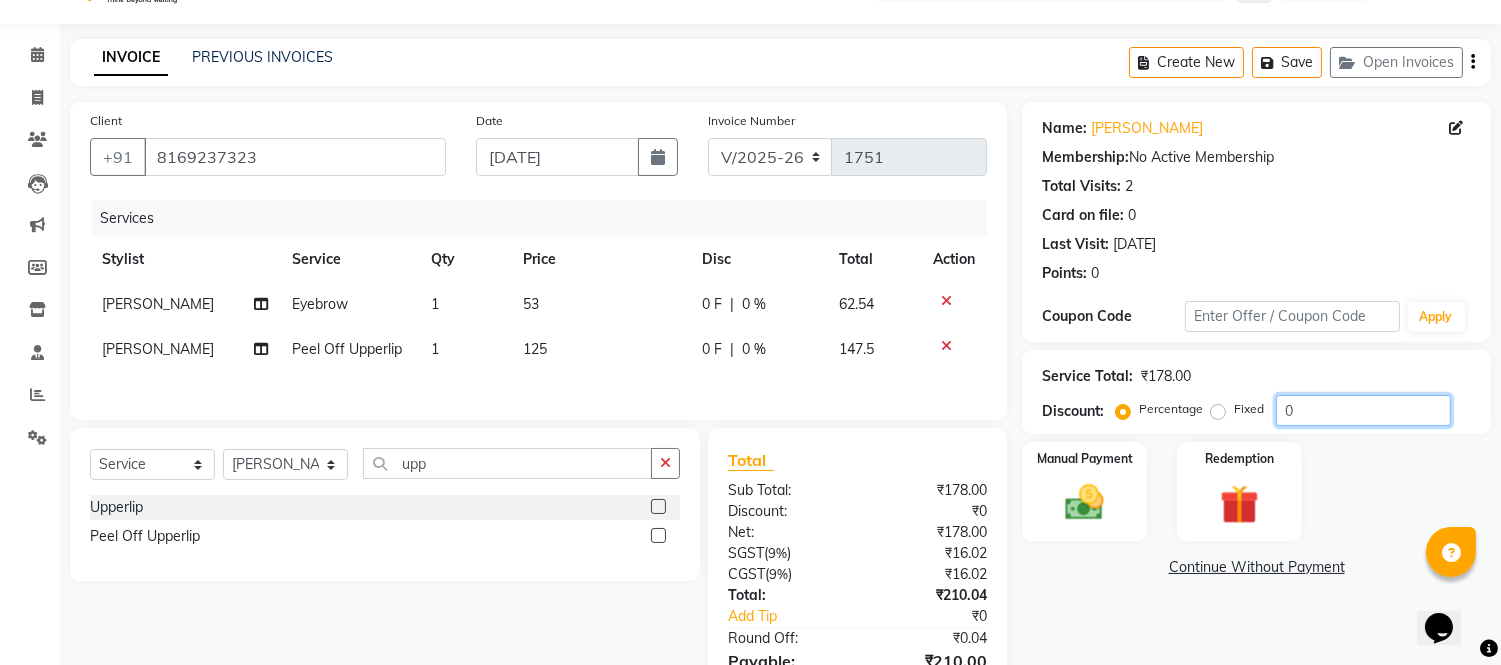 drag, startPoint x: 1348, startPoint y: 412, endPoint x: 1337, endPoint y: 400, distance: 16.27882 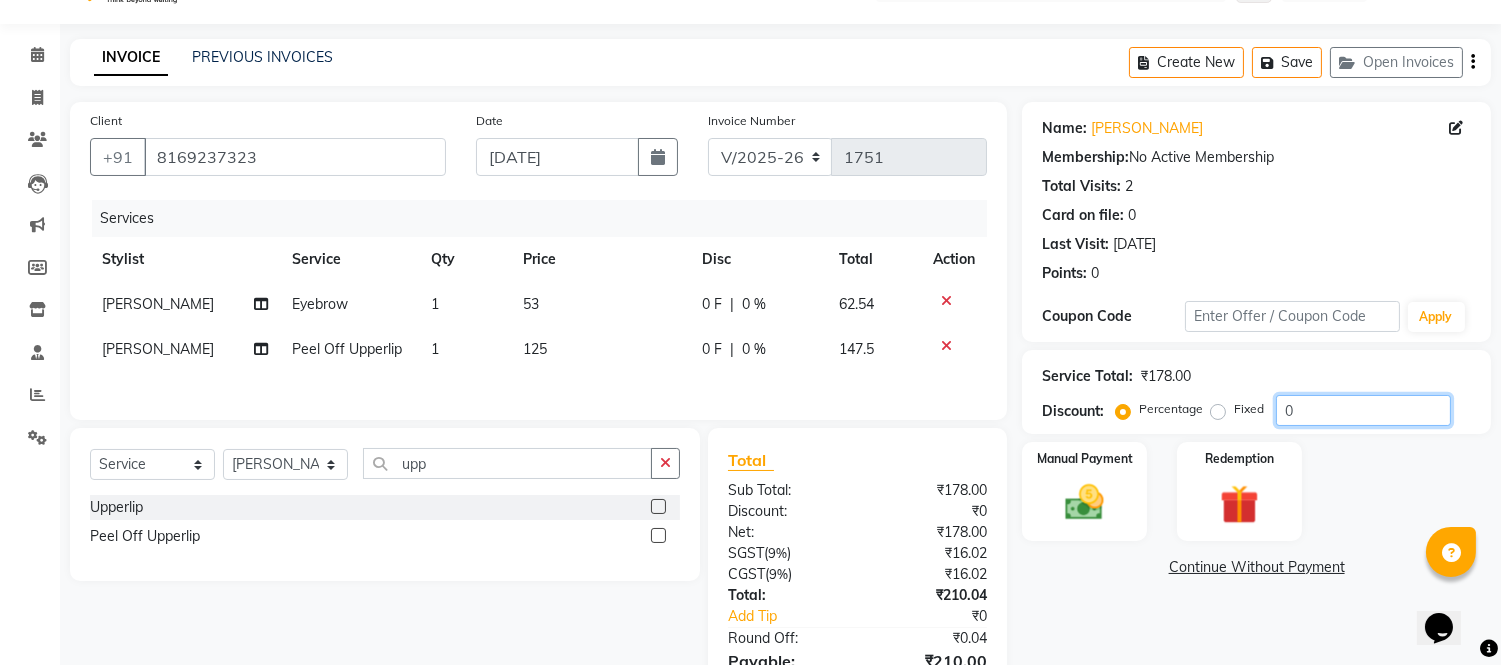 click on "0" 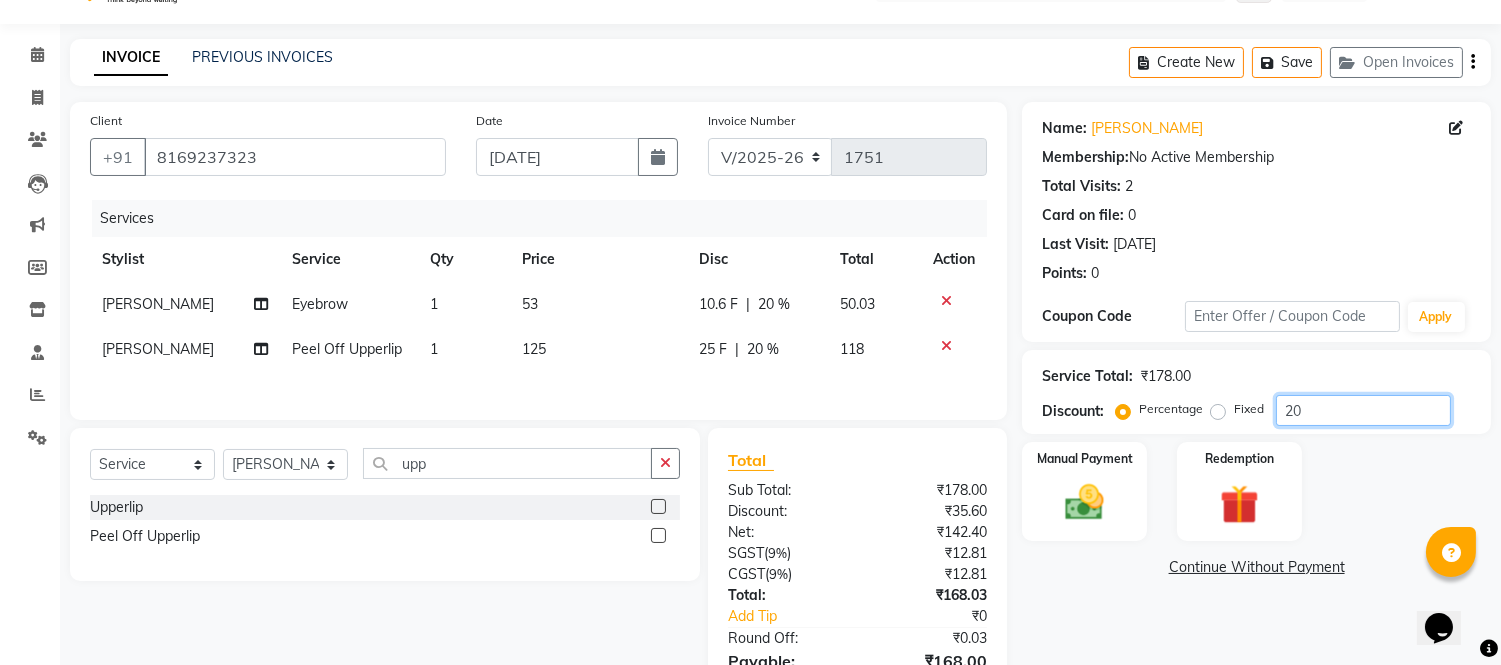 scroll, scrollTop: 160, scrollLeft: 0, axis: vertical 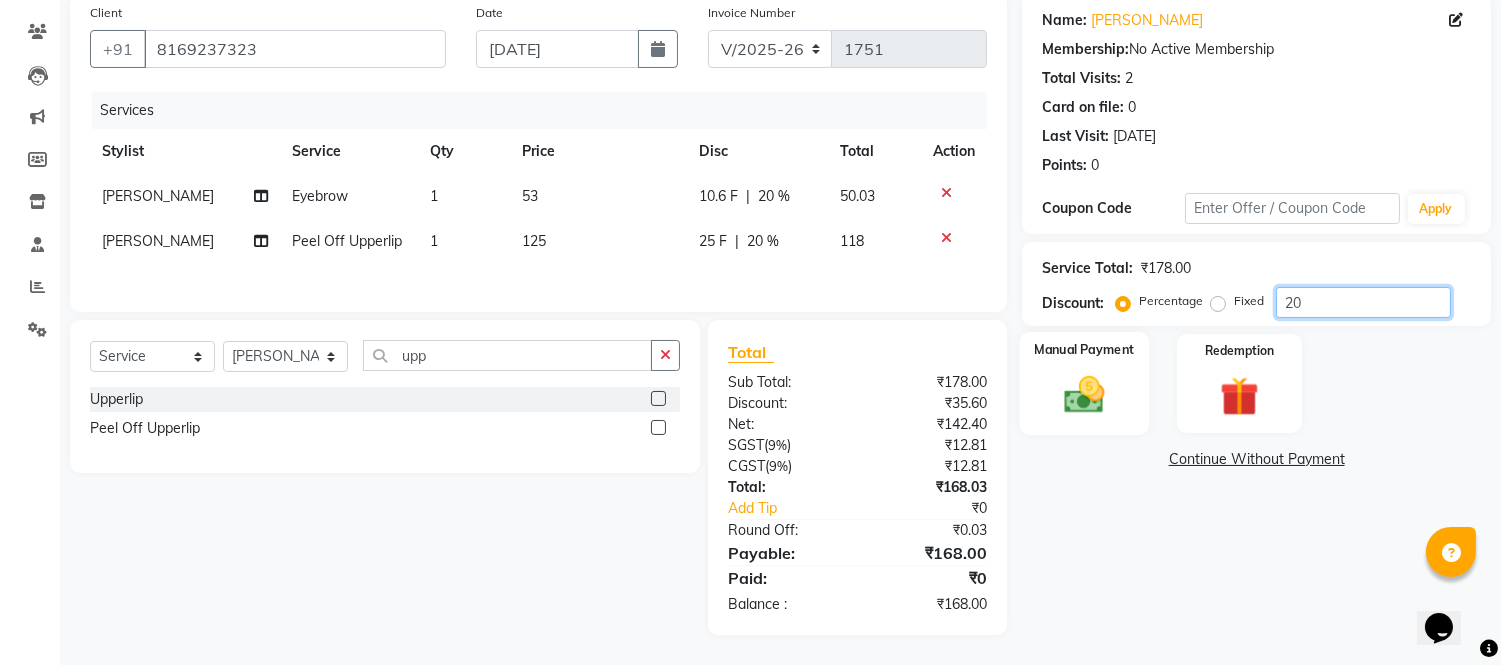type on "20" 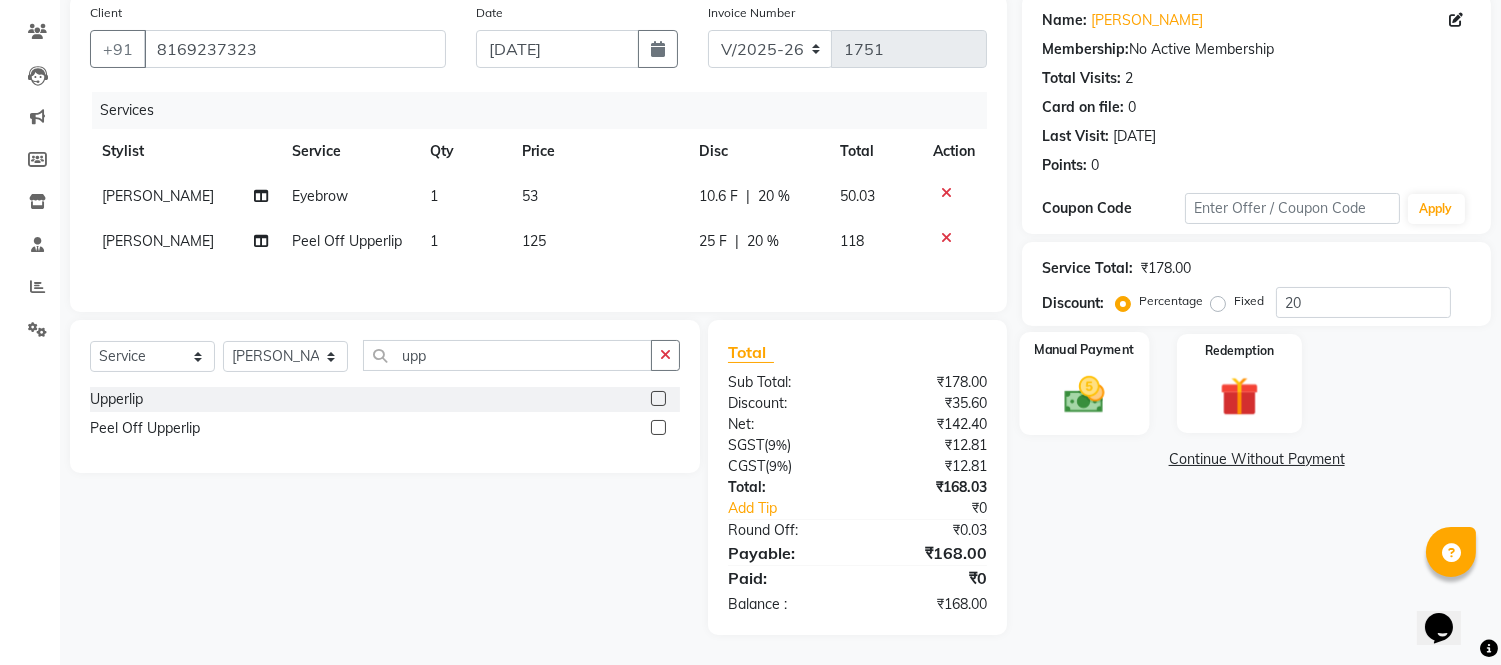 drag, startPoint x: 1137, startPoint y: 371, endPoint x: 1103, endPoint y: 378, distance: 34.713108 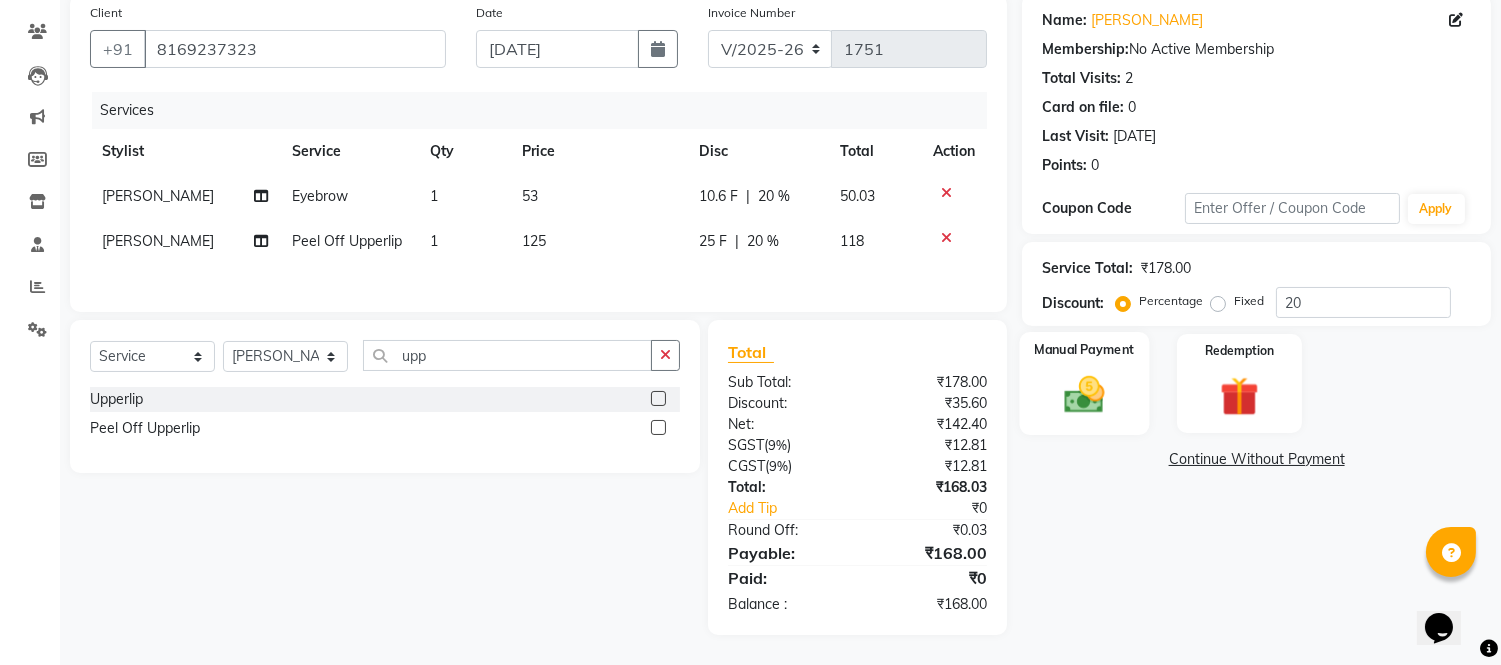 click on "Manual Payment" 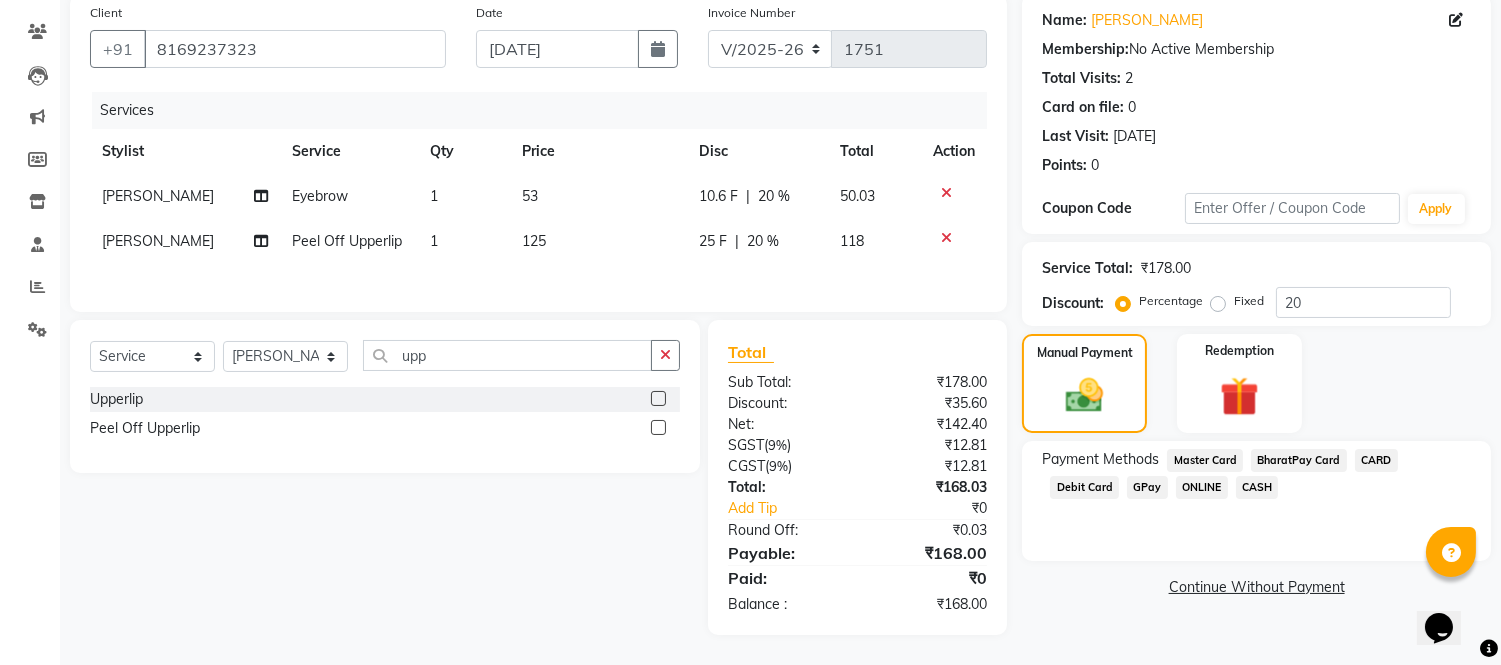 click on "CARD" 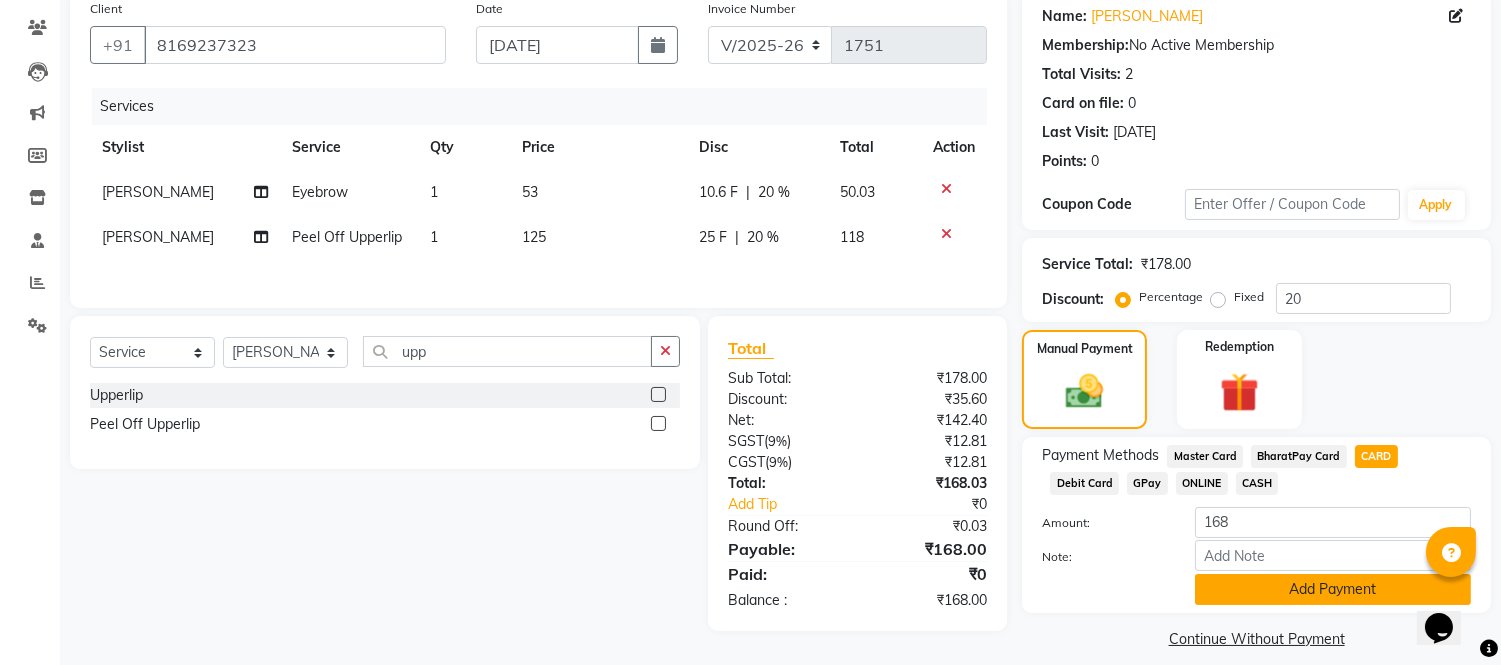 click on "Add Payment" 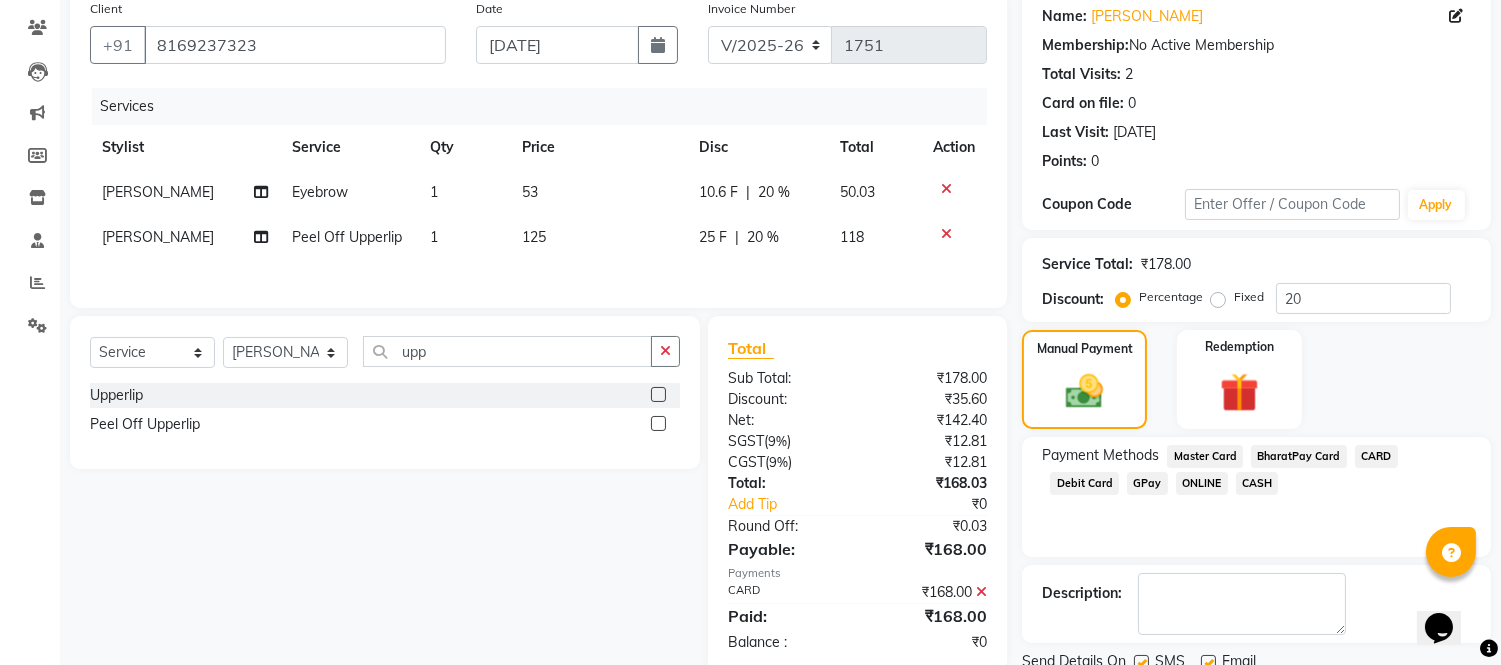 scroll, scrollTop: 234, scrollLeft: 0, axis: vertical 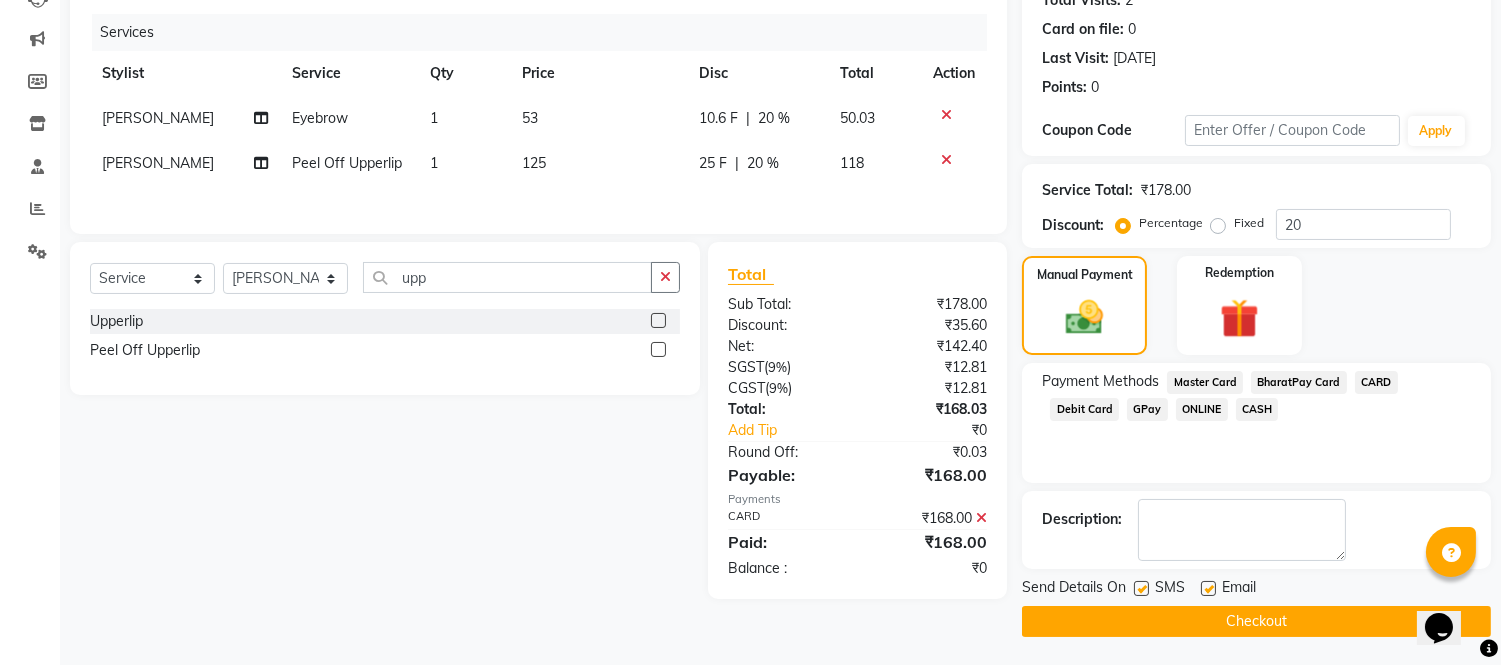 click 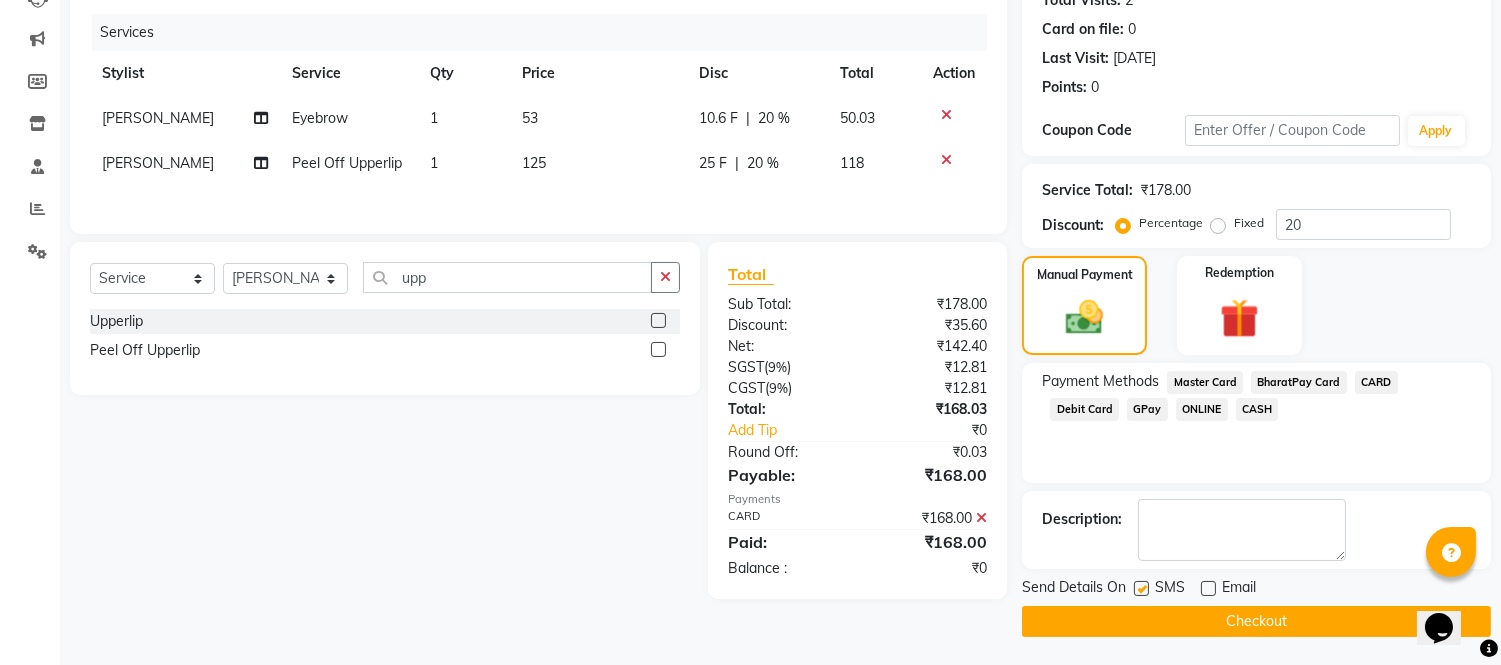 click on "Checkout" 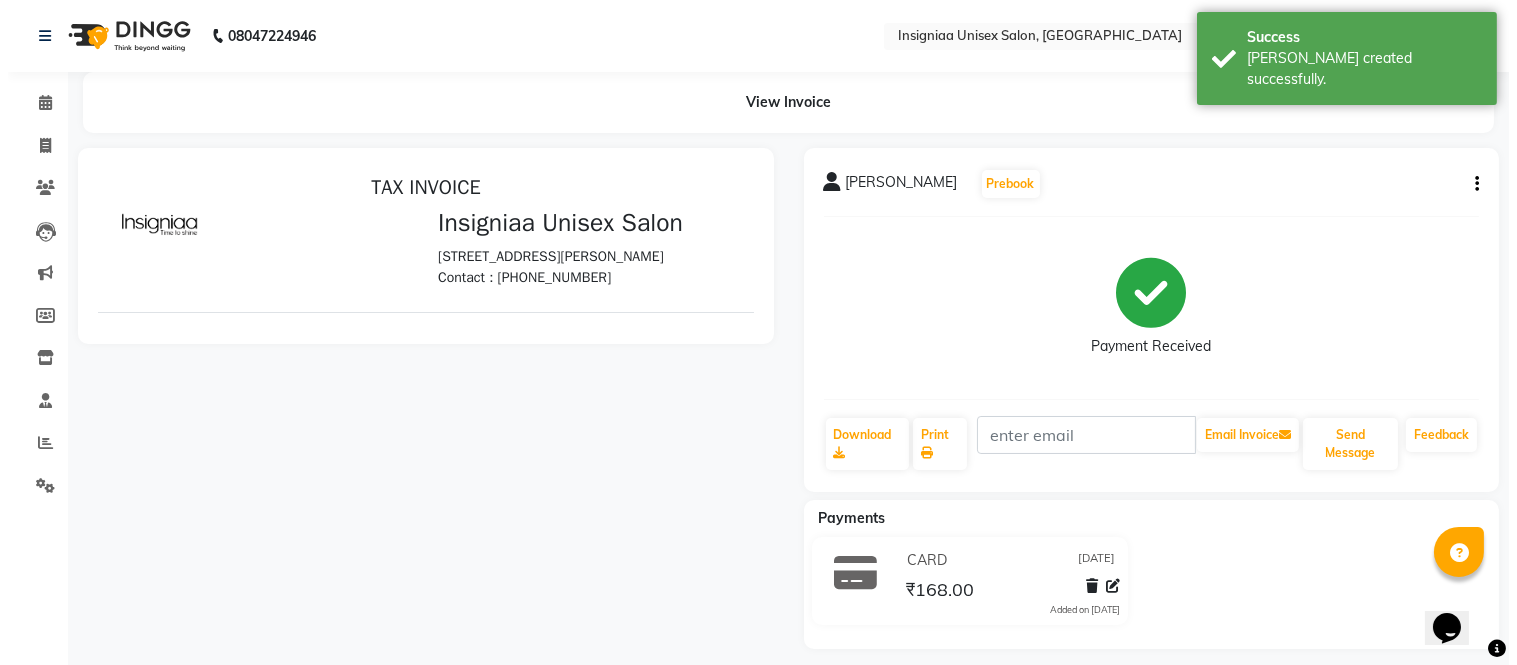 scroll, scrollTop: 0, scrollLeft: 0, axis: both 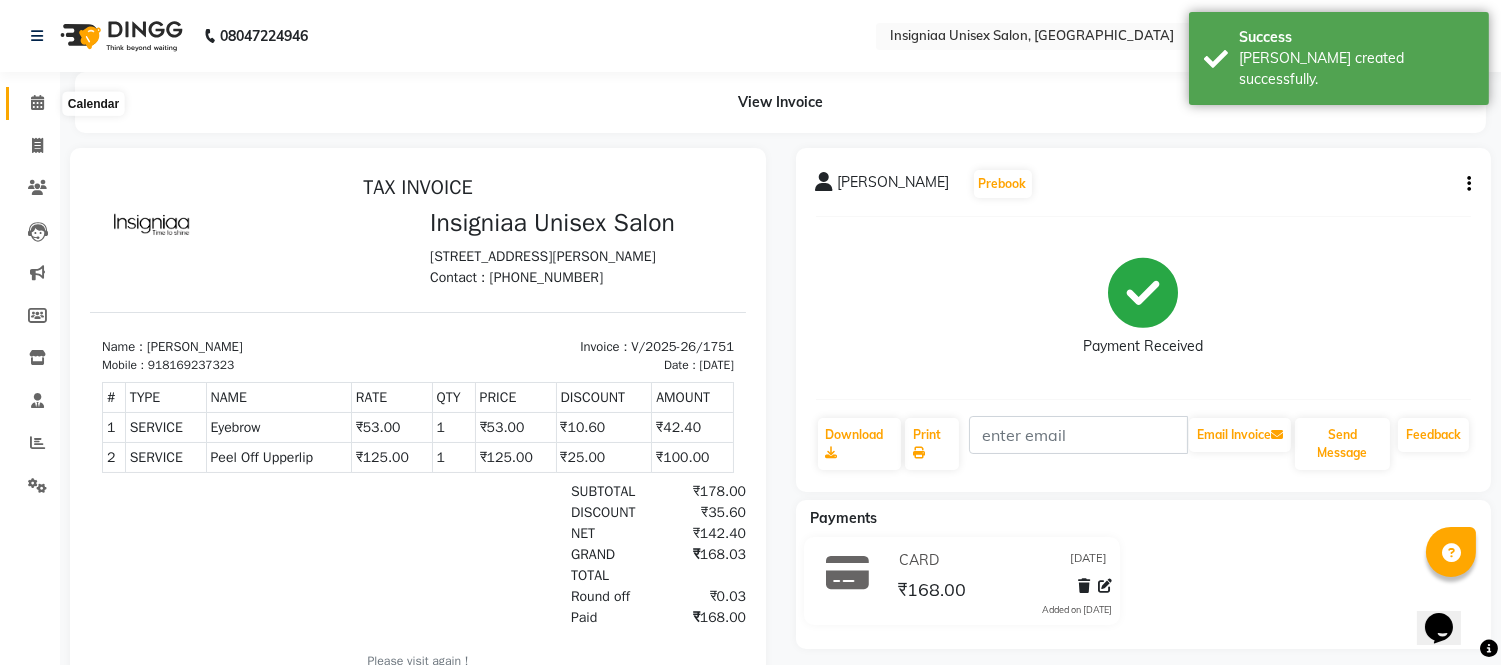 click 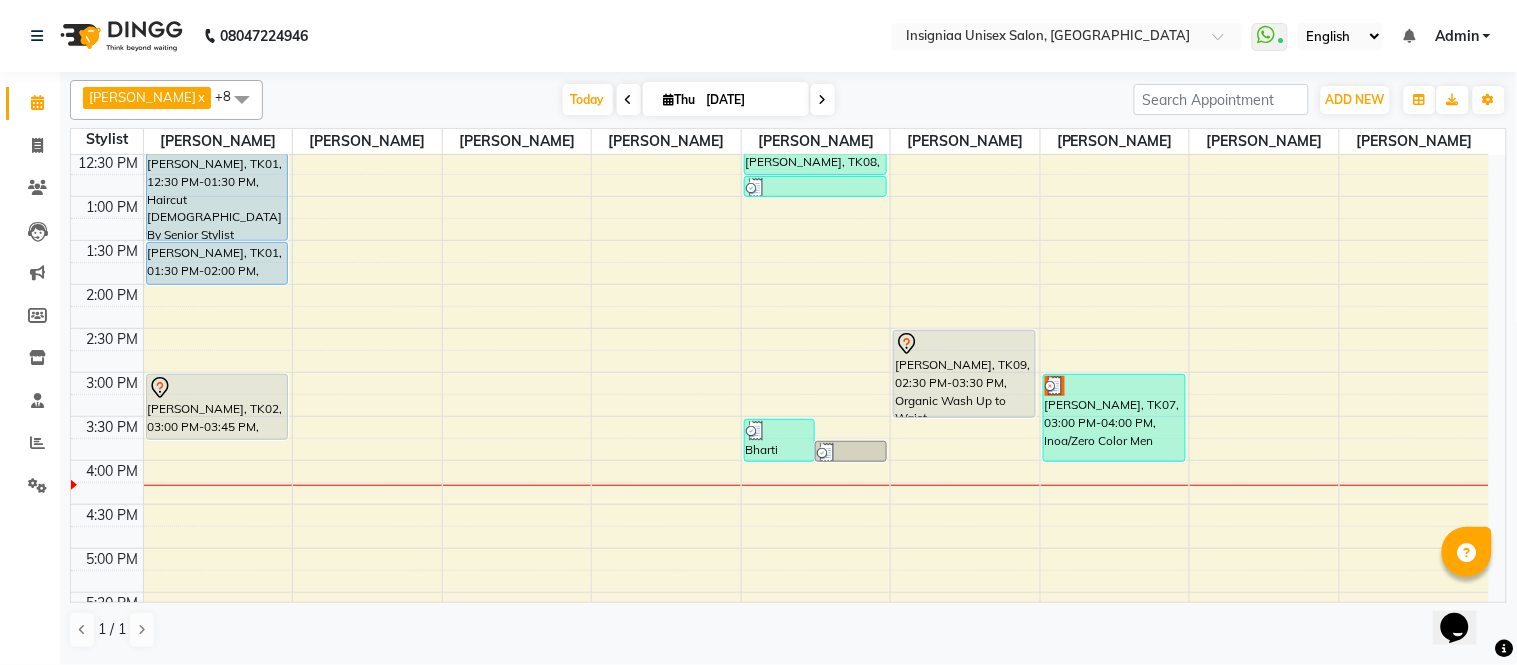 scroll, scrollTop: 333, scrollLeft: 0, axis: vertical 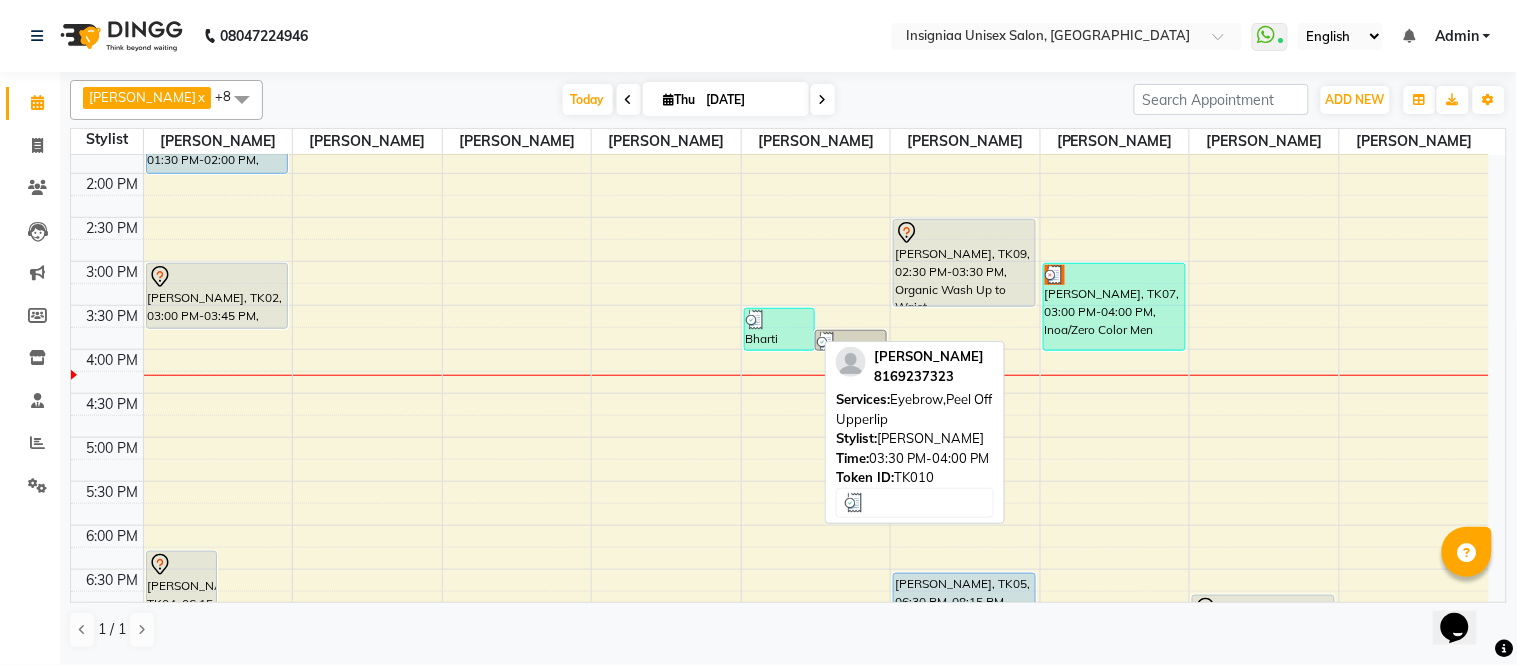 click on "Bharti [PERSON_NAME], TK10, 03:30 PM-04:00 PM, Eyebrow,Peel Off Upperlip" at bounding box center [779, 329] 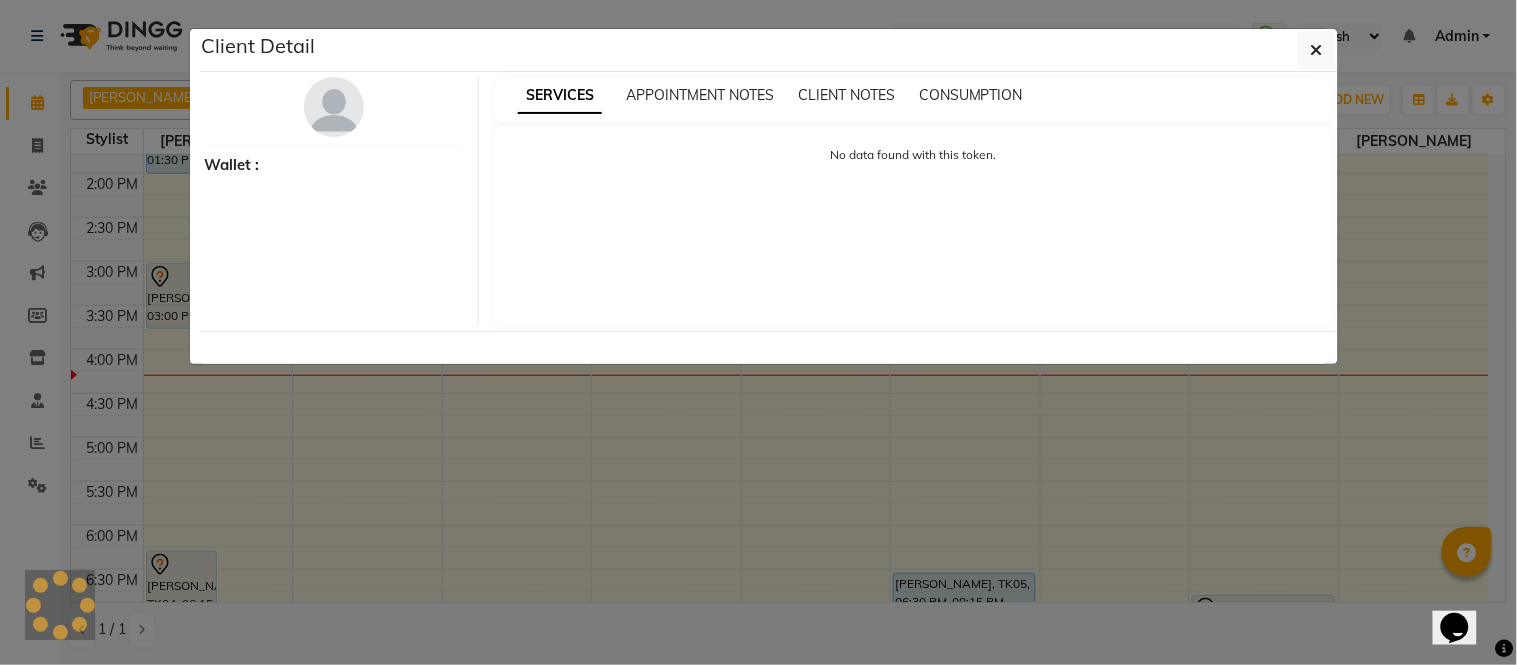 select on "3" 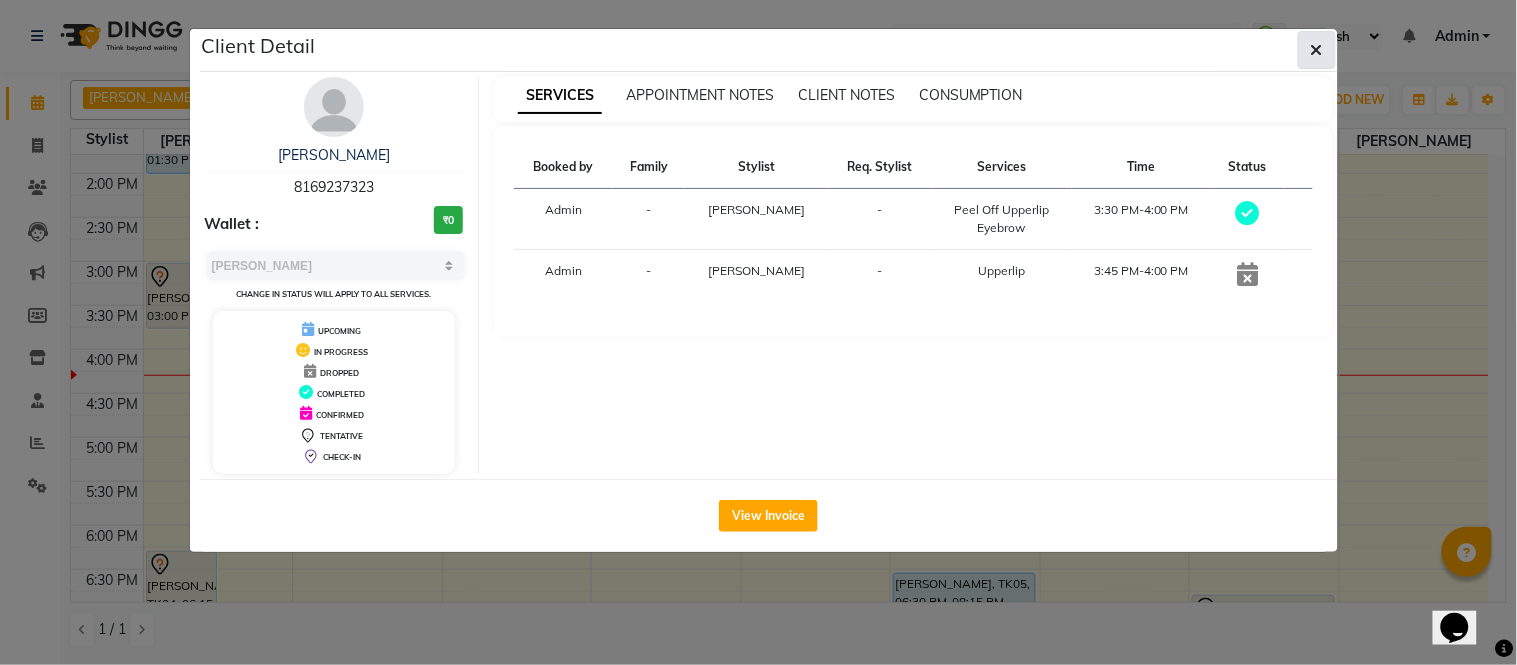click 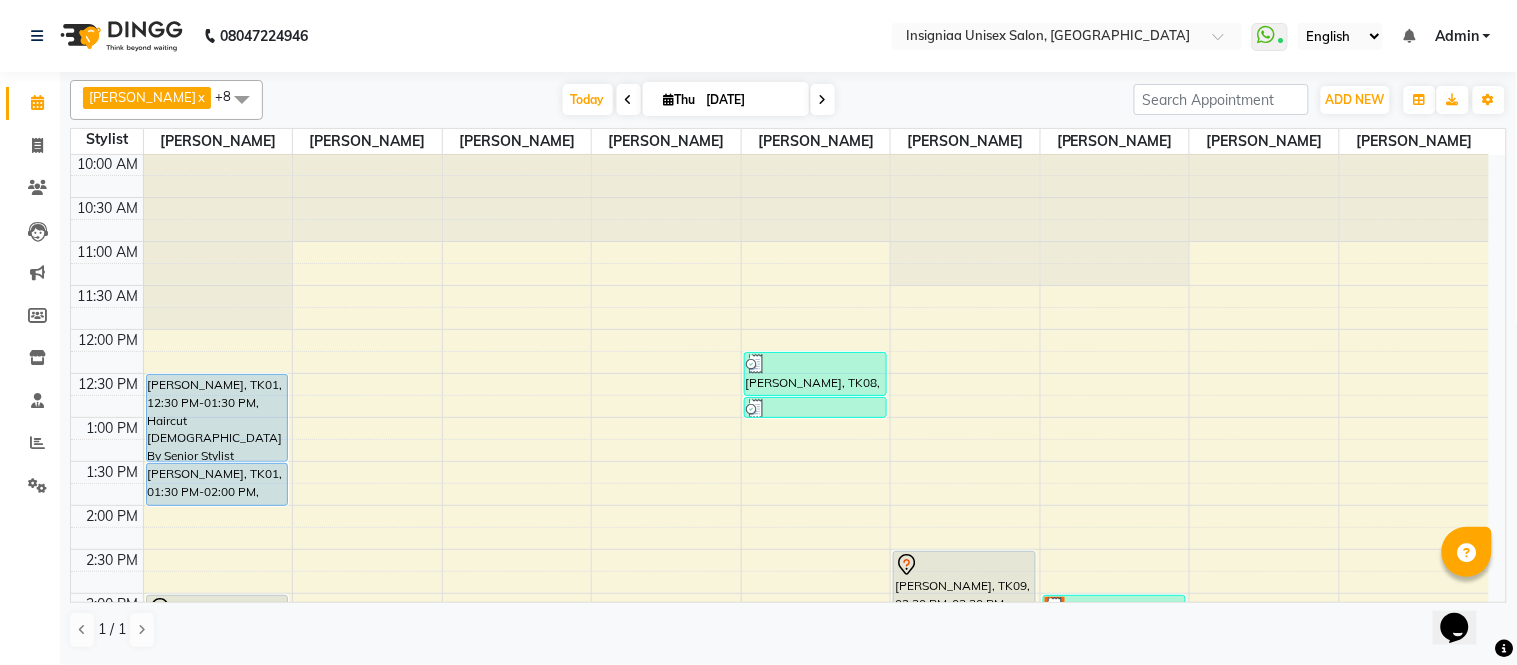 scroll, scrollTop: 0, scrollLeft: 0, axis: both 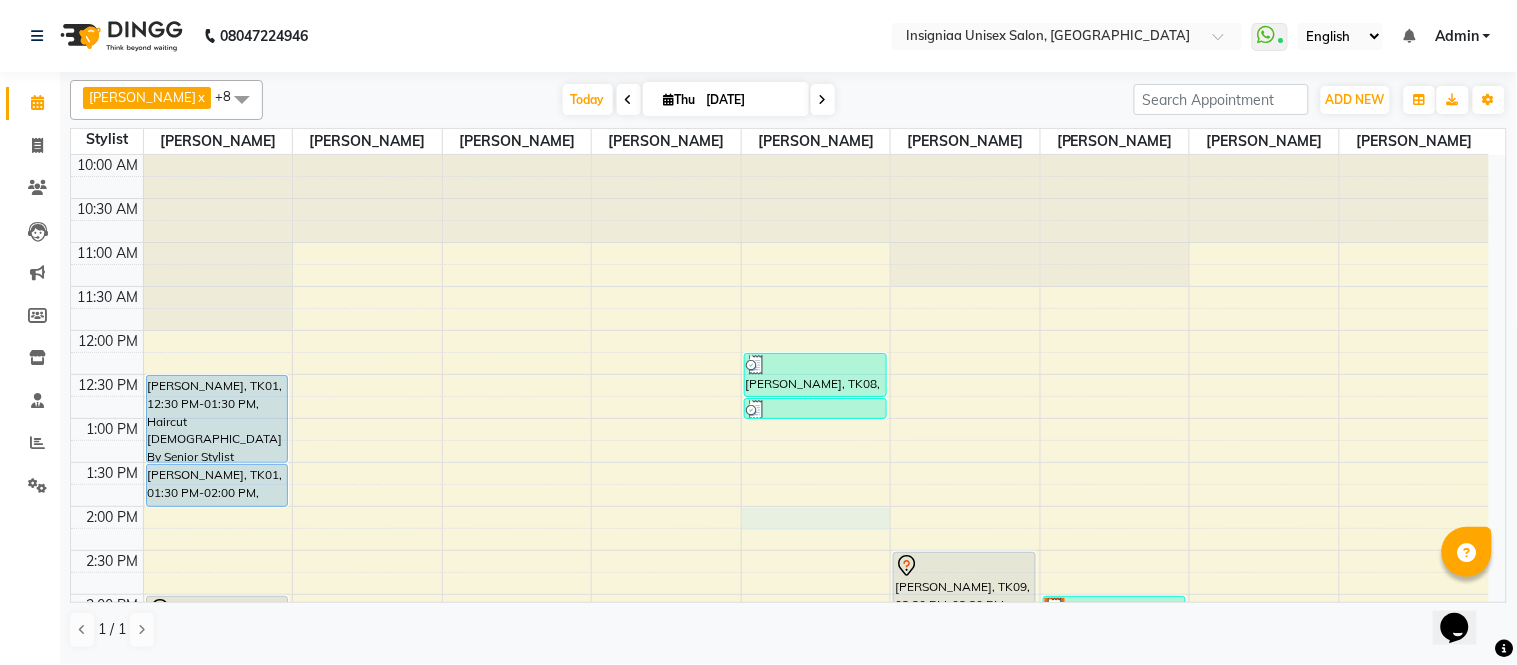 click on "10:00 AM 10:30 AM 11:00 AM 11:30 AM 12:00 PM 12:30 PM 1:00 PM 1:30 PM 2:00 PM 2:30 PM 3:00 PM 3:30 PM 4:00 PM 4:30 PM 5:00 PM 5:30 PM 6:00 PM 6:30 PM 7:00 PM 7:30 PM 8:00 PM 8:30 PM 9:00 PM 9:30 PM             [PERSON_NAME], TK04, 06:15 PM-07:45 PM, Touch-up Upto 2 inches ([MEDICAL_DATA] Free)             [PERSON_NAME] Starbucks, TK03, 07:30 PM-08:30 PM, Global Color Men             [PERSON_NAME], TK04, 07:45 PM-08:45 PM, Moroccan Treatment Below Shoulder             [PERSON_NAME] Starbucks, TK03, 08:30 PM-09:00 PM, [PERSON_NAME] Trim & Crafting    [PERSON_NAME], TK01, 12:30 PM-01:30 PM, Haircut [DEMOGRAPHIC_DATA] By Senior Stylist    [PERSON_NAME], TK01, 01:30 PM-02:00 PM, [PERSON_NAME] Trim & Crafting             [PERSON_NAME], TK02, 03:00 PM-03:45 PM, Haircut [DEMOGRAPHIC_DATA]     Bharti [PERSON_NAME], TK10, 03:30 PM-04:00 PM, Eyebrow,Peel Off Upperlip     Bharti [PERSON_NAME], TK10, 03:45 PM-04:00 PM, Upperlip     [PERSON_NAME], TK08, 12:15 PM-12:45 PM, Rica Wax Half Legs     [PERSON_NAME], TK08, 12:45 PM-01:00 PM, Eyebrow" at bounding box center (780, 682) 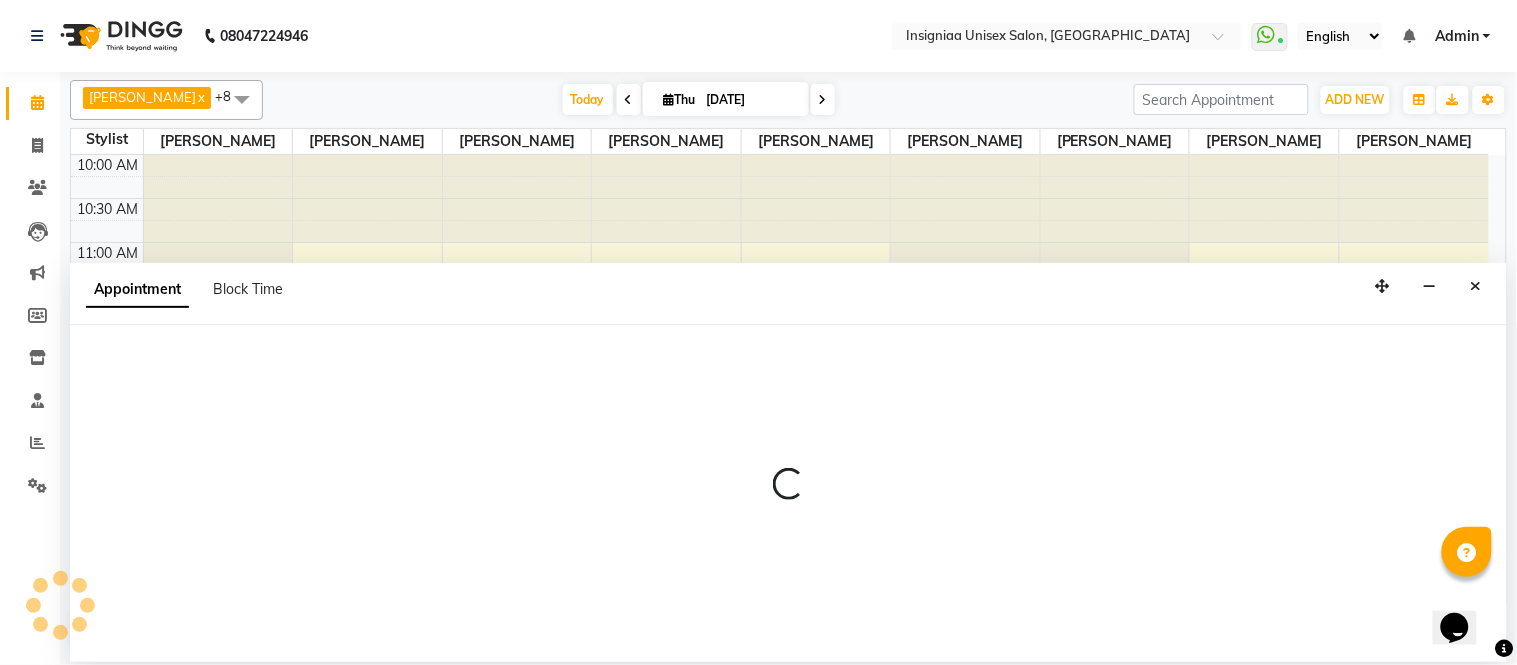 select on "58136" 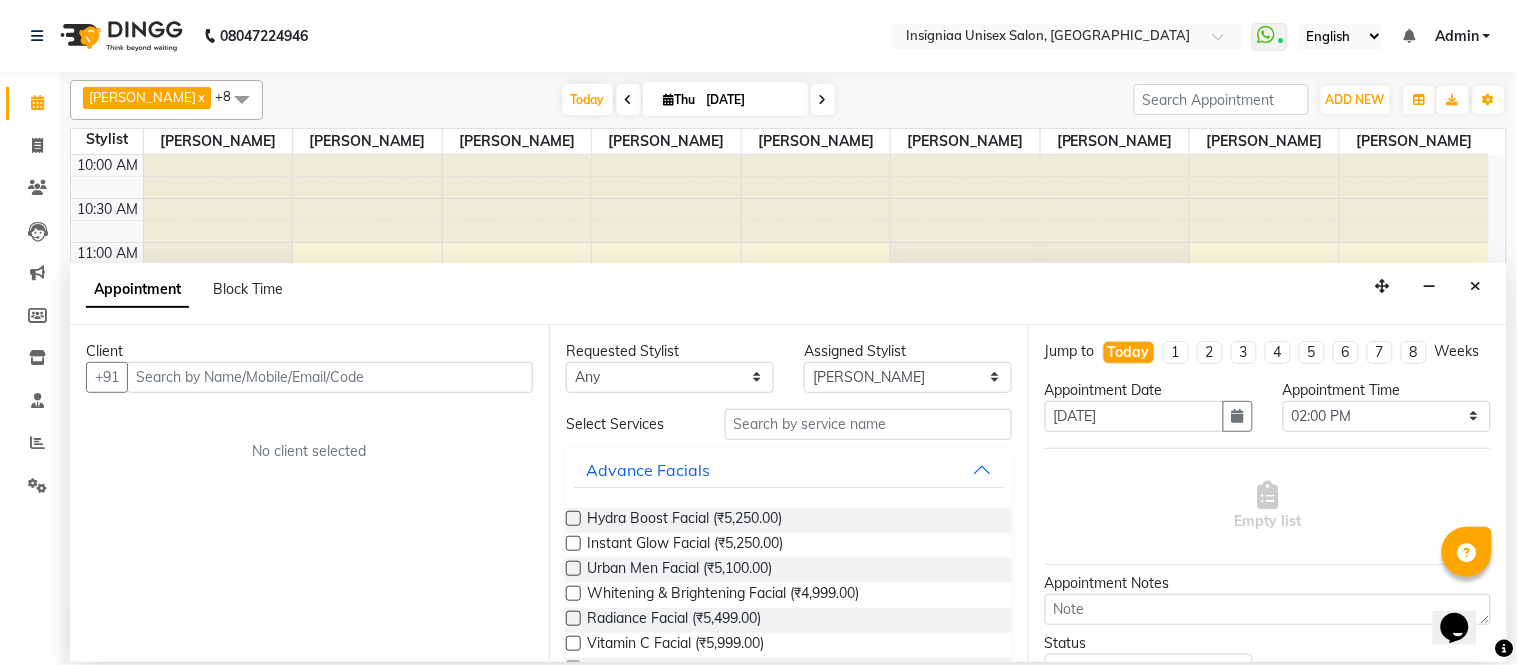 click at bounding box center [330, 377] 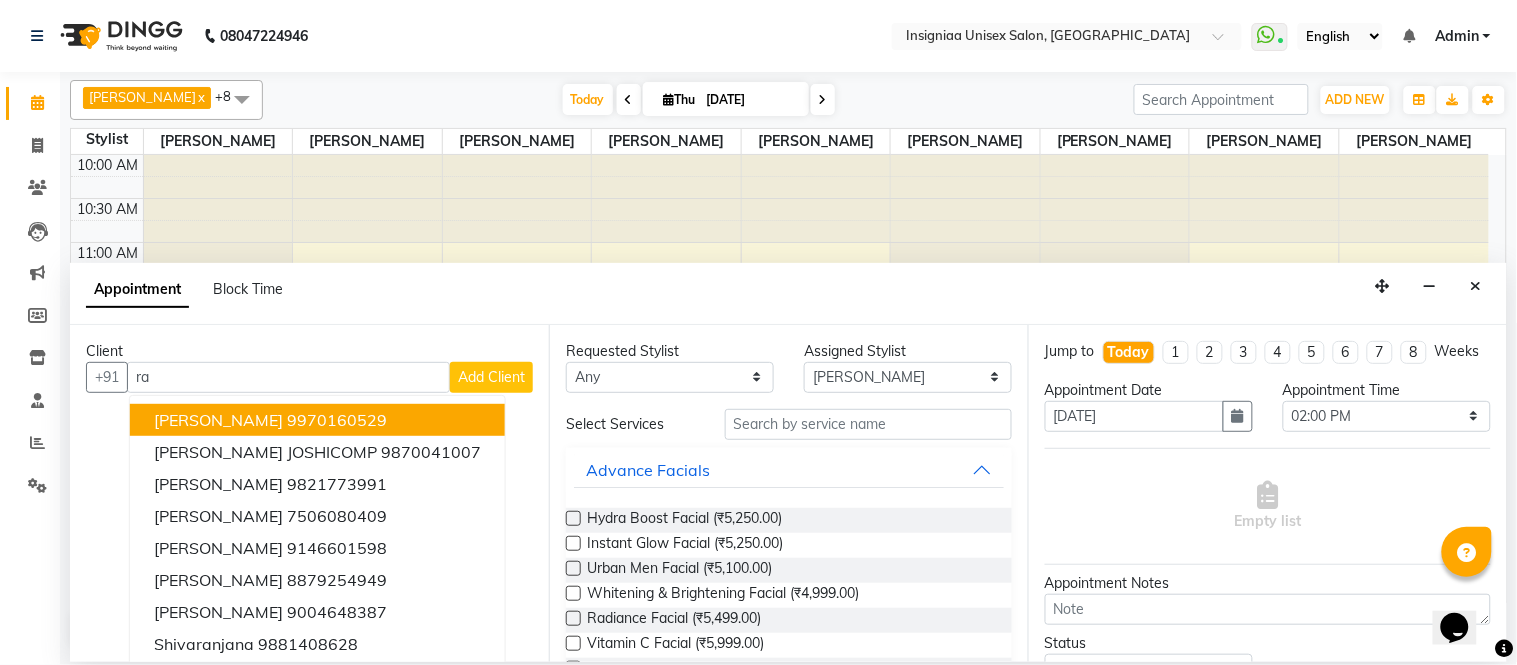 type on "r" 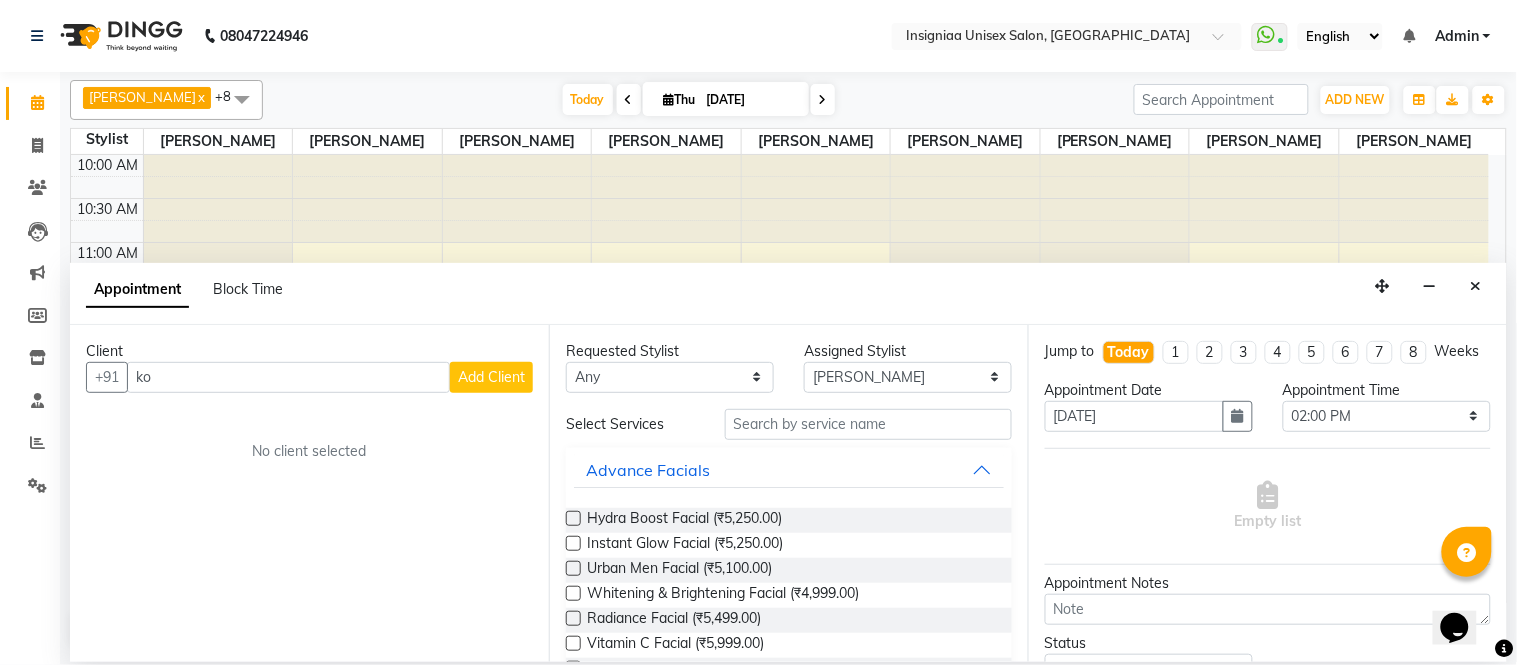 type on "k" 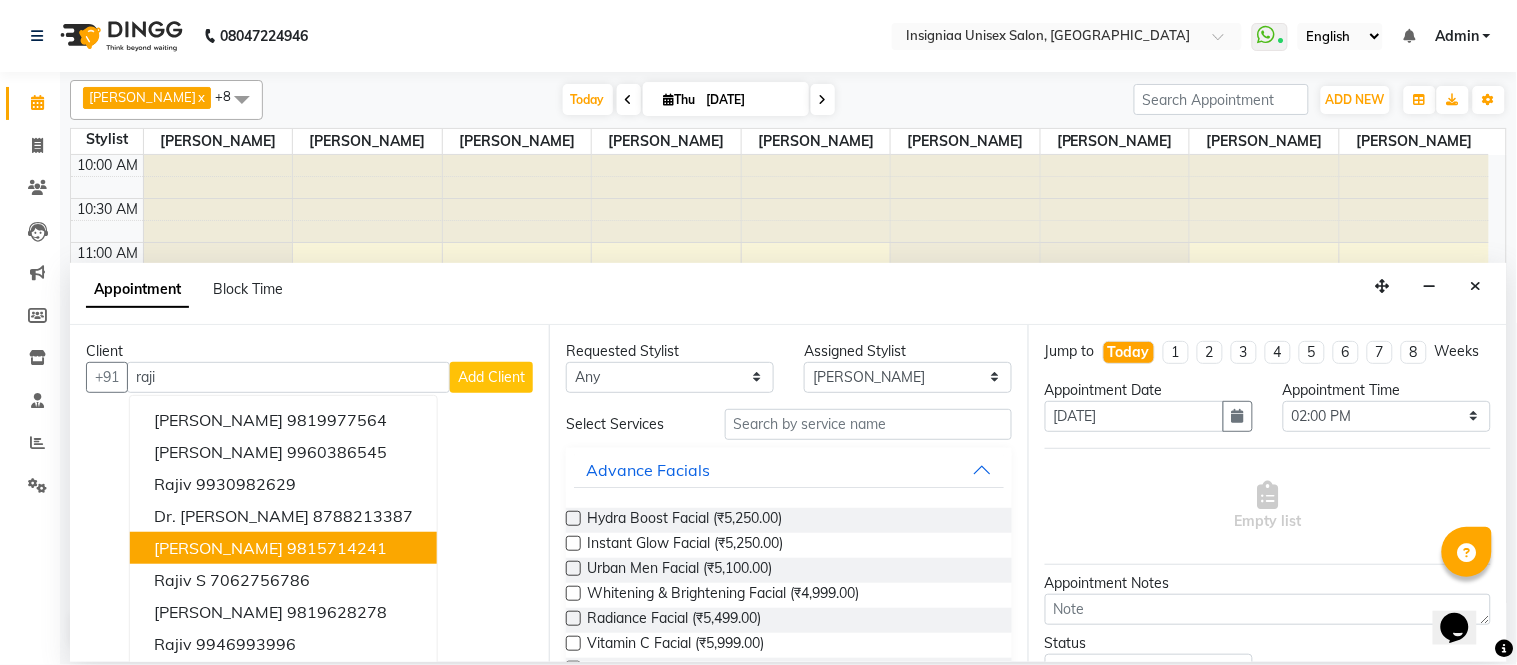 click on "9815714241" at bounding box center [337, 548] 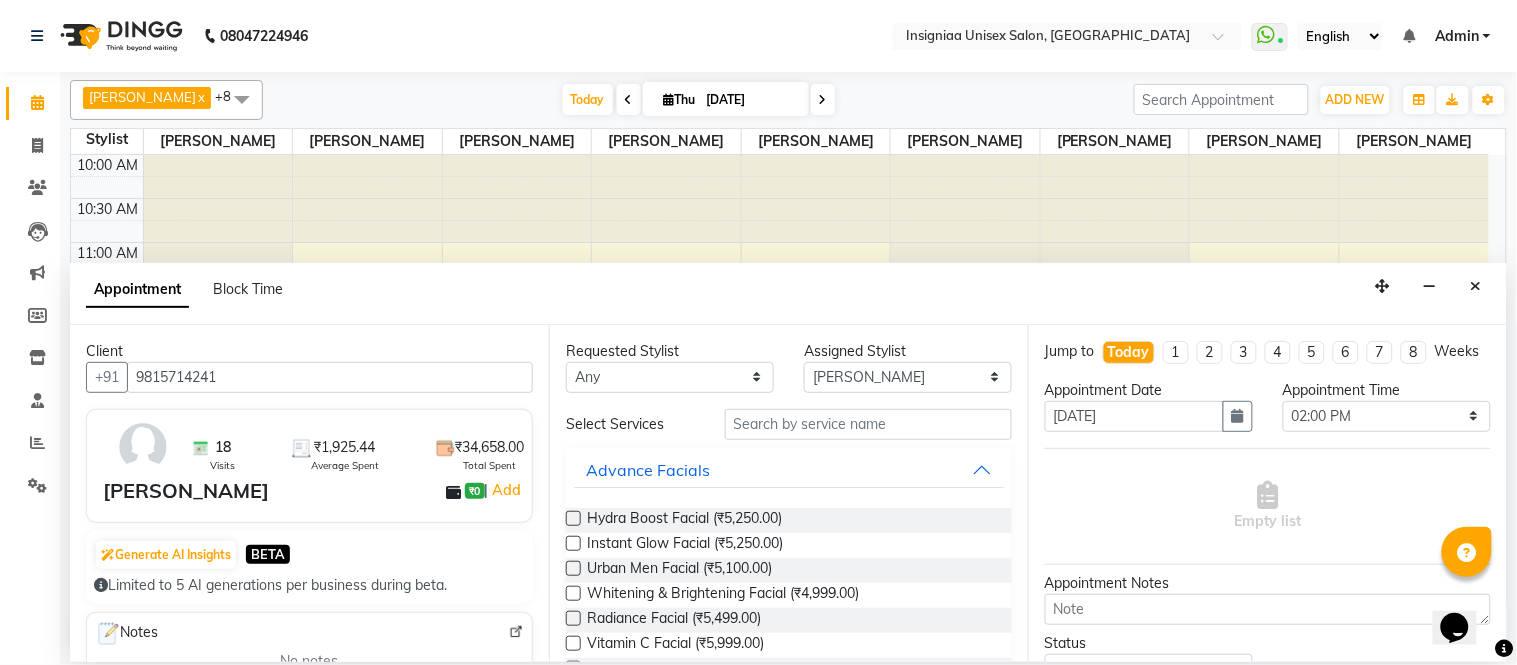 type on "9815714241" 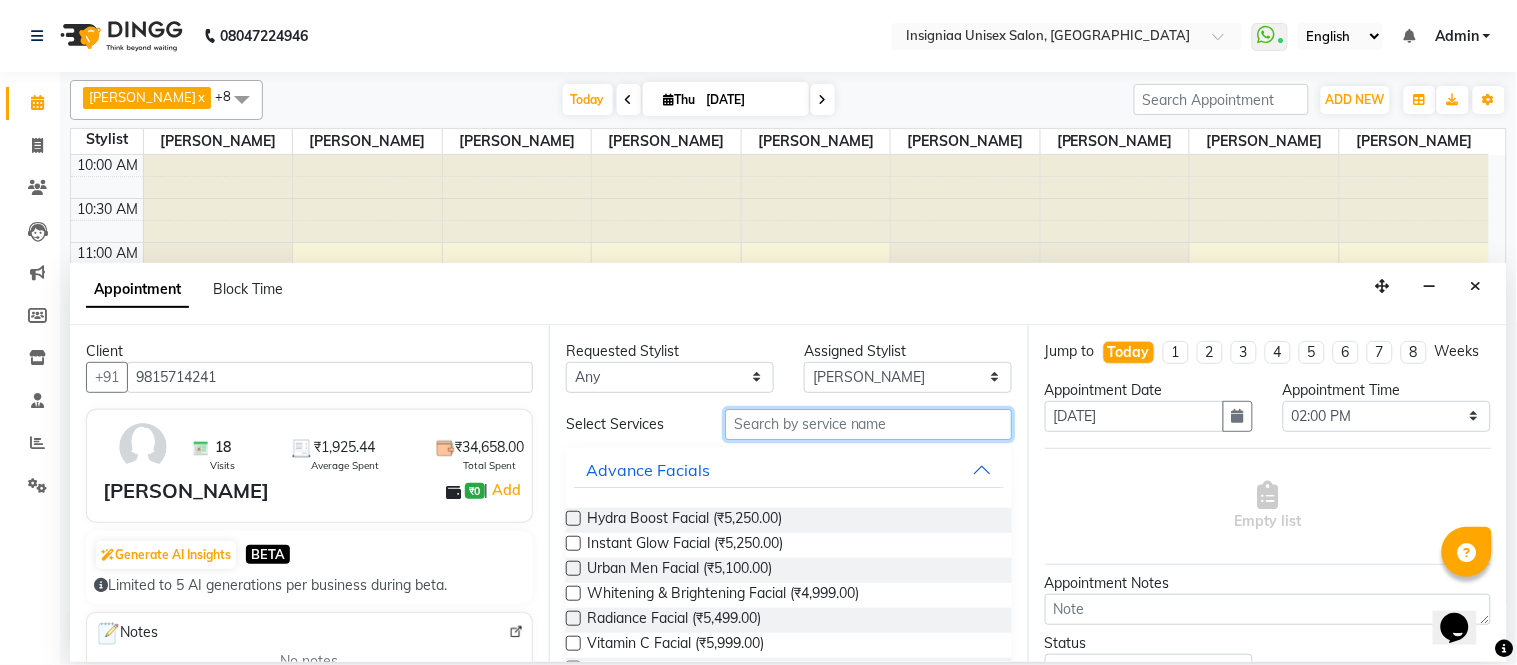 drag, startPoint x: 790, startPoint y: 427, endPoint x: 780, endPoint y: 421, distance: 11.661903 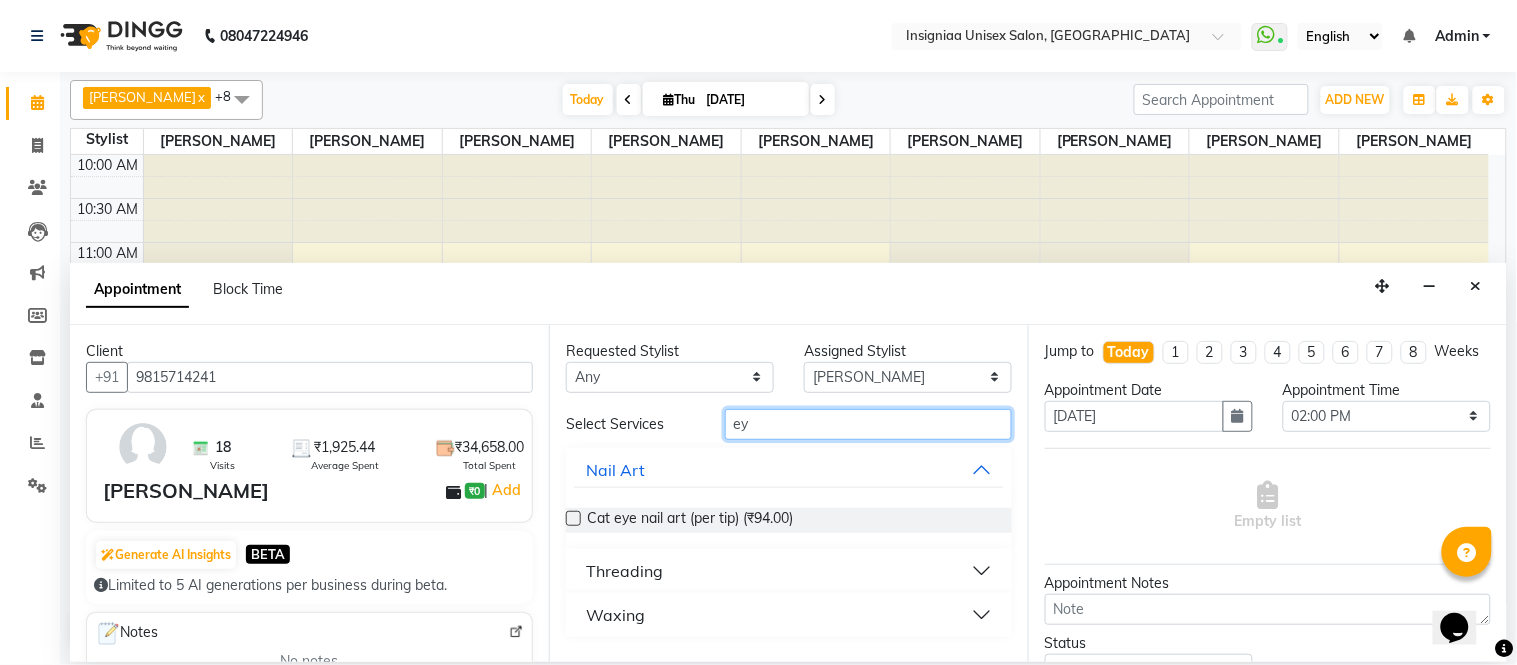 type on "ey" 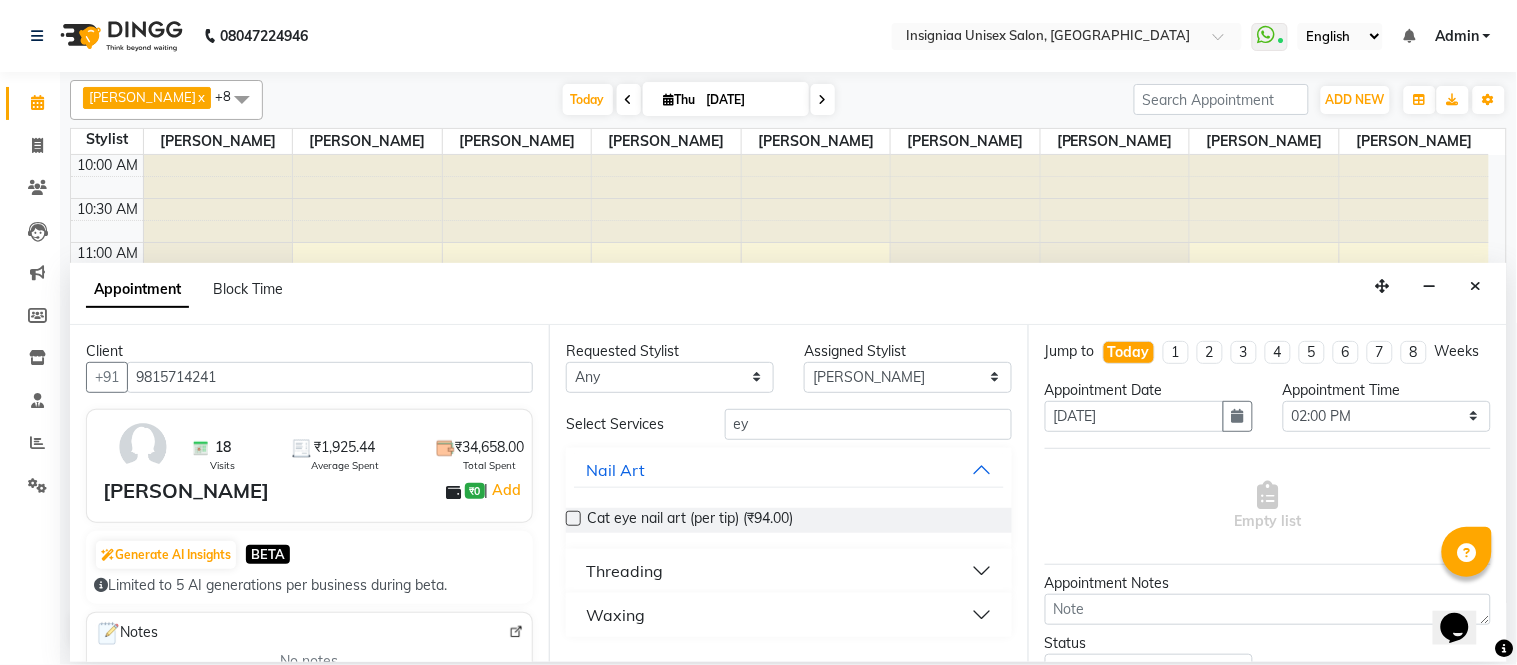 click on "Threading" at bounding box center [624, 571] 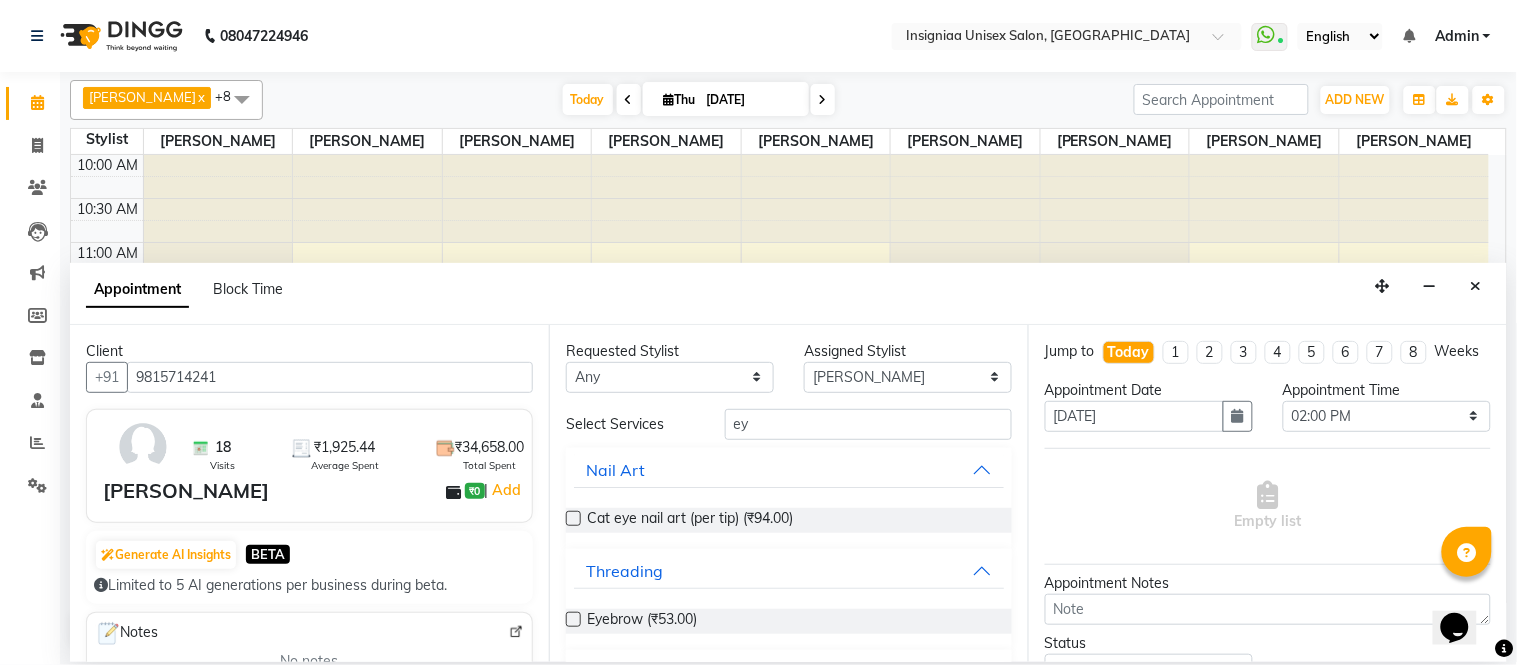 click at bounding box center (573, 619) 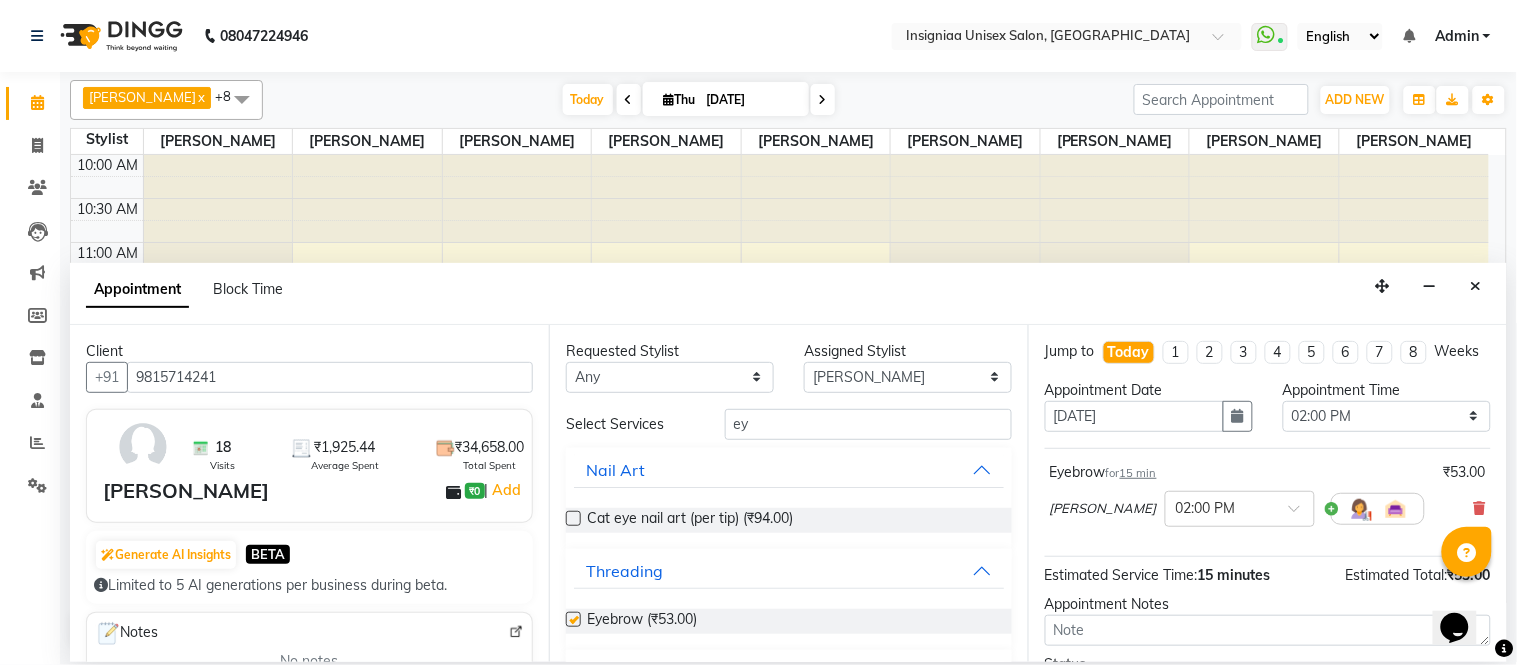 checkbox on "false" 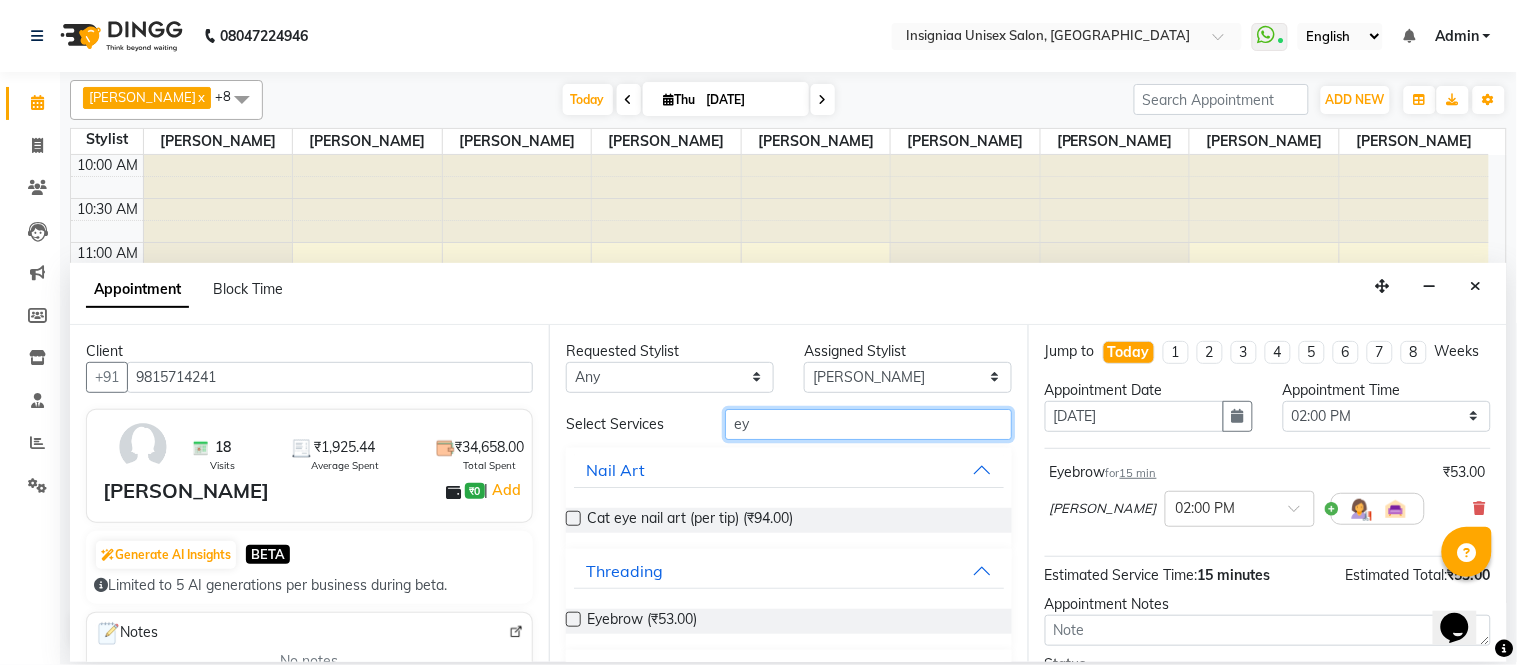click on "ey" at bounding box center (868, 424) 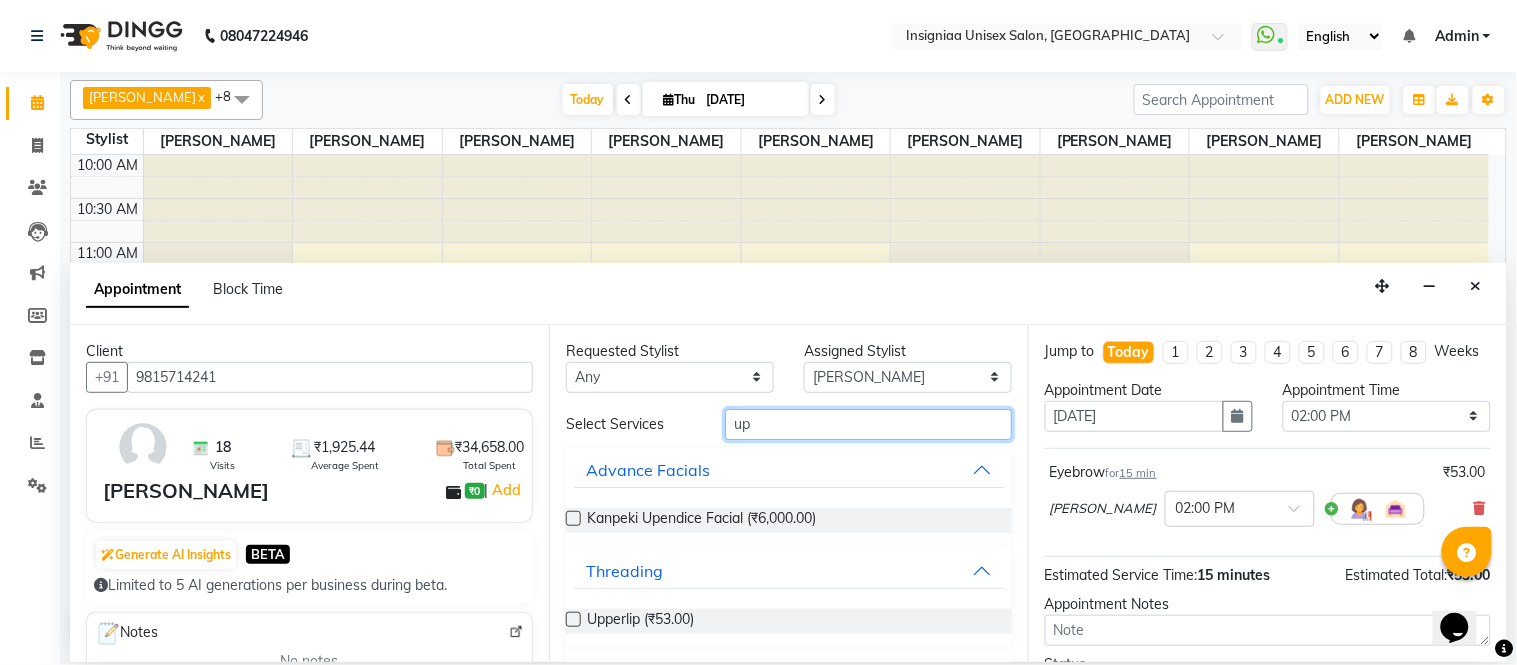type on "up" 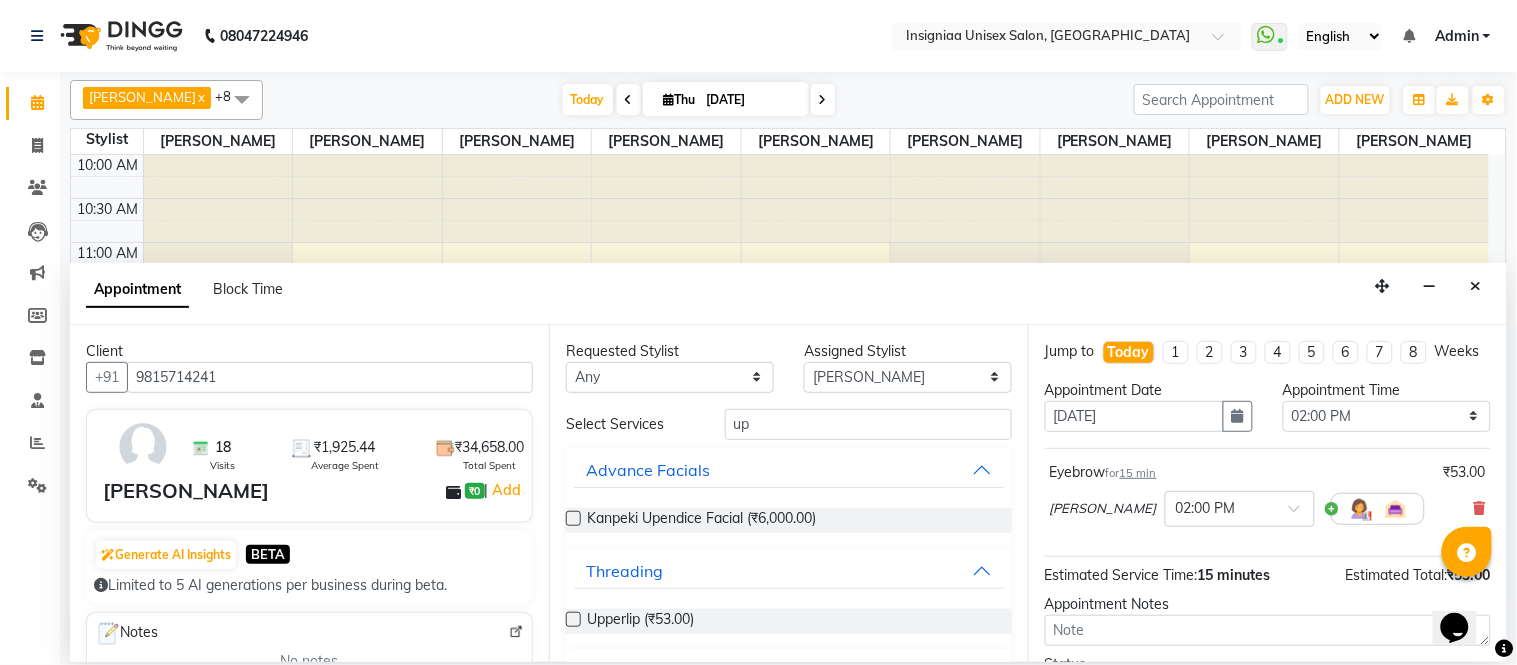 click at bounding box center (573, 619) 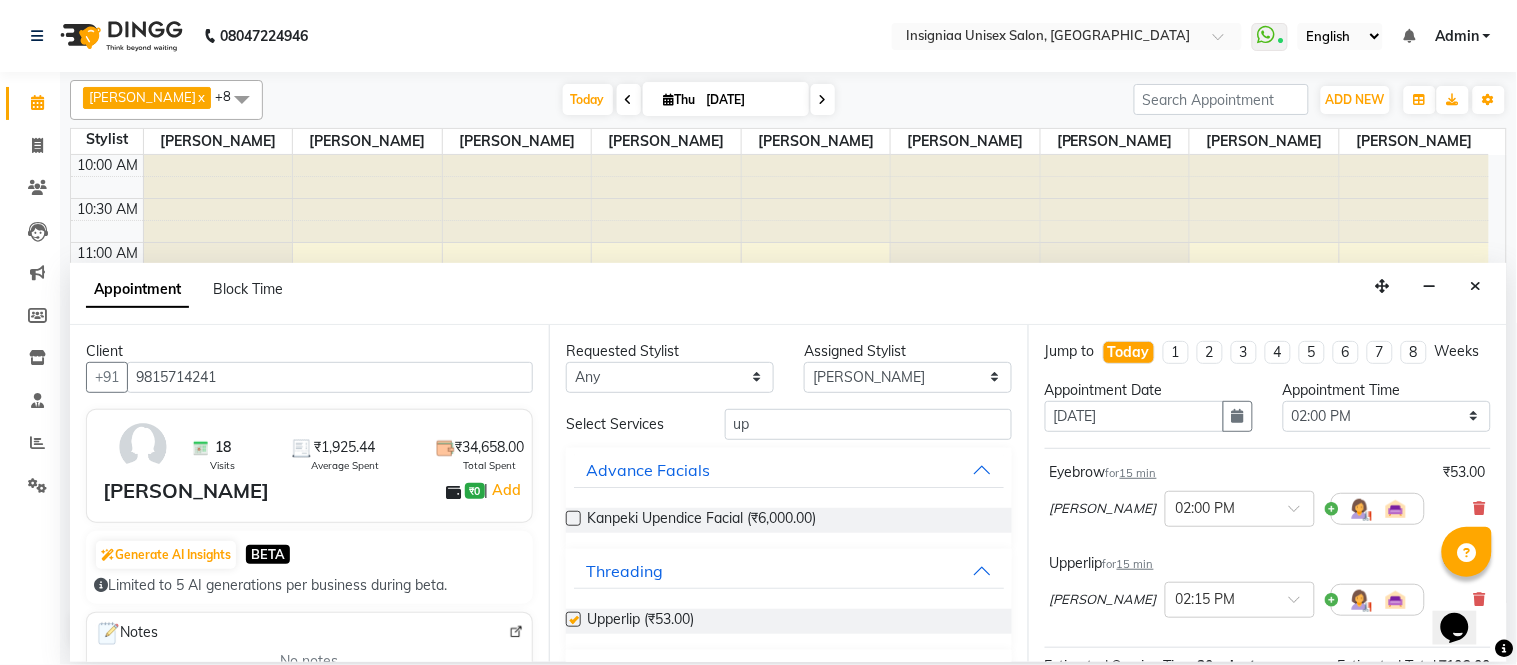 checkbox on "false" 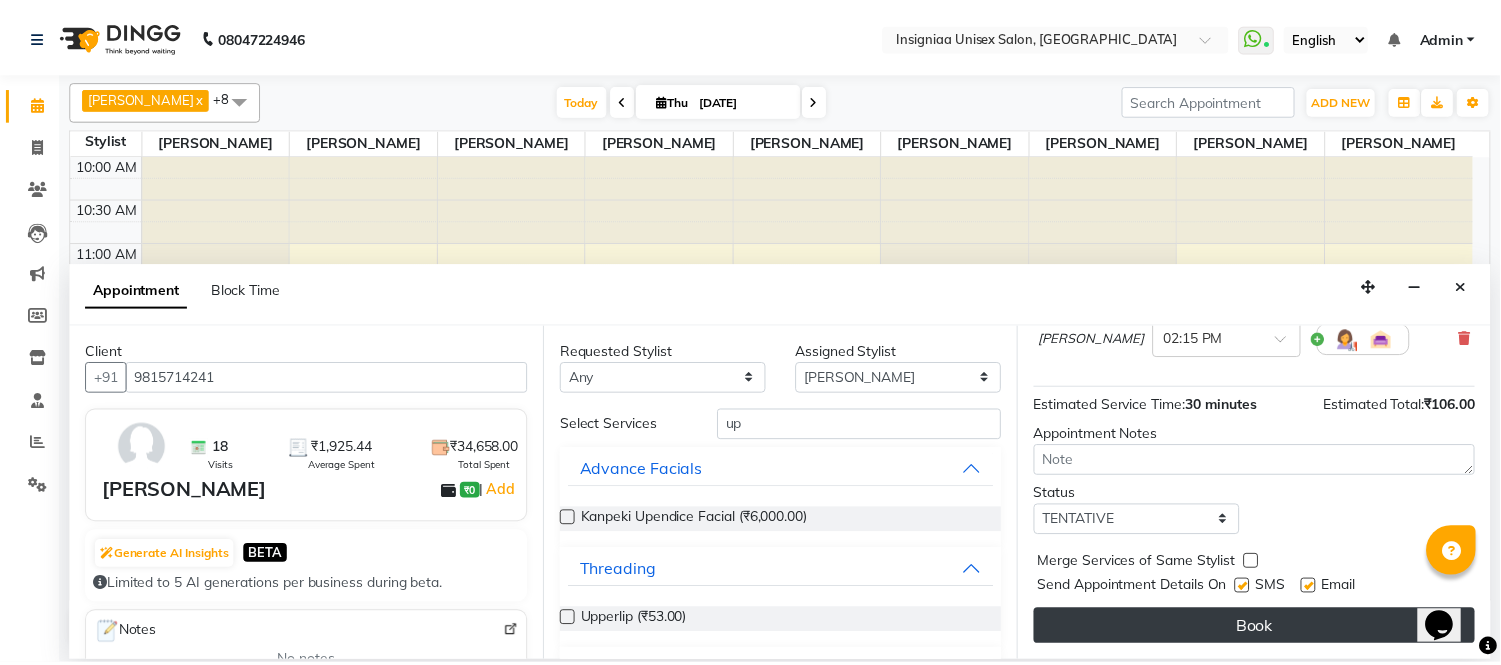 scroll, scrollTop: 280, scrollLeft: 0, axis: vertical 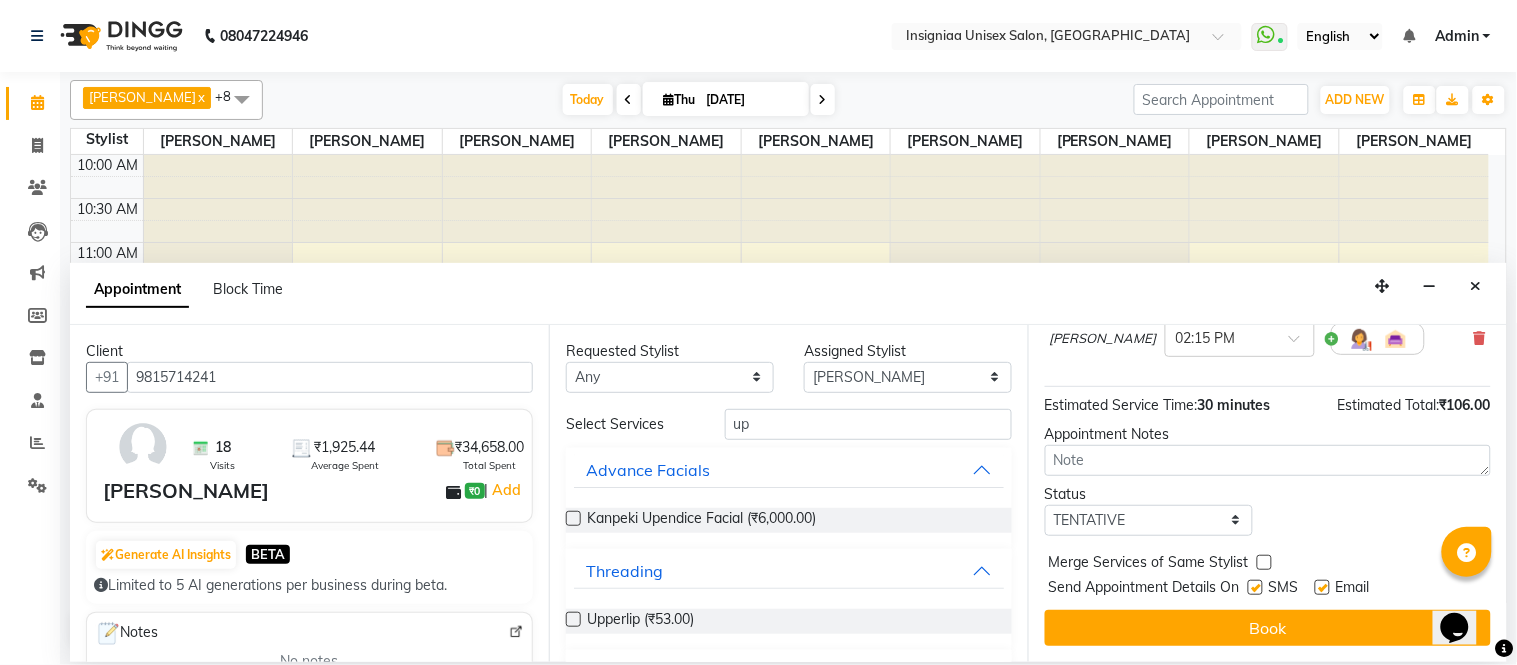 click at bounding box center [1322, 587] 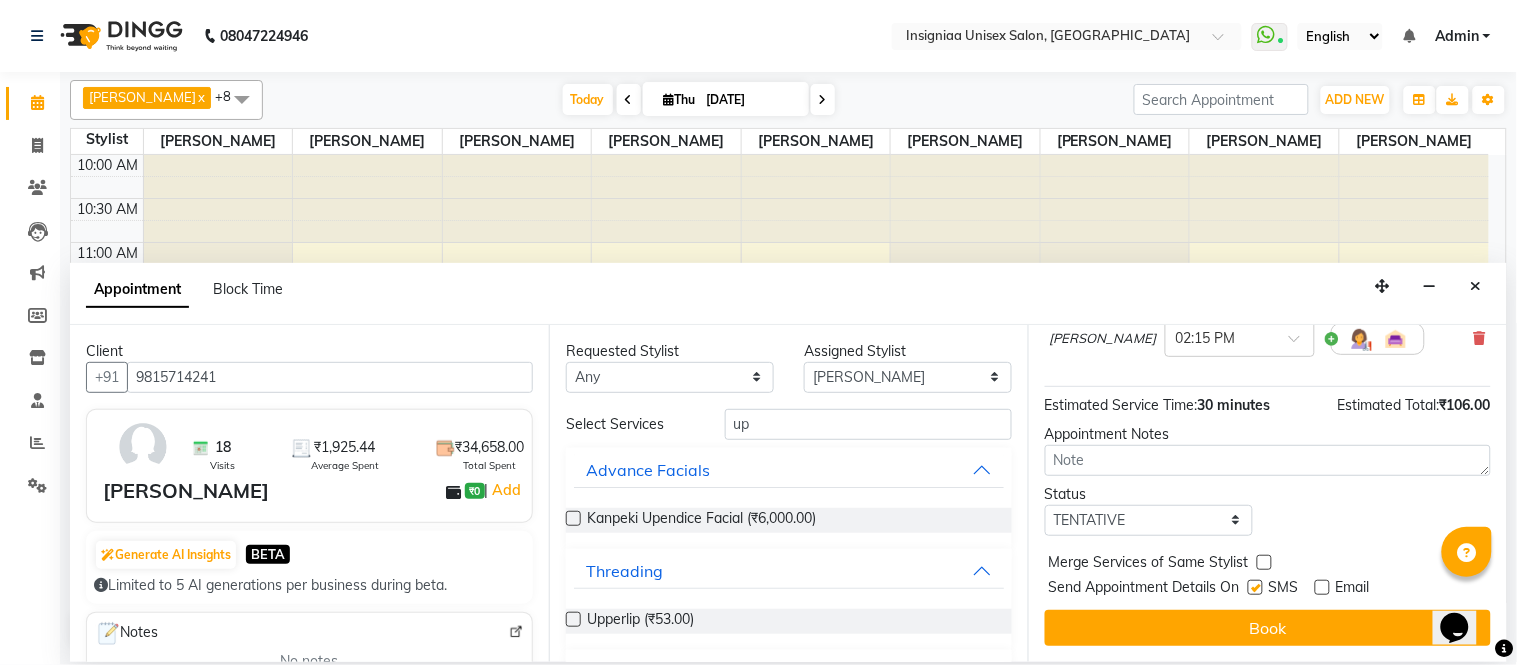 click at bounding box center (1255, 587) 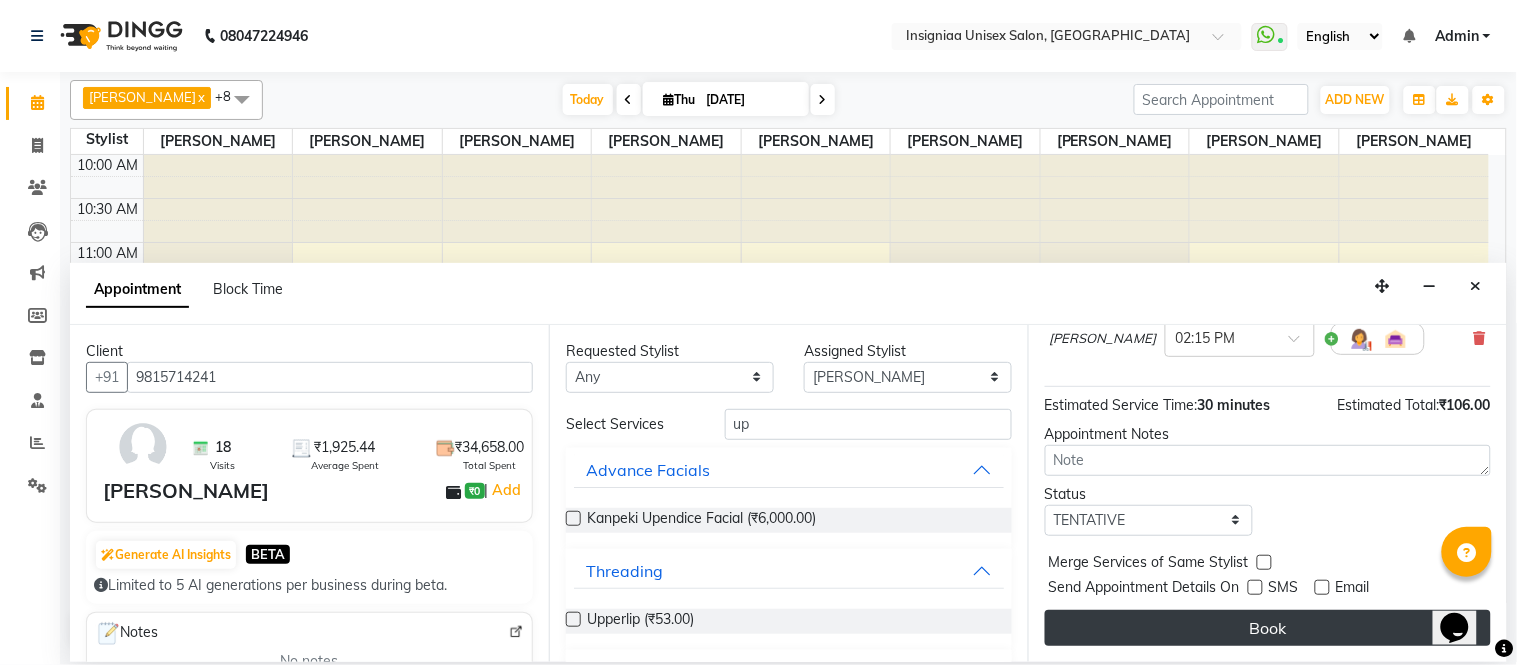 click on "Book" at bounding box center (1268, 628) 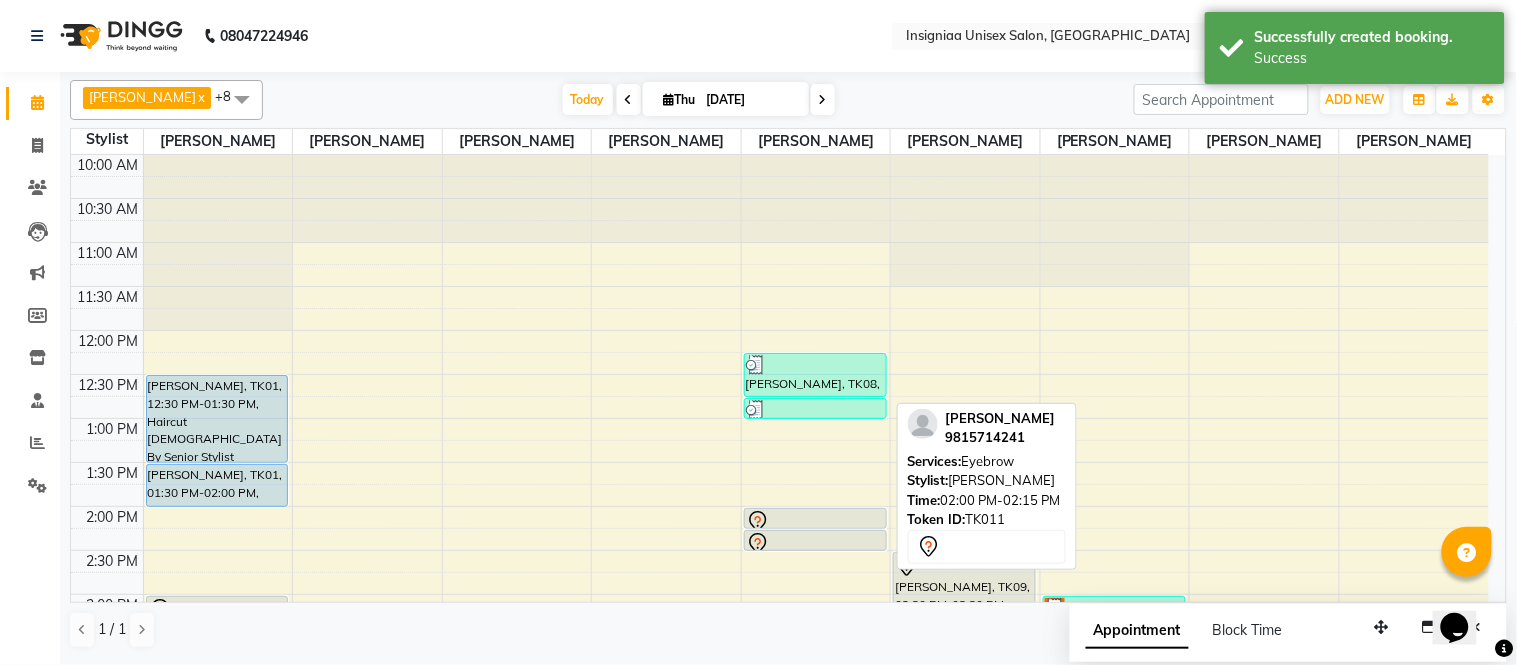 click at bounding box center (815, 528) 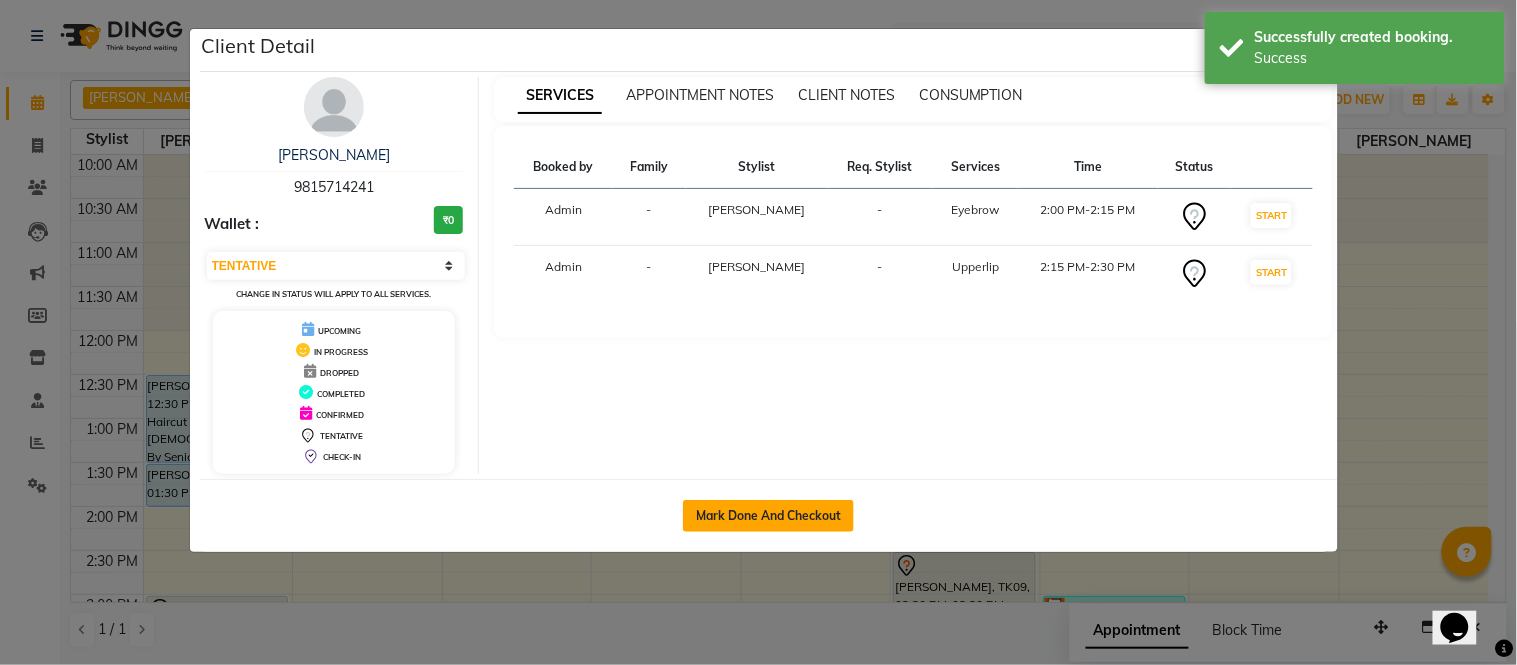 click on "Mark Done And Checkout" 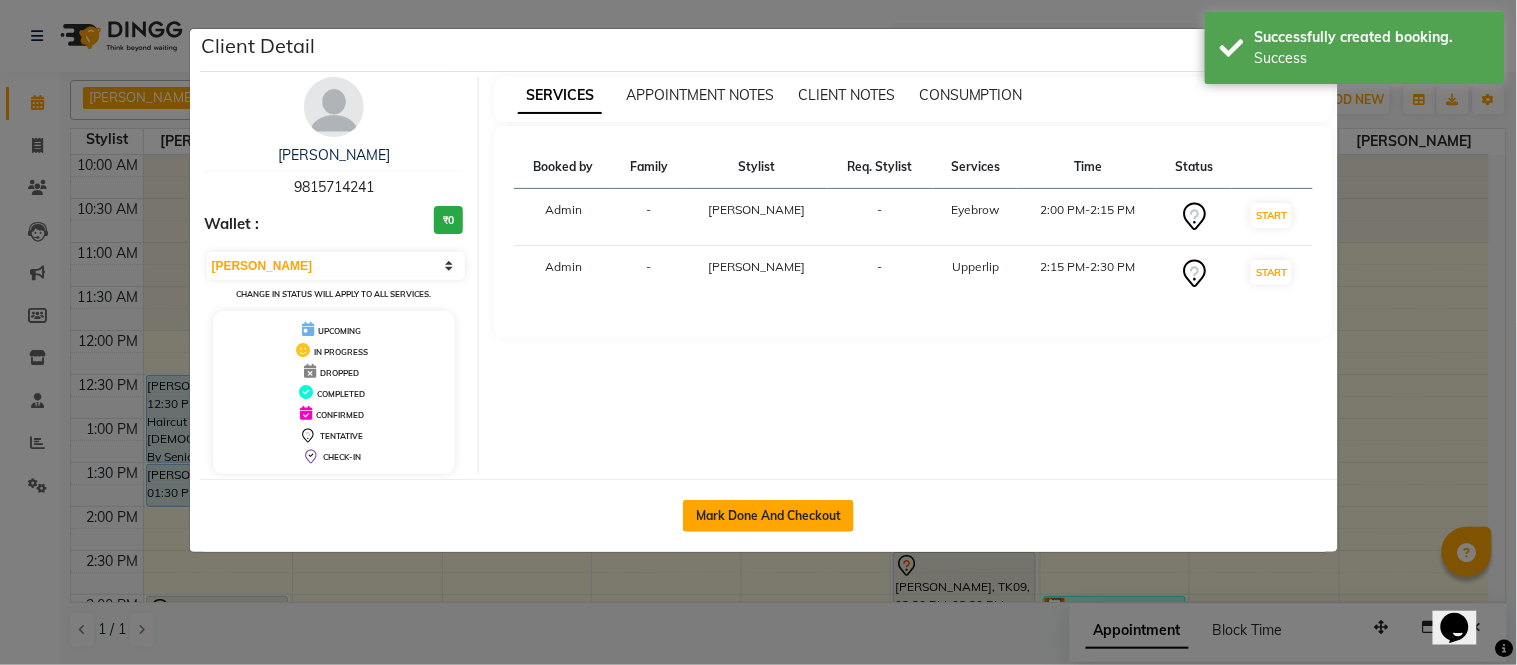 select on "6999" 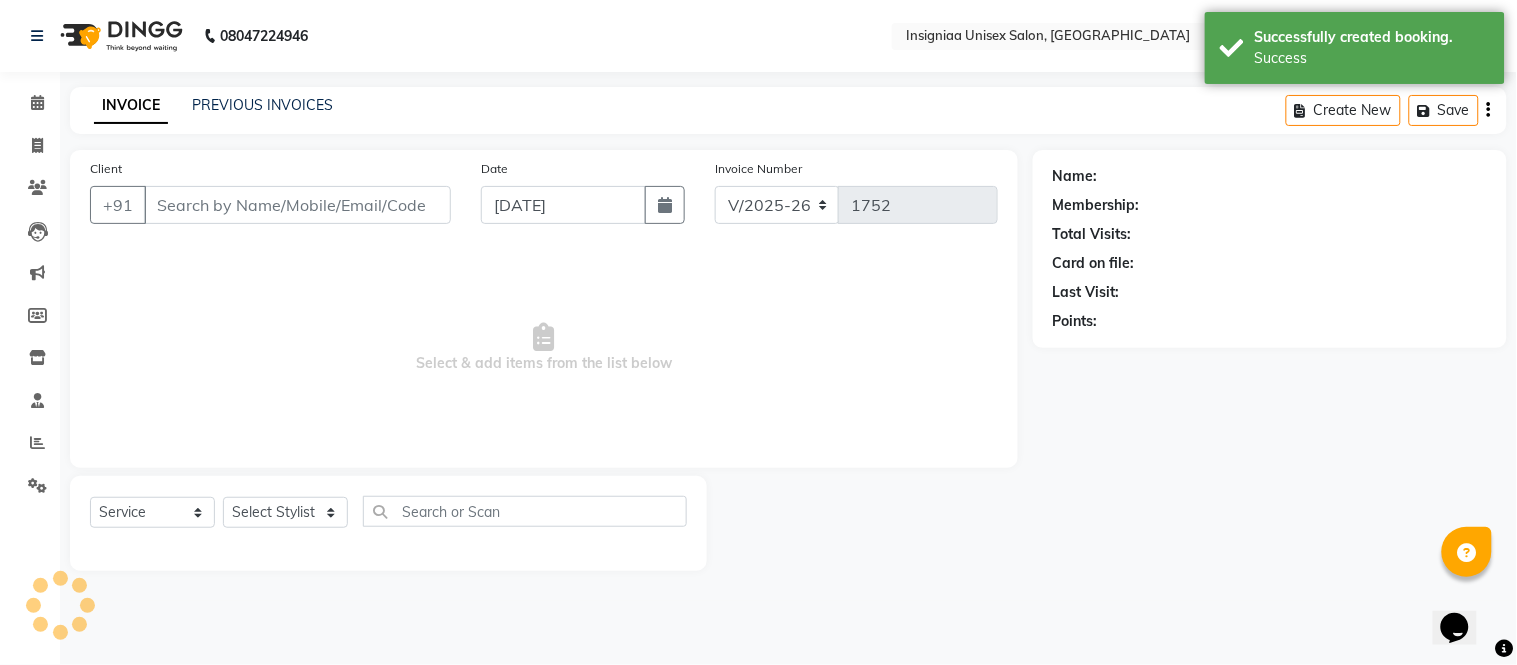 type on "9815714241" 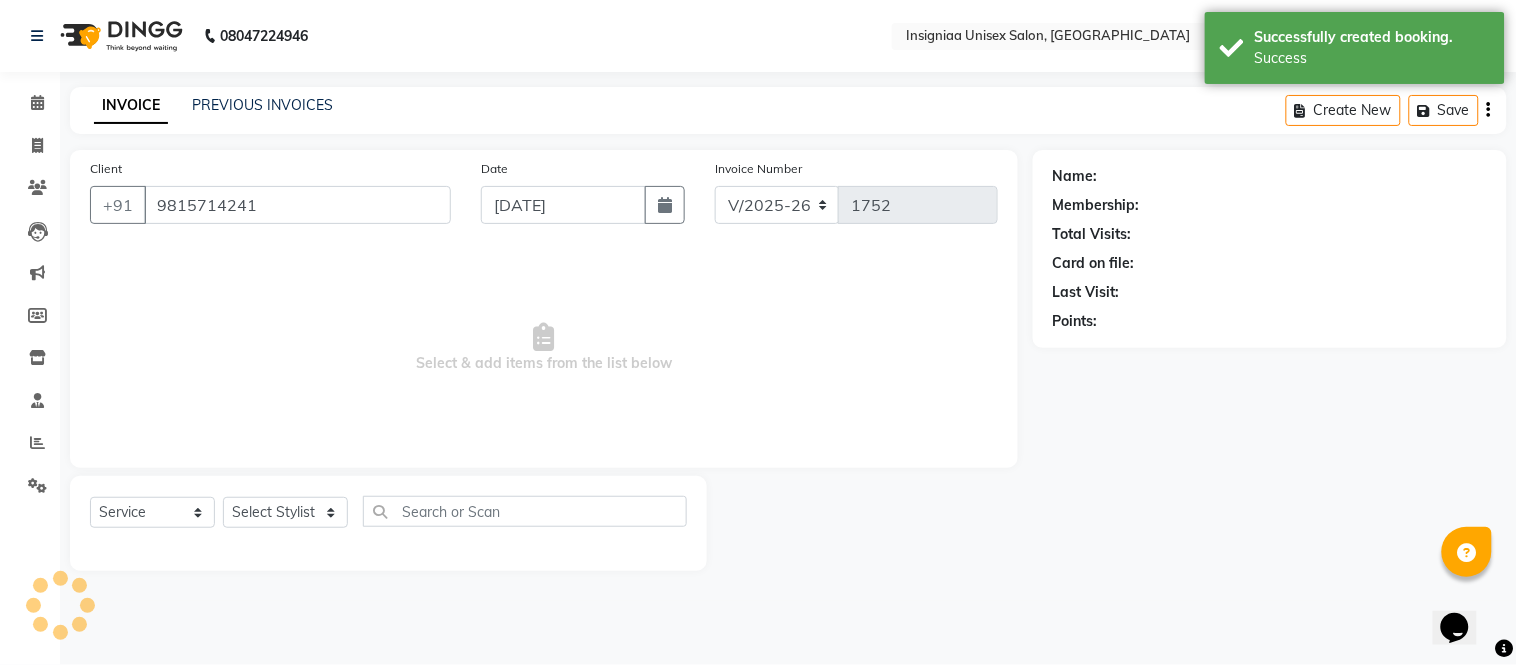 select on "58136" 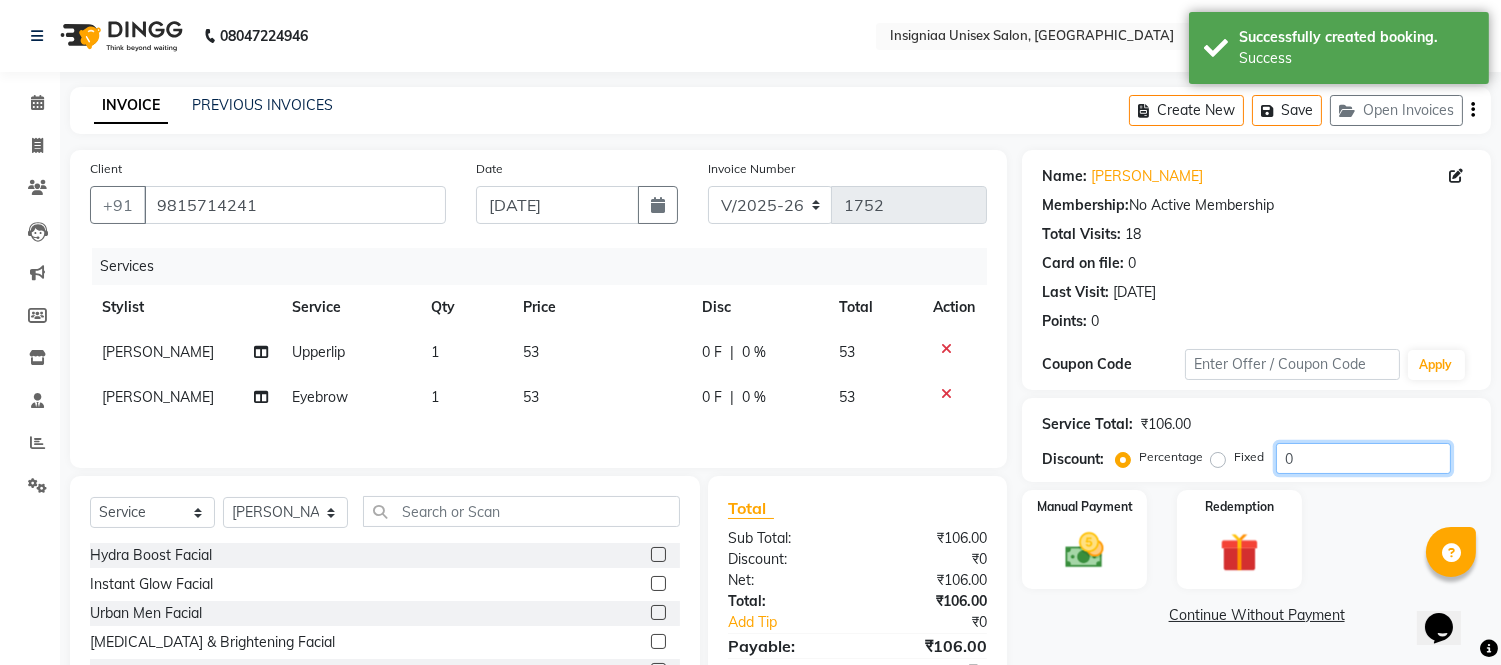 click on "0" 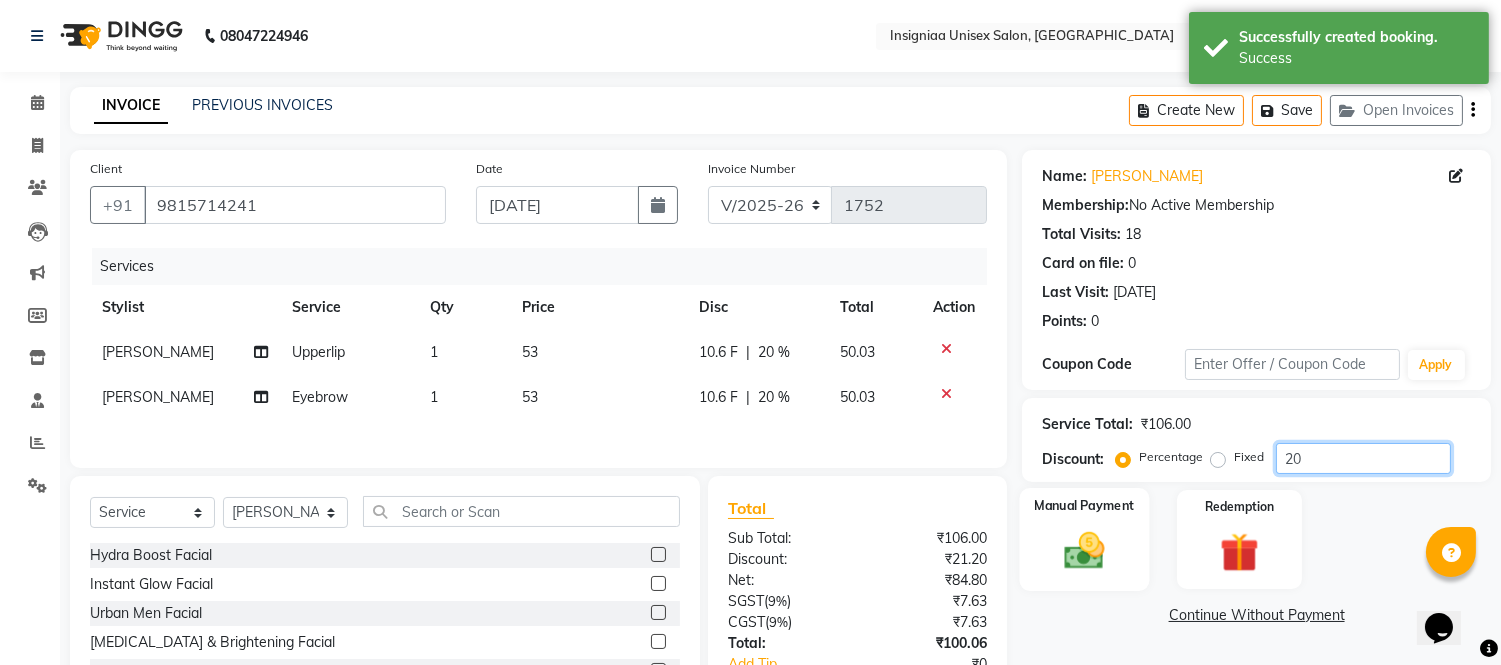 type on "20" 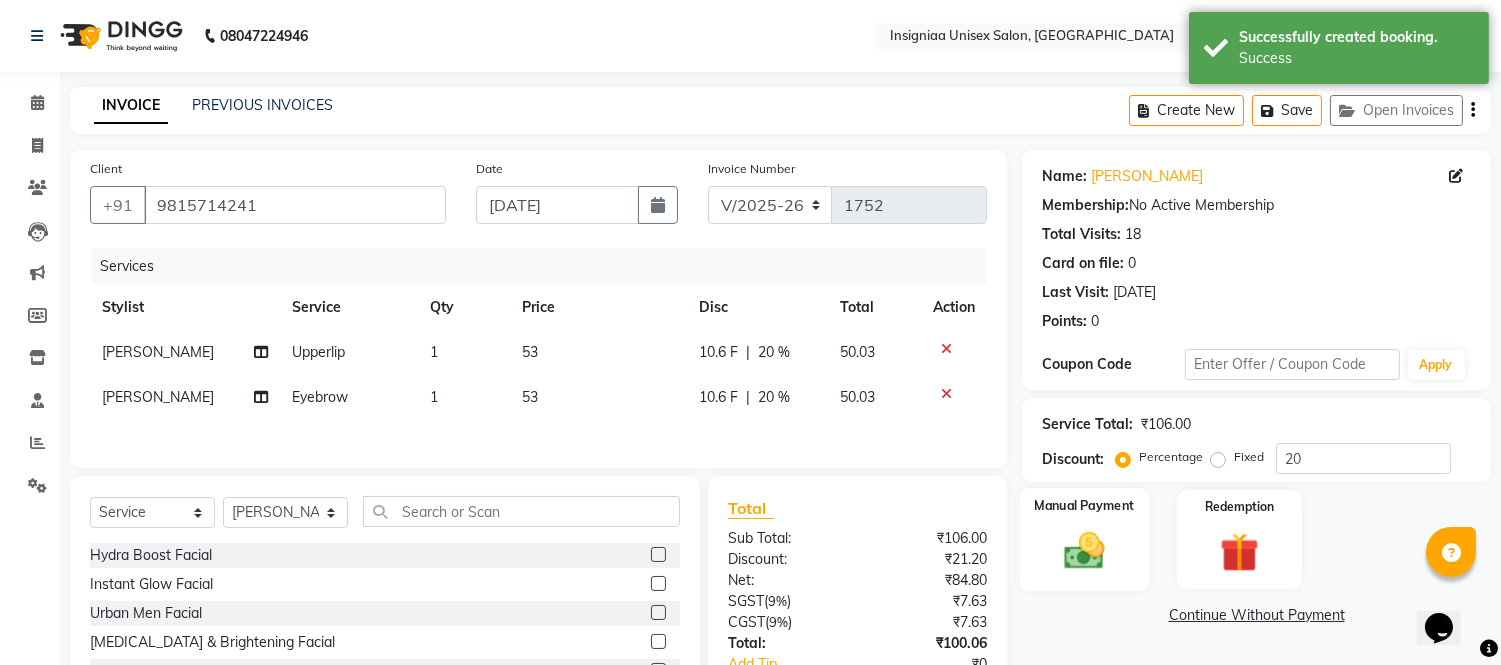 click on "Manual Payment" 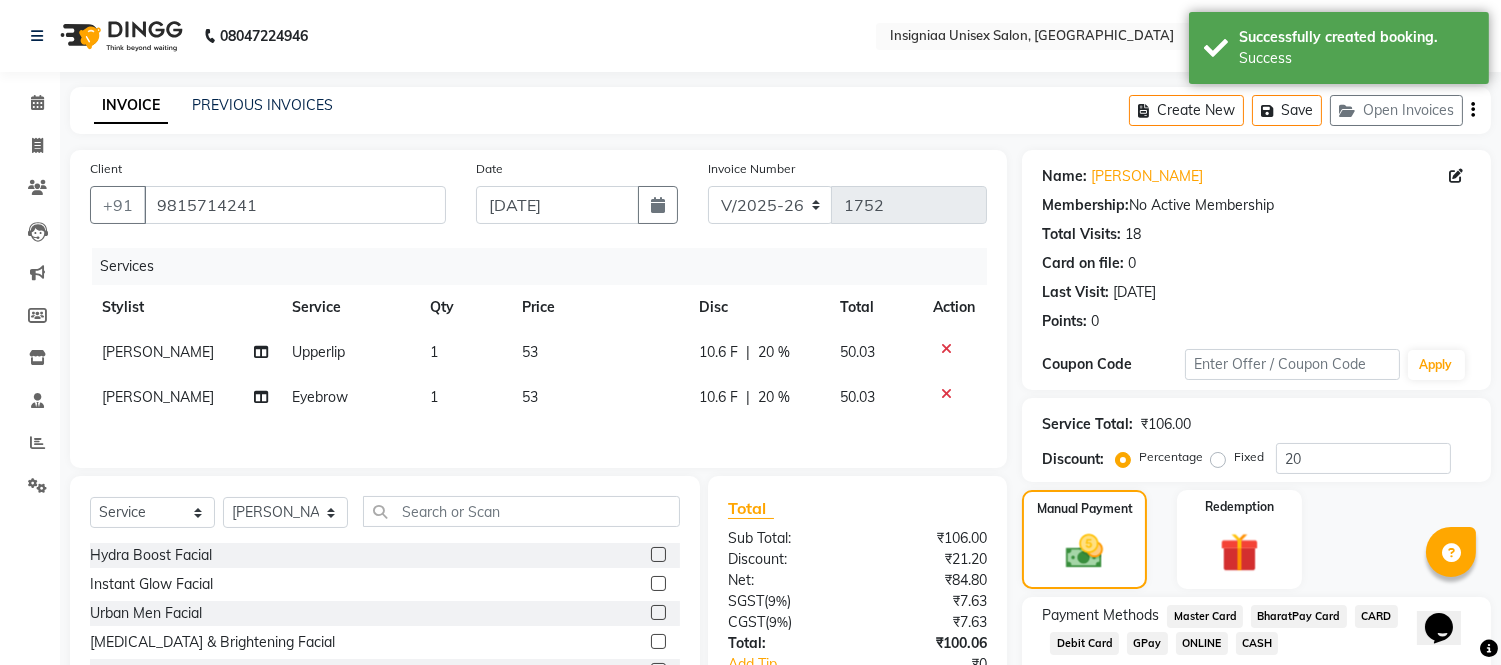 click on "GPay" 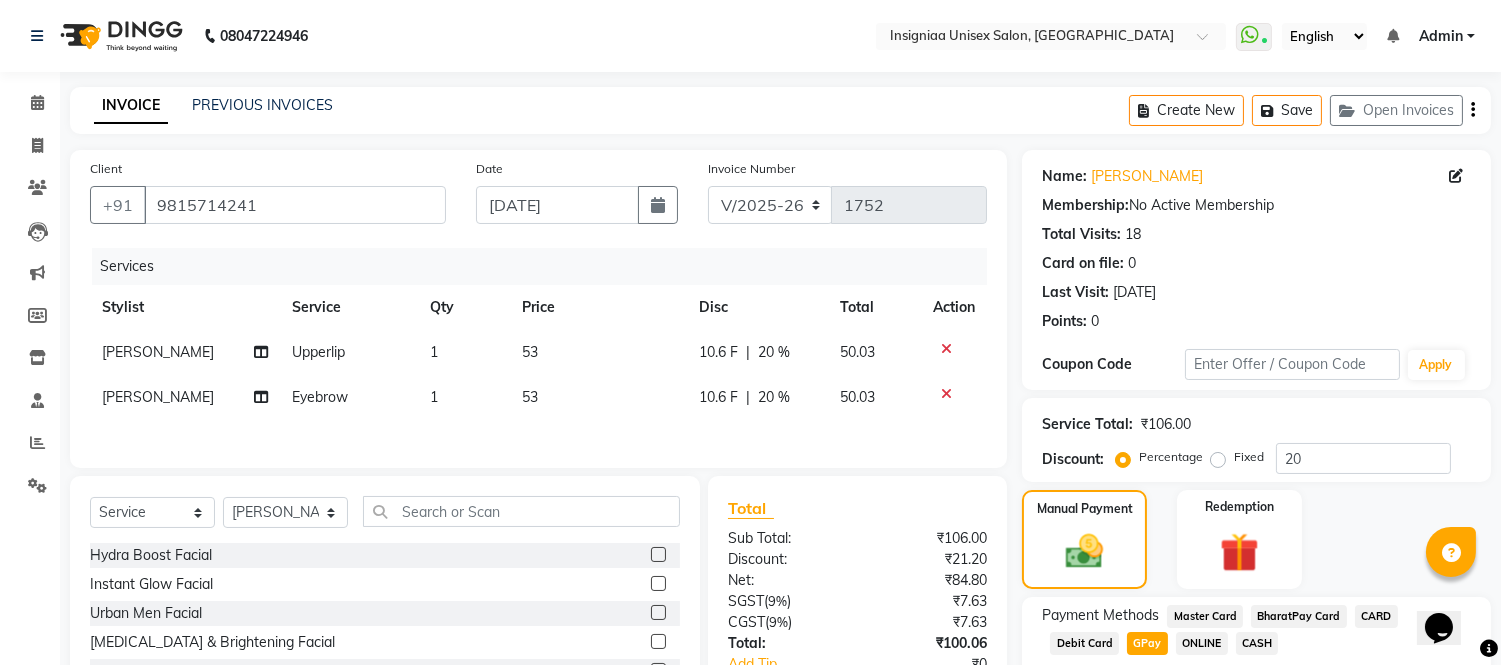 scroll, scrollTop: 178, scrollLeft: 0, axis: vertical 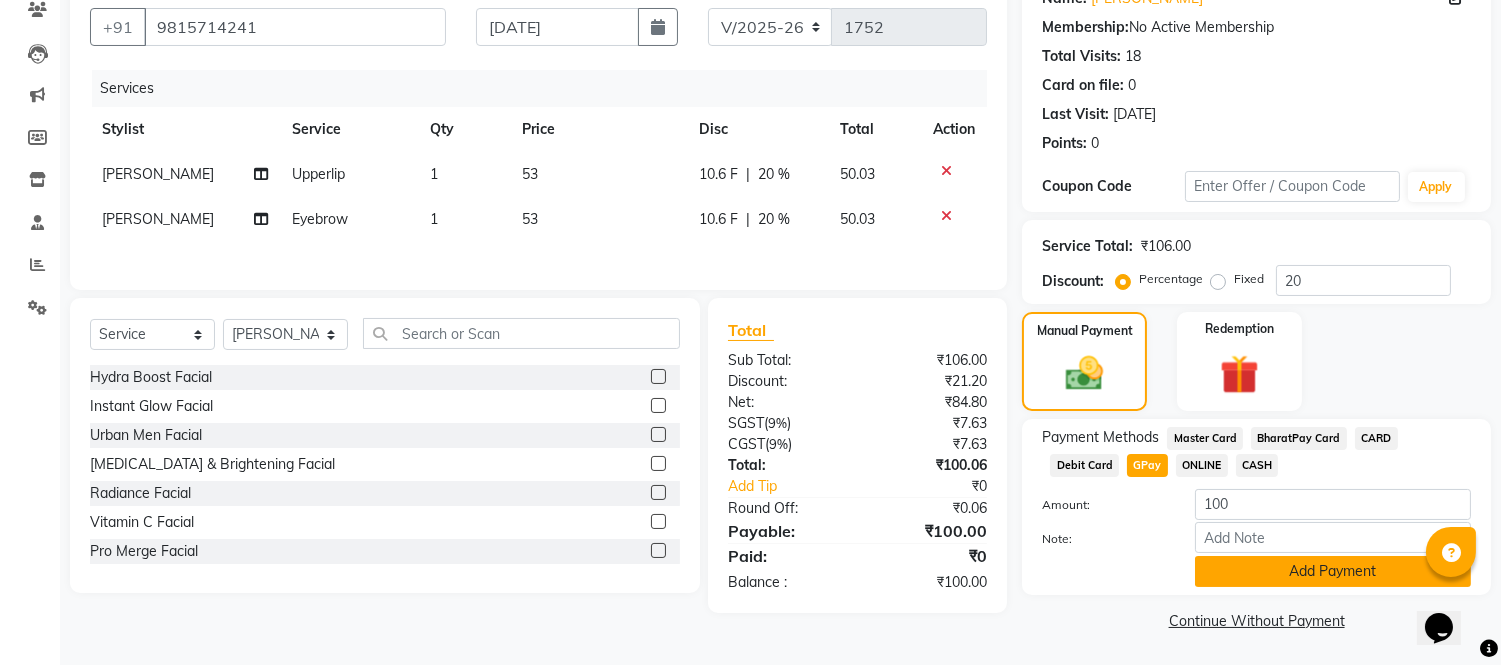 click on "Add Payment" 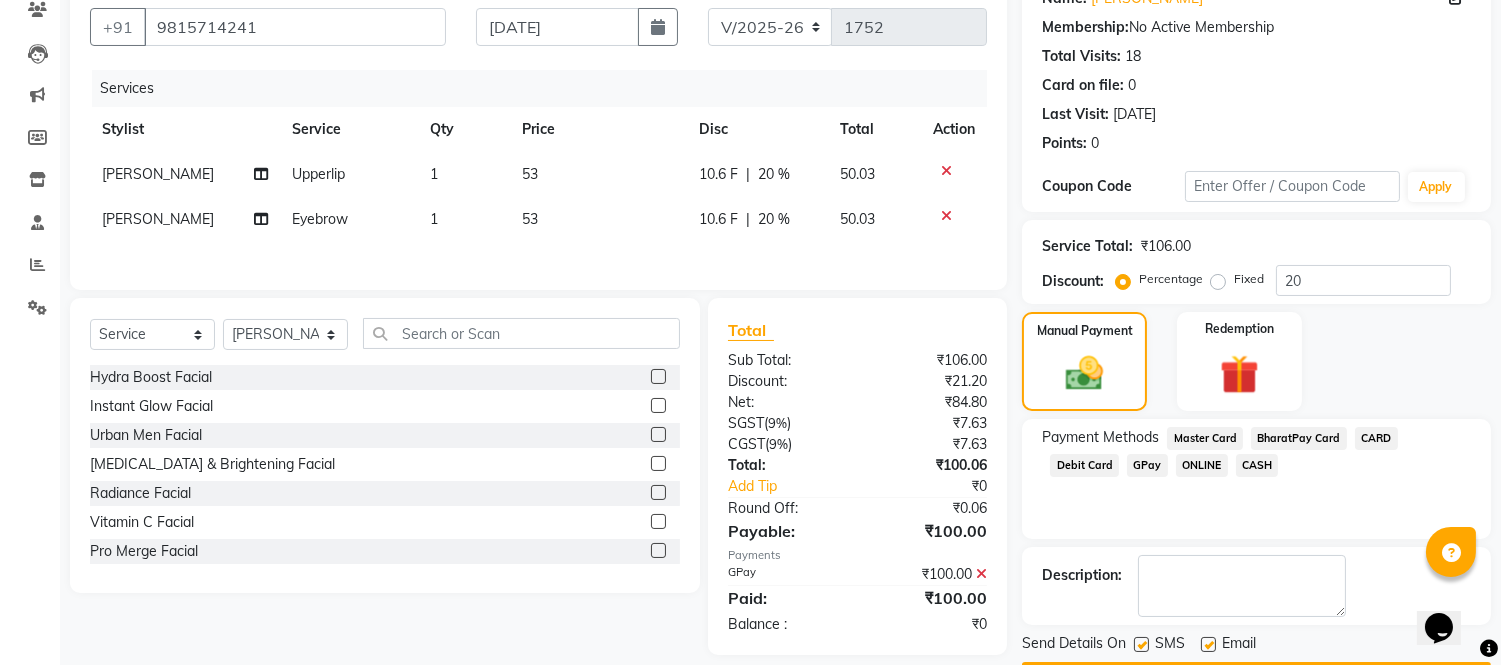 click 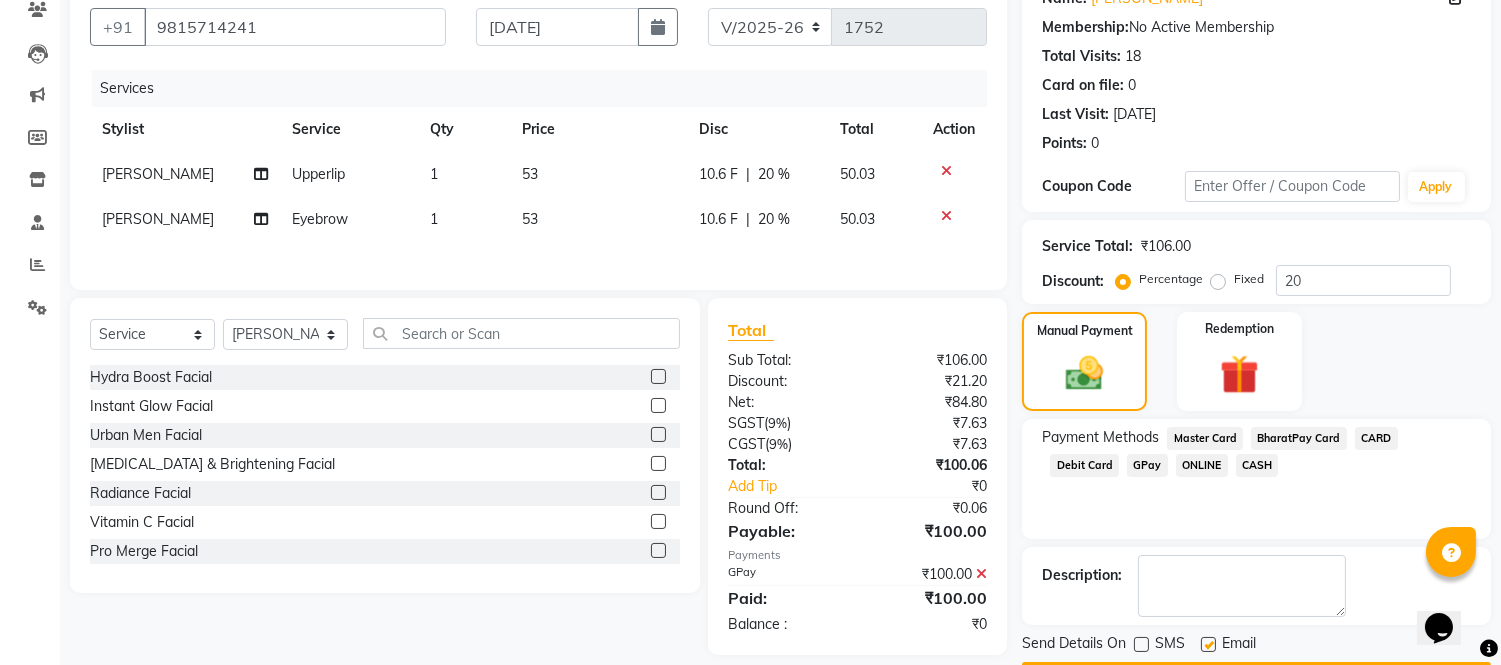 click 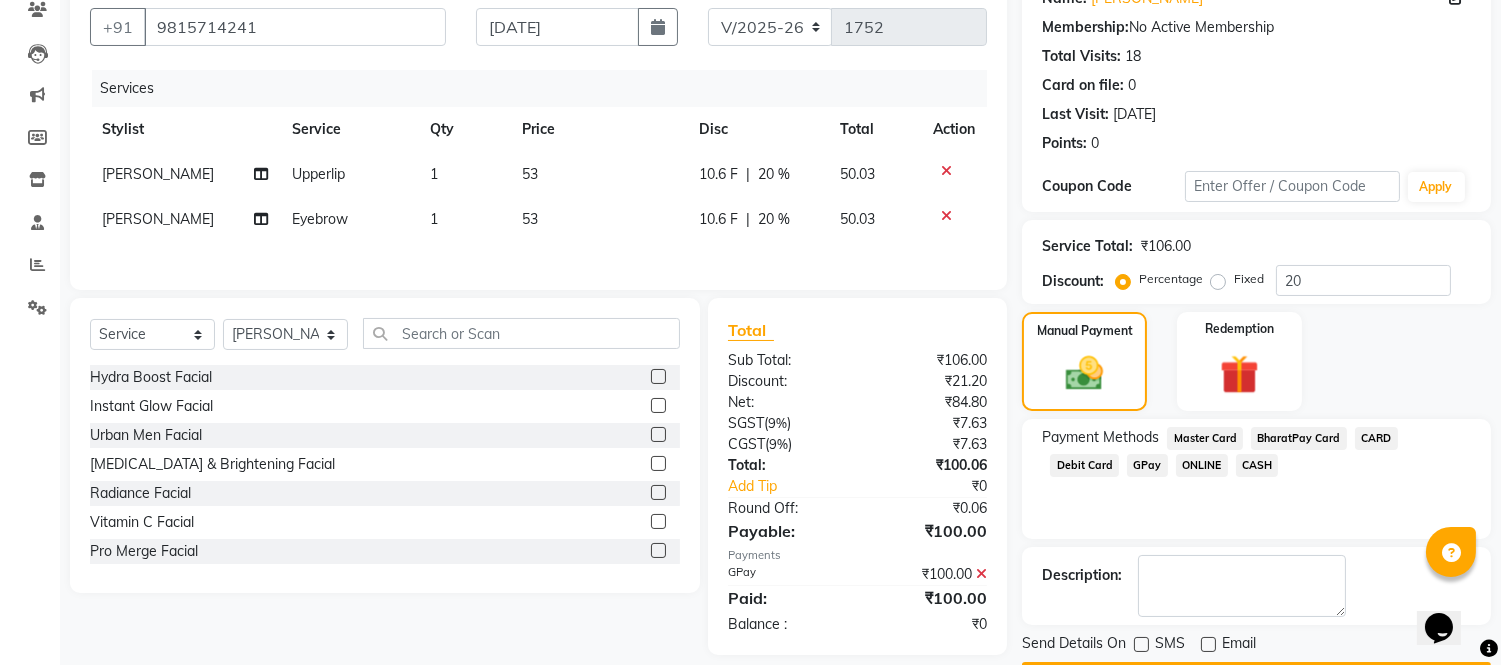 scroll, scrollTop: 234, scrollLeft: 0, axis: vertical 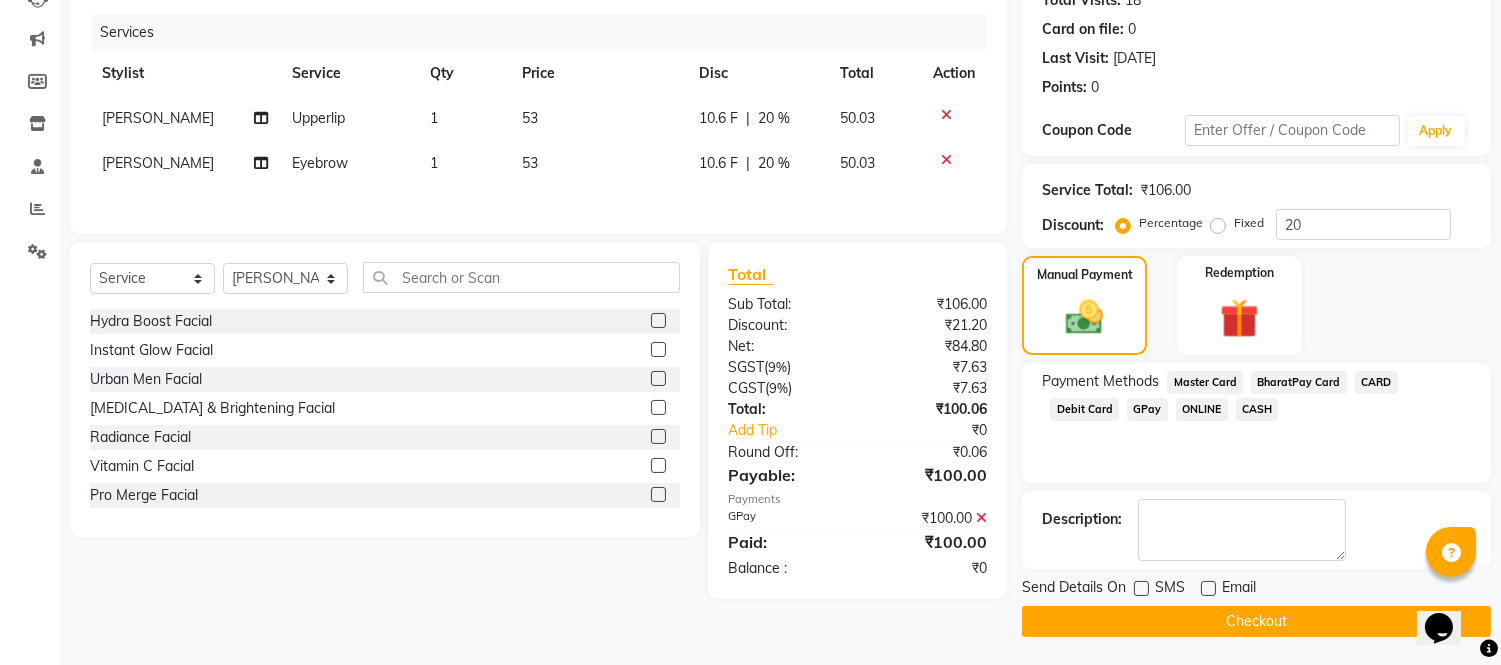 click on "Checkout" 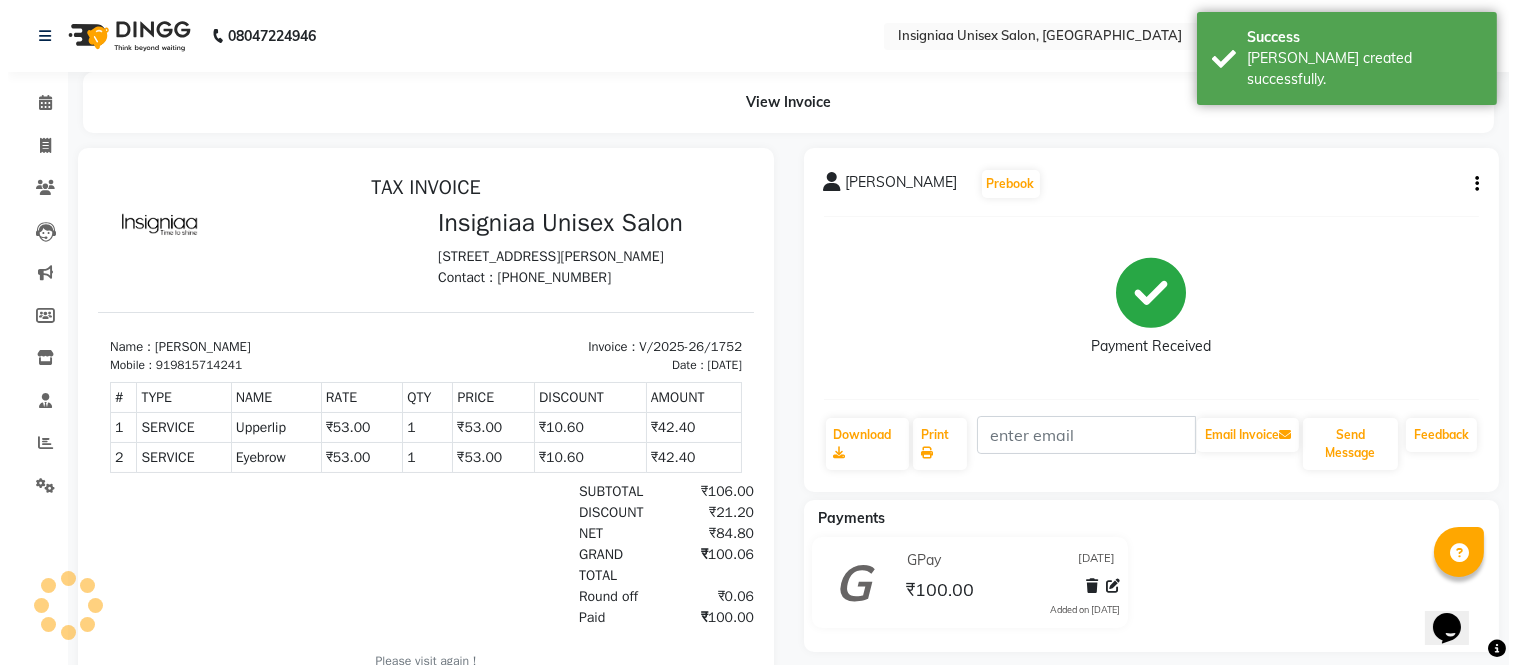scroll, scrollTop: 0, scrollLeft: 0, axis: both 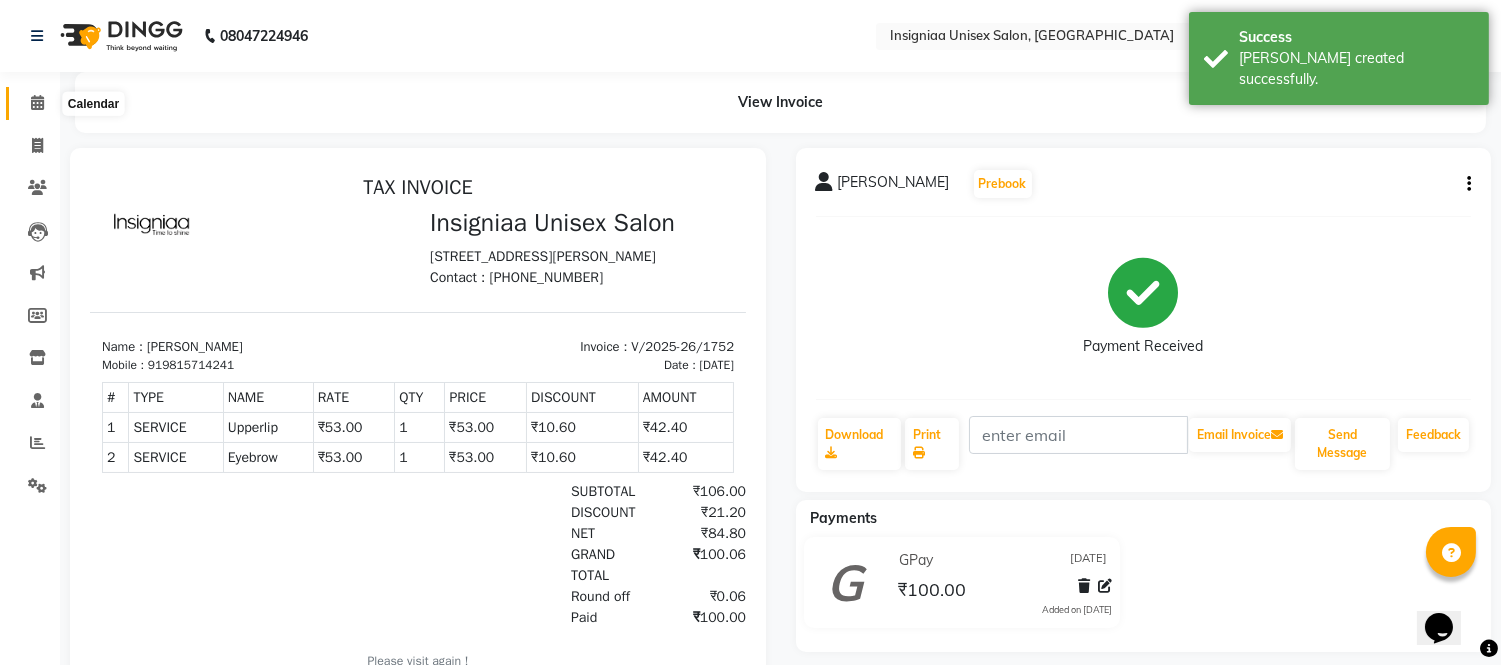 click 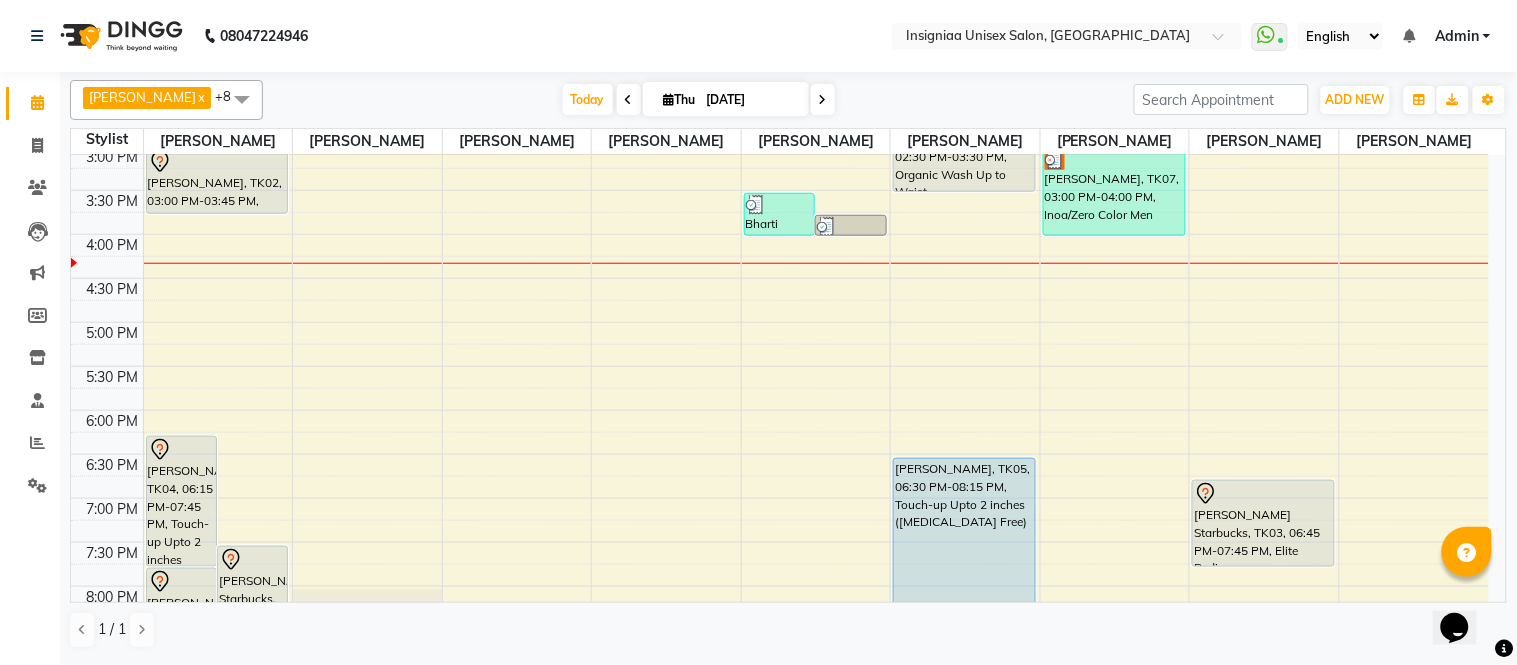 scroll, scrollTop: 444, scrollLeft: 0, axis: vertical 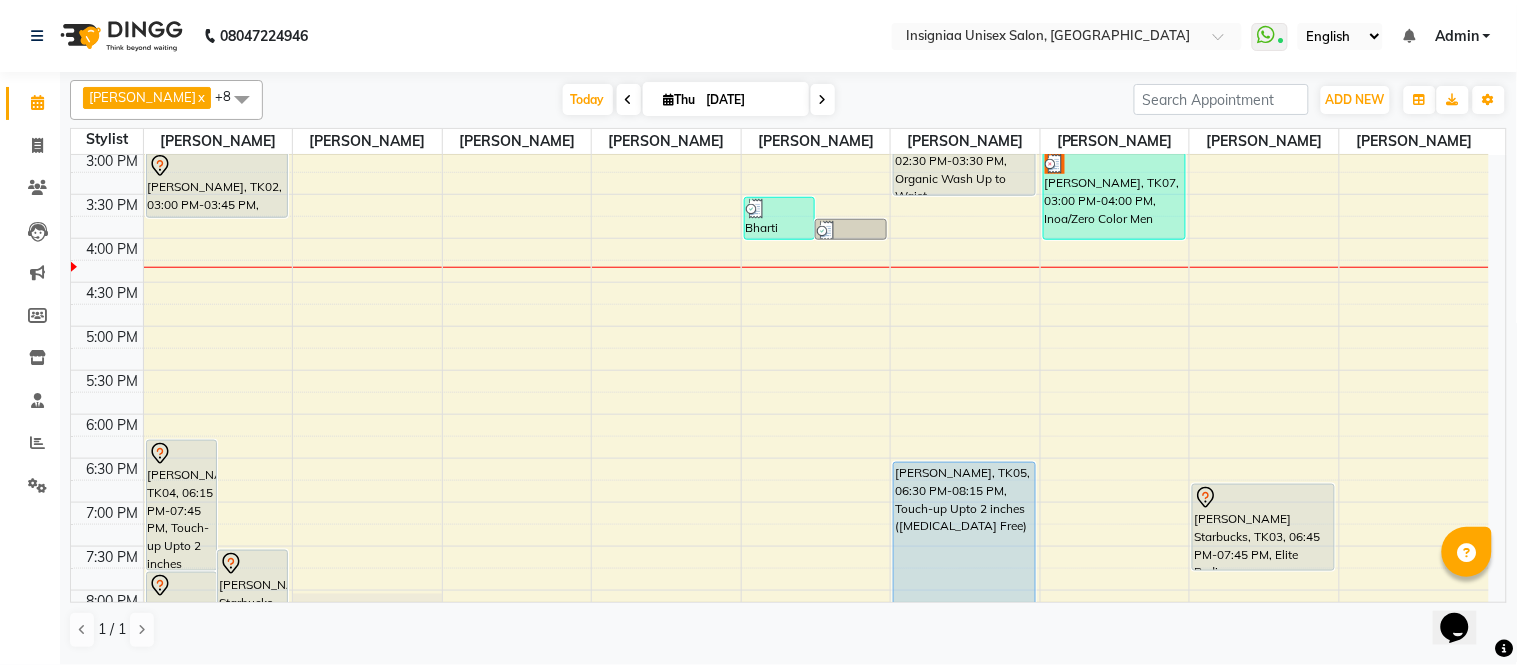 click on "10:00 AM 10:30 AM 11:00 AM 11:30 AM 12:00 PM 12:30 PM 1:00 PM 1:30 PM 2:00 PM 2:30 PM 3:00 PM 3:30 PM 4:00 PM 4:30 PM 5:00 PM 5:30 PM 6:00 PM 6:30 PM 7:00 PM 7:30 PM 8:00 PM 8:30 PM 9:00 PM 9:30 PM             [PERSON_NAME], TK04, 06:15 PM-07:45 PM, Touch-up Upto 2 inches ([MEDICAL_DATA] Free)             [PERSON_NAME] Starbucks, TK03, 07:30 PM-08:30 PM, Global Color Men             [PERSON_NAME], TK04, 07:45 PM-08:45 PM, Moroccan Treatment Below Shoulder             [PERSON_NAME] Starbucks, TK03, 08:30 PM-09:00 PM, [PERSON_NAME] Trim & Crafting    [PERSON_NAME], TK01, 12:30 PM-01:30 PM, Haircut [DEMOGRAPHIC_DATA] By Senior Stylist    [PERSON_NAME], TK01, 01:30 PM-02:00 PM, [PERSON_NAME] Trim & Crafting             [PERSON_NAME], TK02, 03:00 PM-03:45 PM, Haircut [DEMOGRAPHIC_DATA]     Bharti [PERSON_NAME], TK10, 03:30 PM-04:00 PM, Eyebrow,Peel Off Upperlip     Bharti [PERSON_NAME], TK10, 03:45 PM-04:00 PM, Upperlip     [PERSON_NAME], TK08, 12:15 PM-12:45 PM, Rica Wax Half Legs     [PERSON_NAME], TK08, 12:45 PM-01:00 PM, Eyebrow     [PERSON_NAME], TK11, 02:00 PM-02:15 PM, Eyebrow" at bounding box center [780, 238] 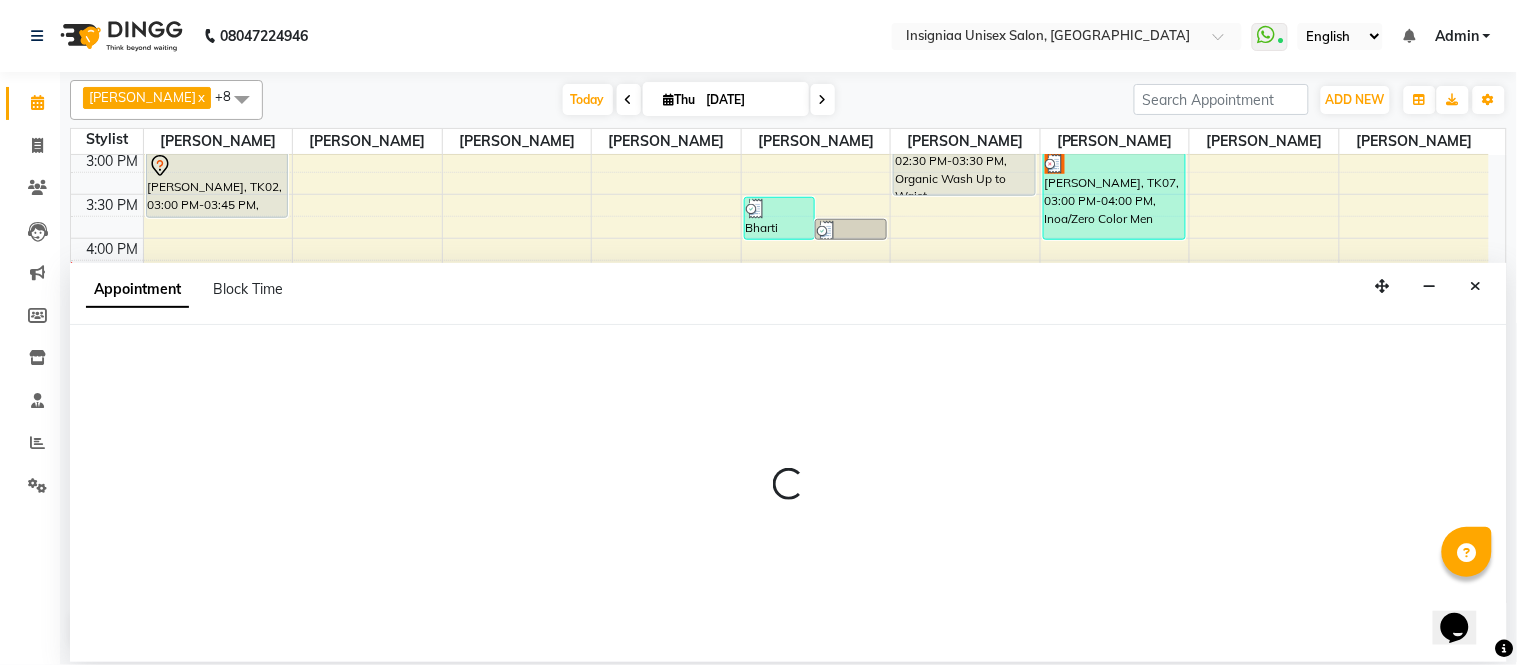 select on "58131" 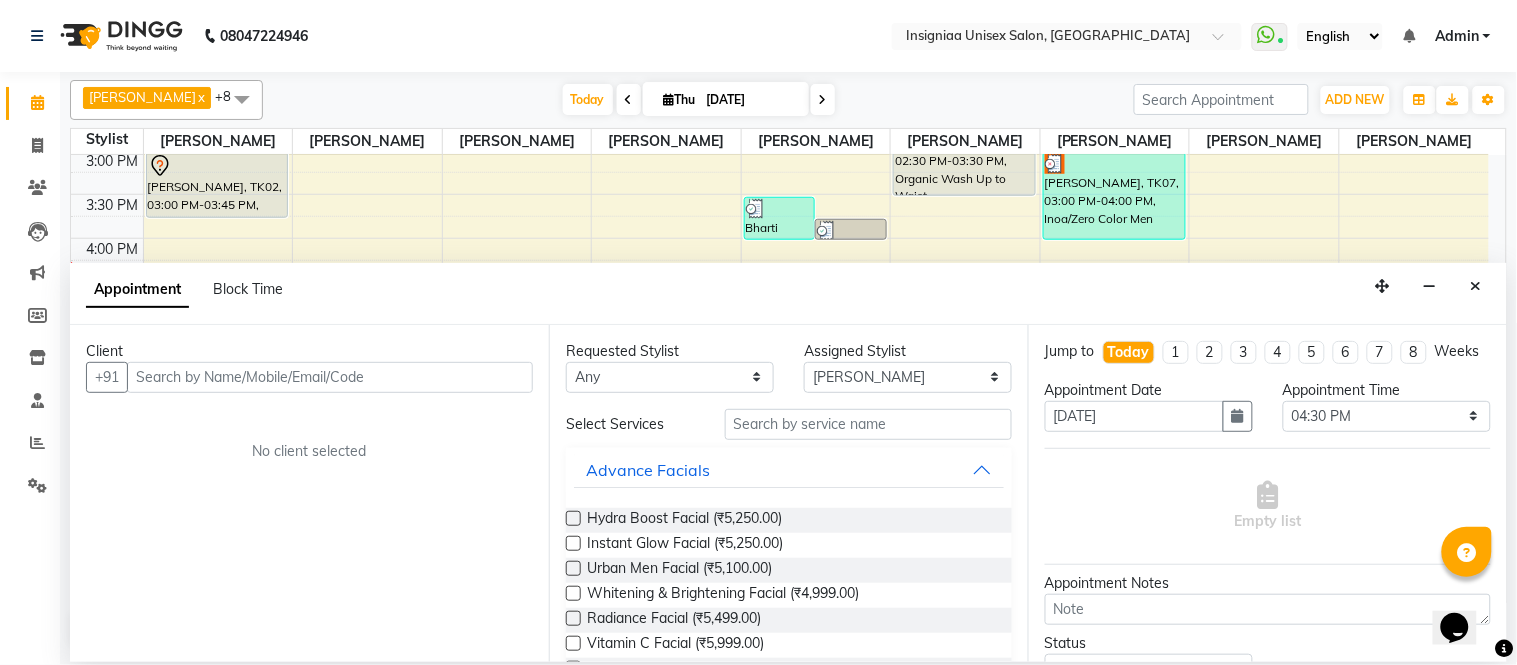 click at bounding box center (330, 377) 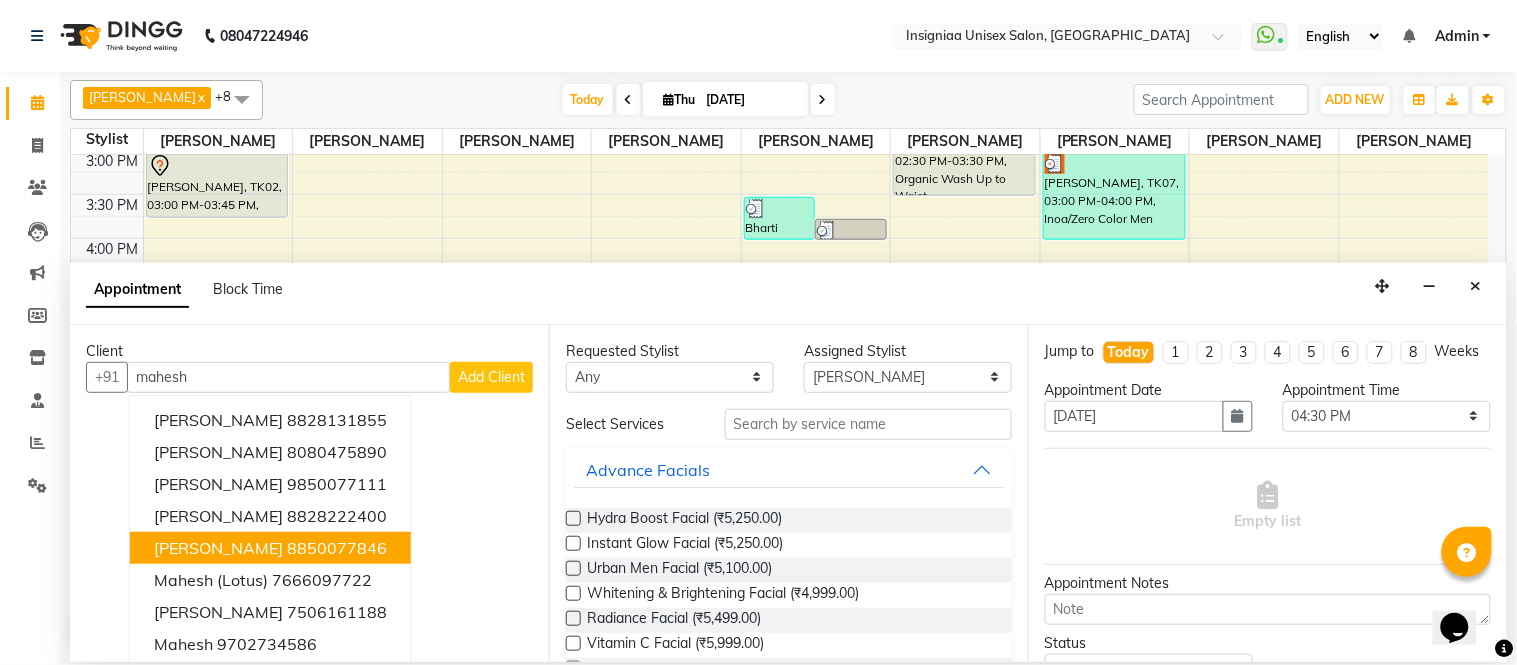 click on "[PERSON_NAME]  8850077846" at bounding box center (270, 548) 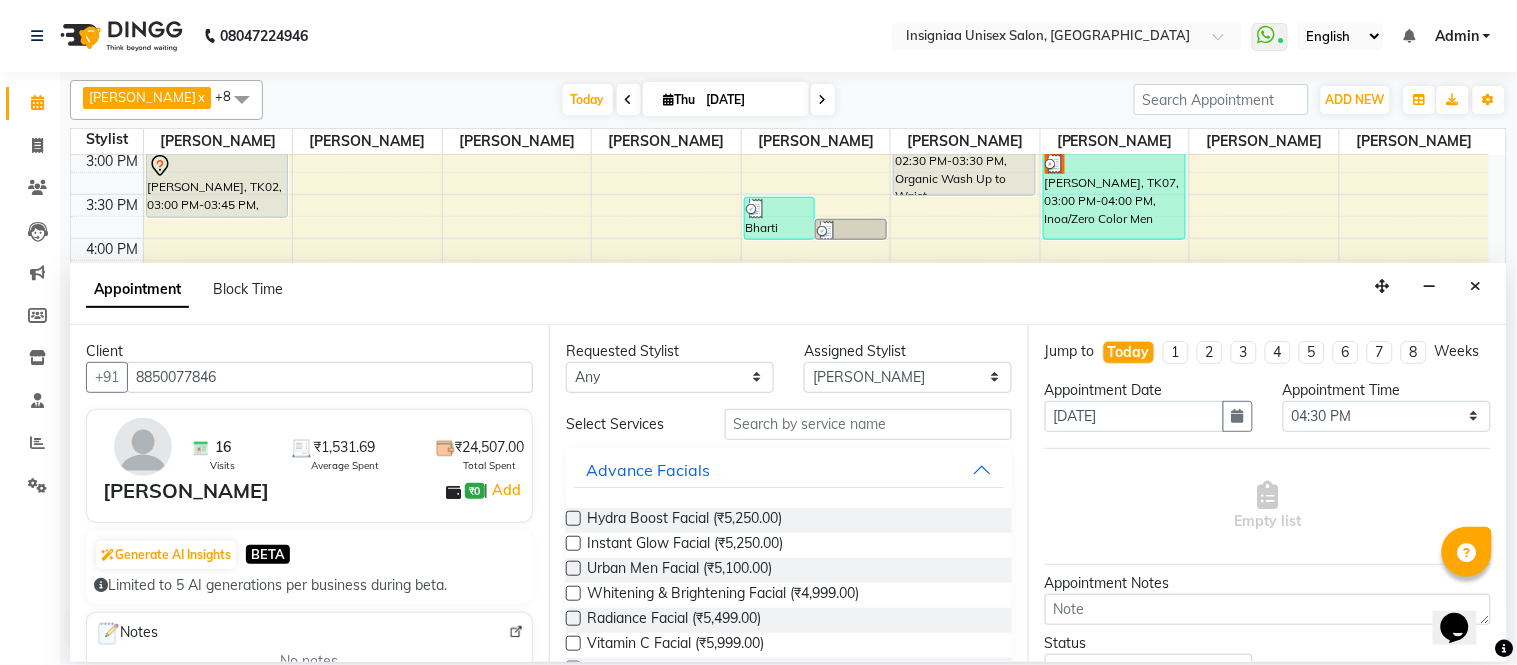 type on "8850077846" 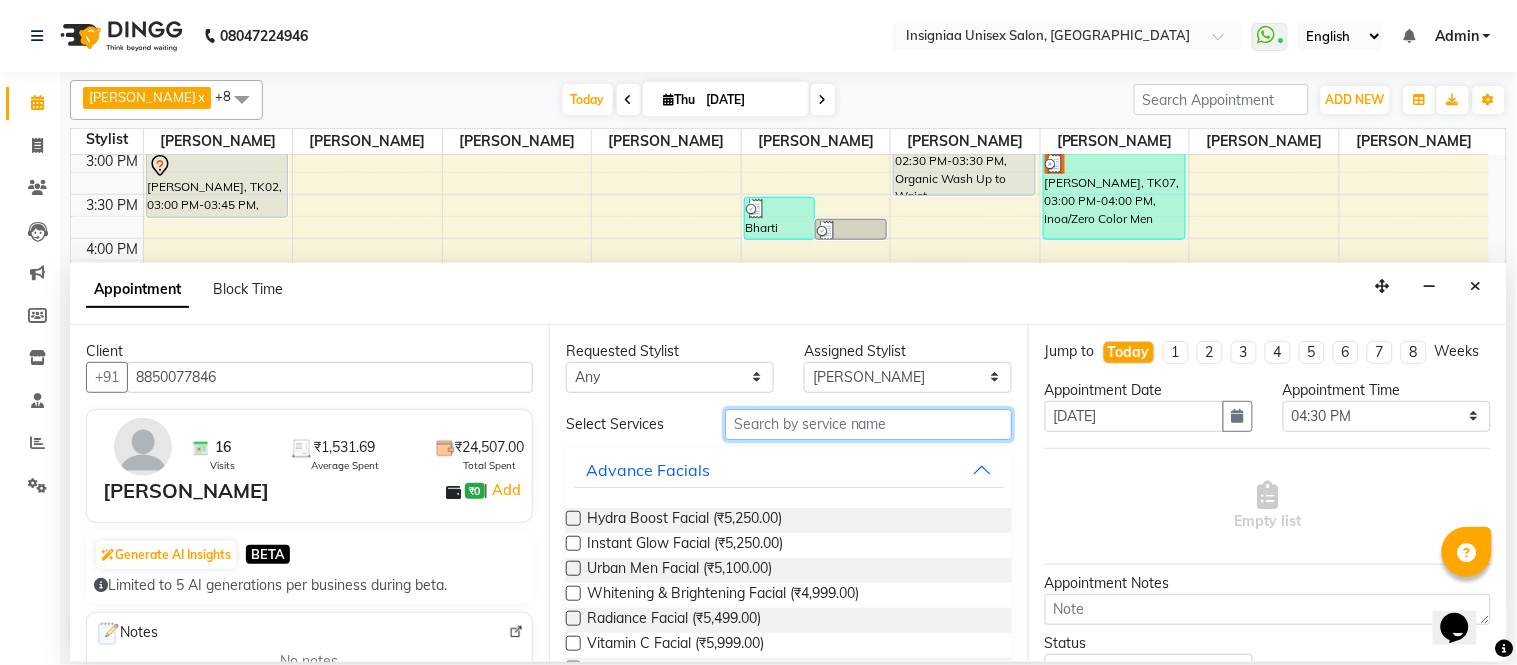 click at bounding box center [868, 424] 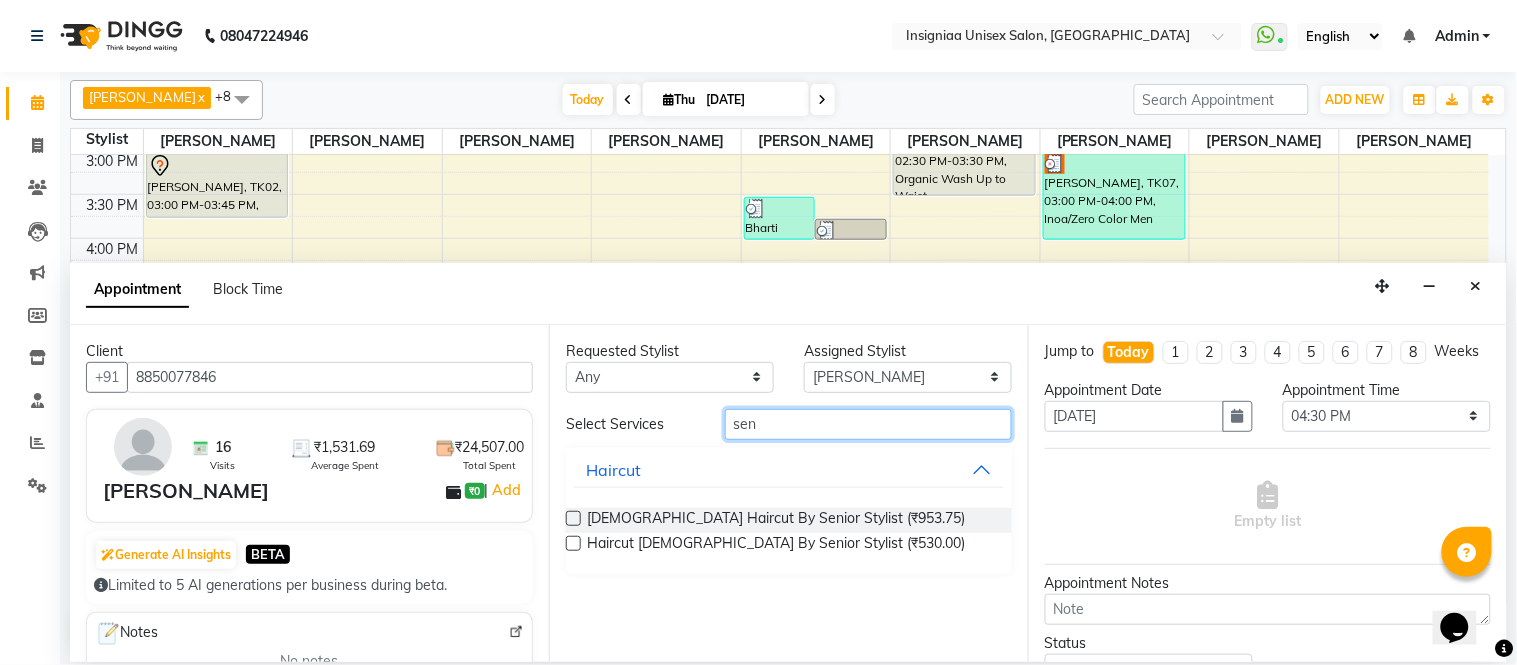 type on "sen" 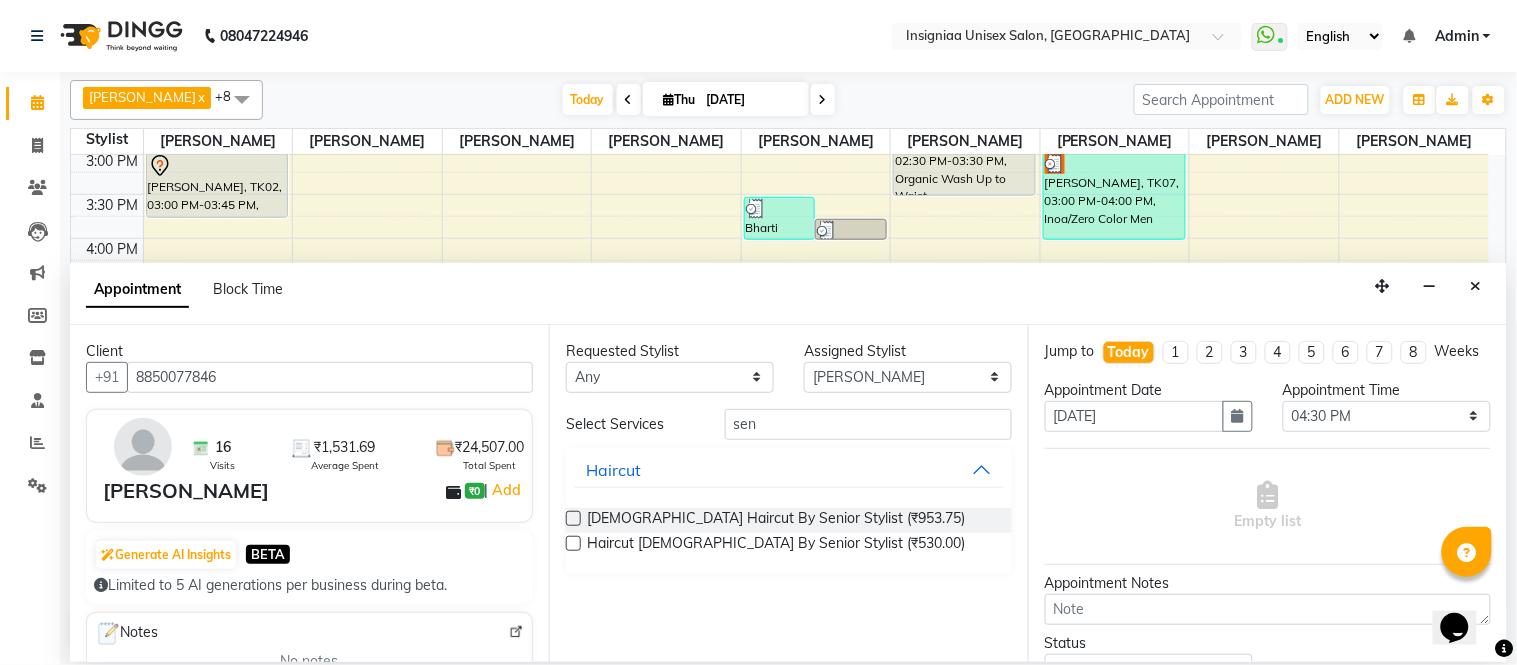 click at bounding box center [573, 543] 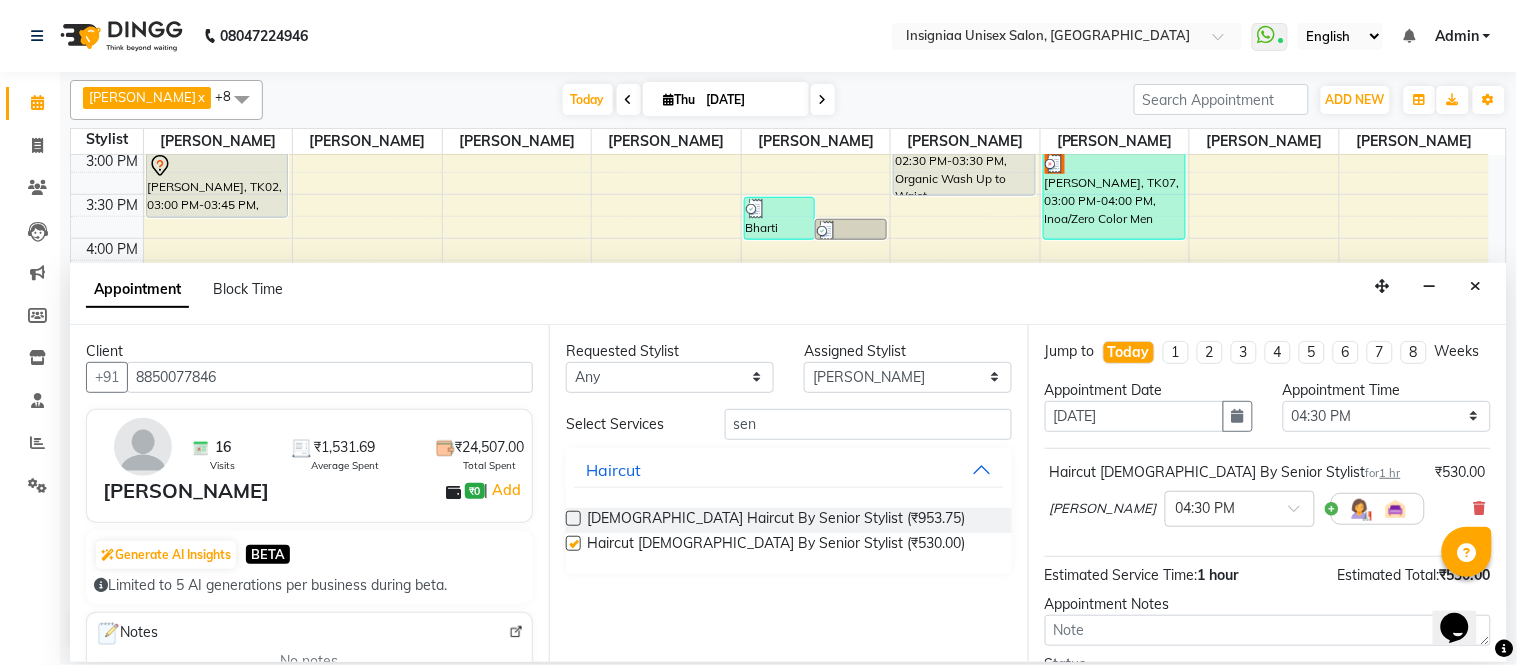 checkbox on "false" 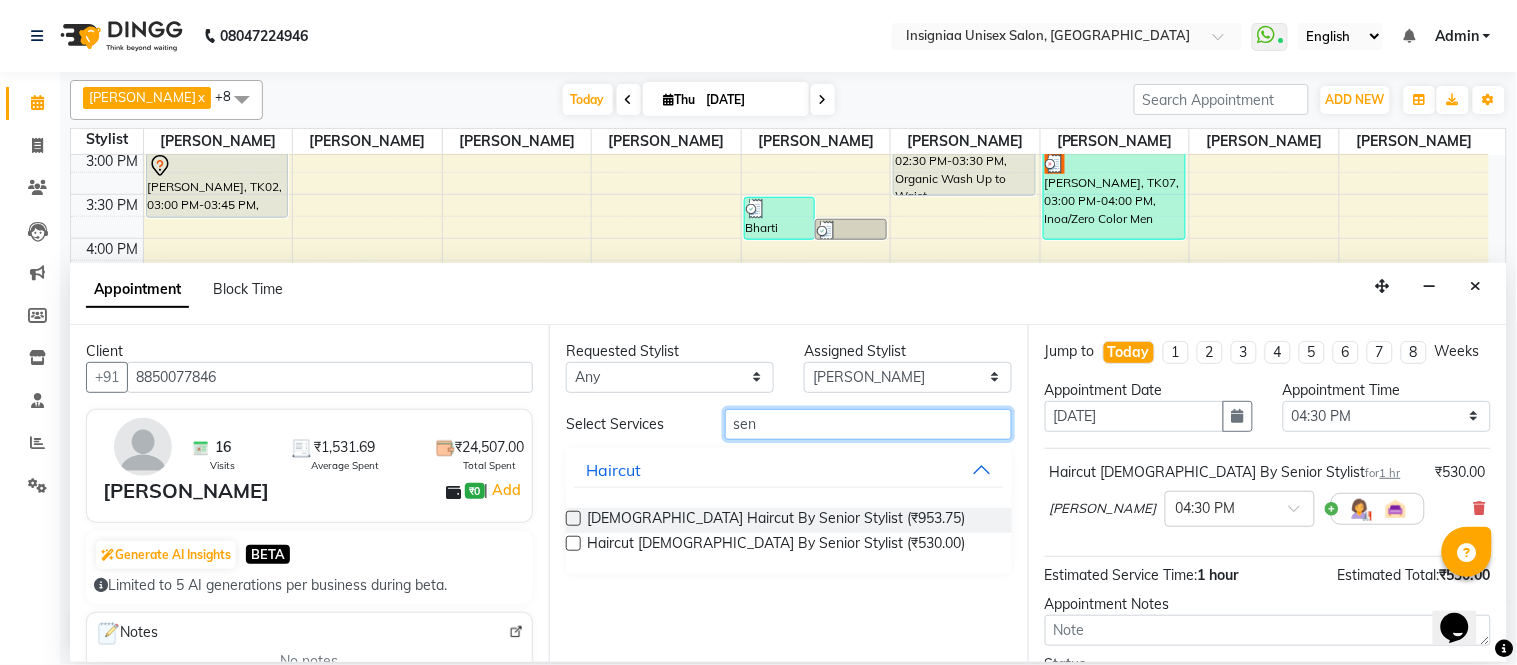 click on "sen" at bounding box center [868, 424] 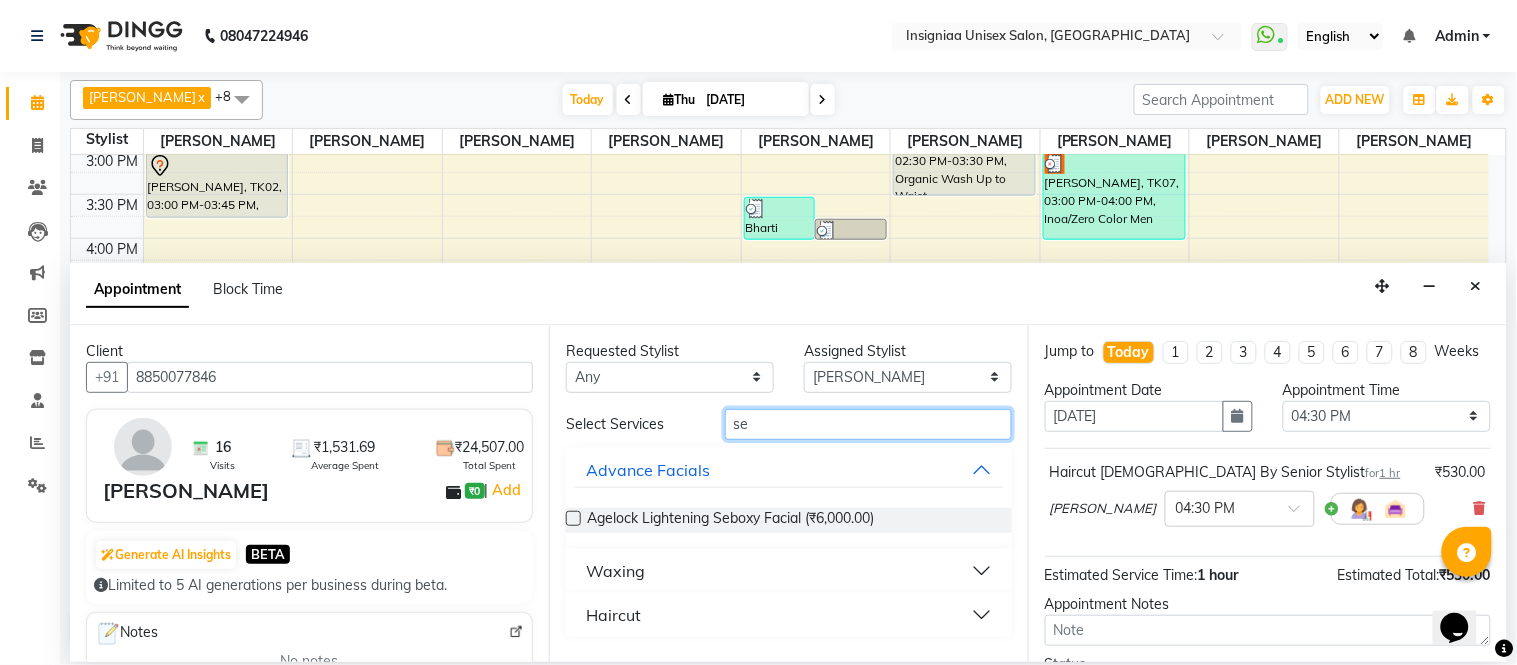 type on "s" 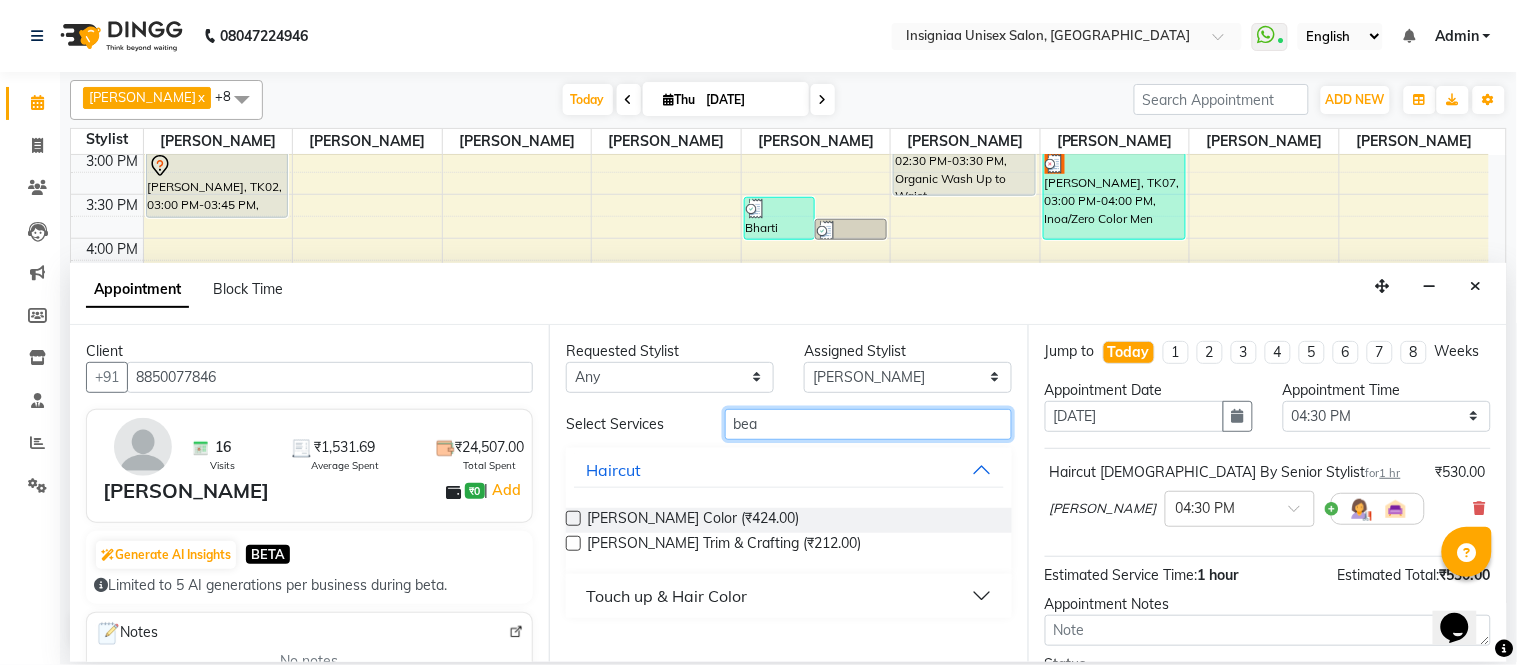 type on "bea" 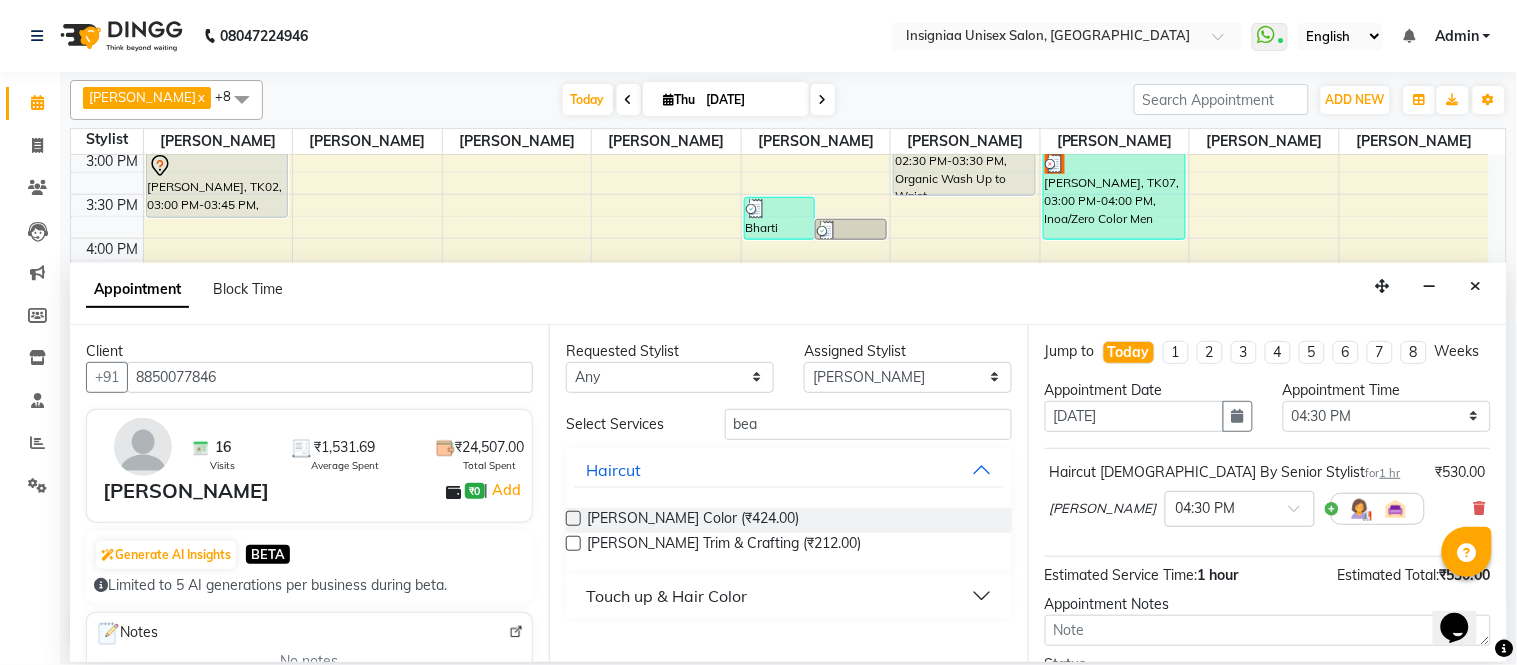 click at bounding box center [573, 543] 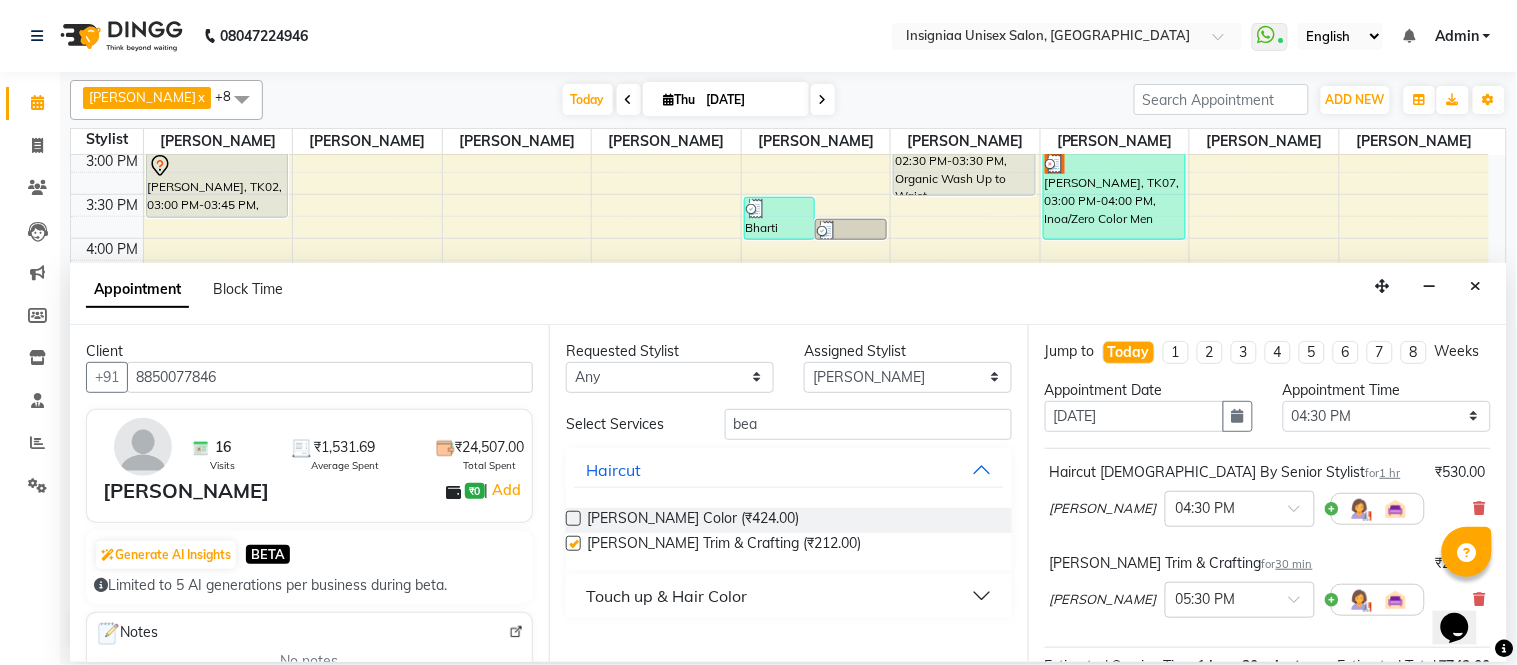 checkbox on "false" 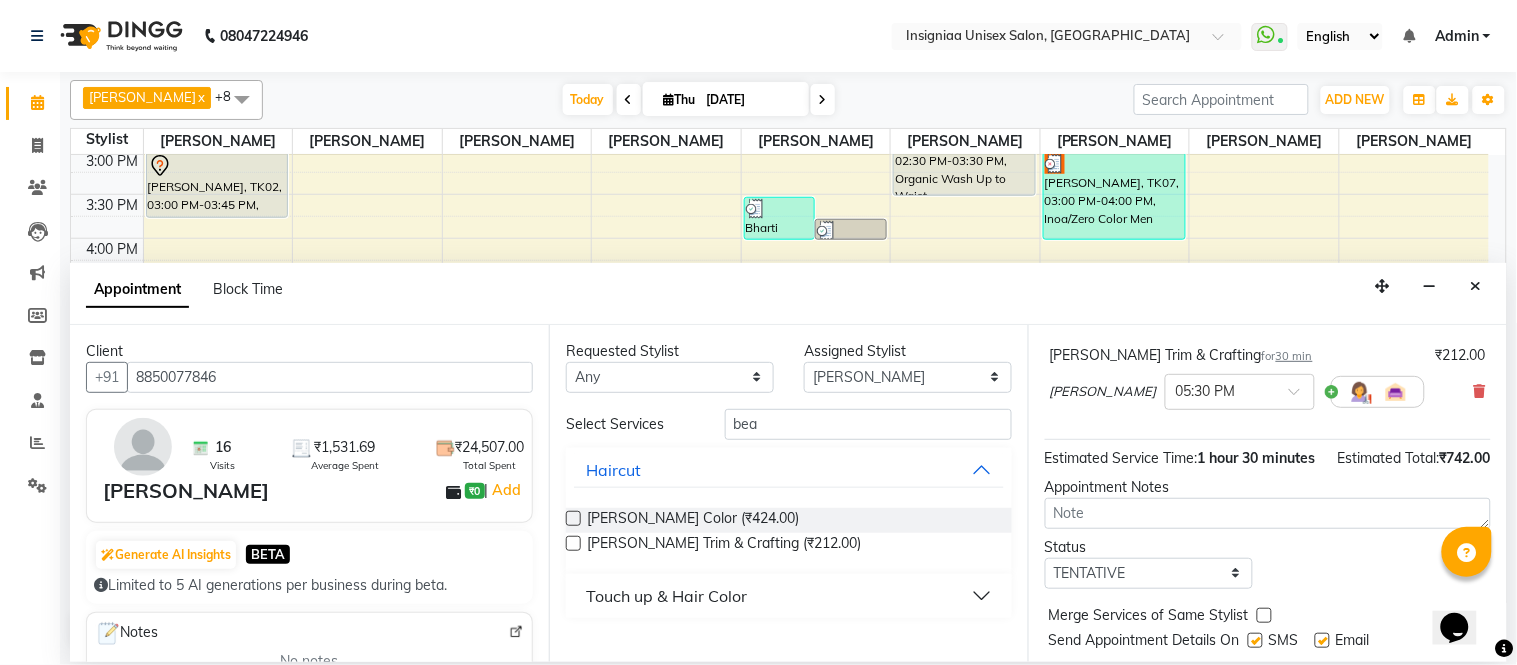 scroll, scrollTop: 300, scrollLeft: 0, axis: vertical 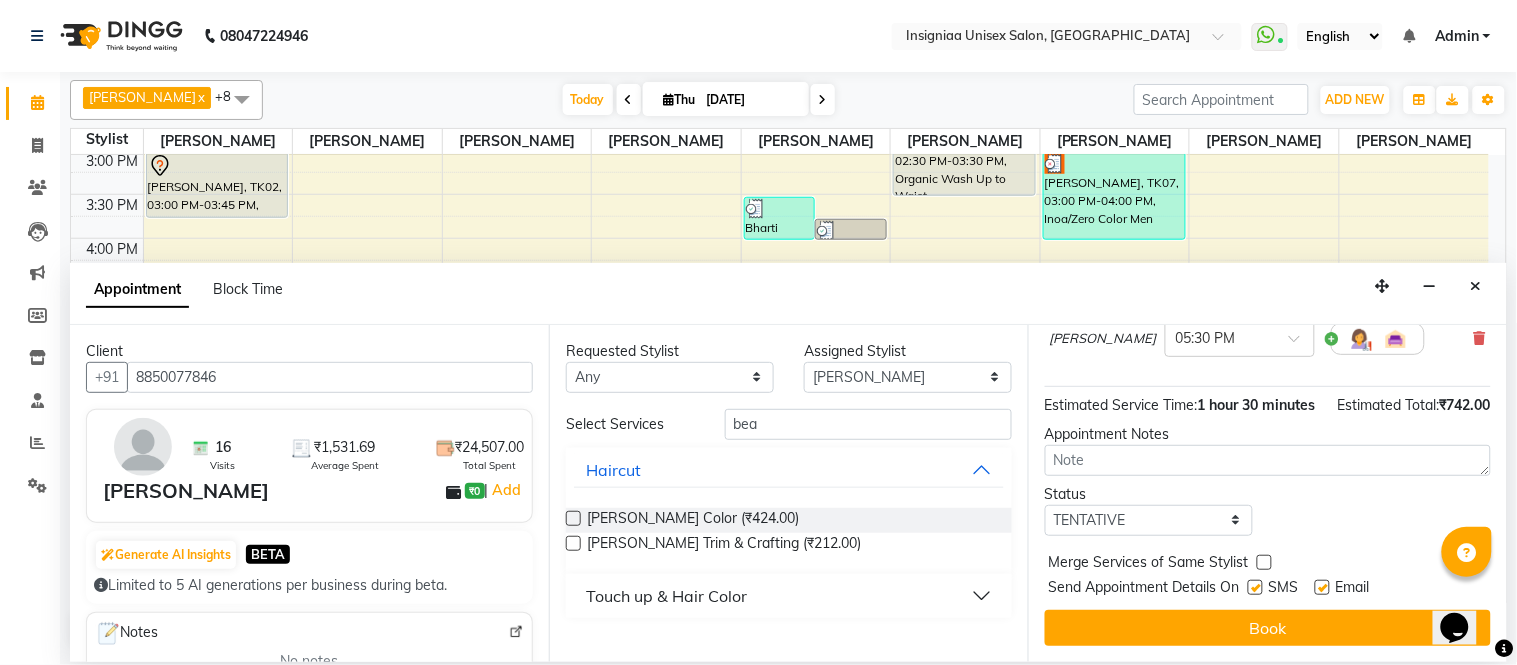 click at bounding box center [1322, 587] 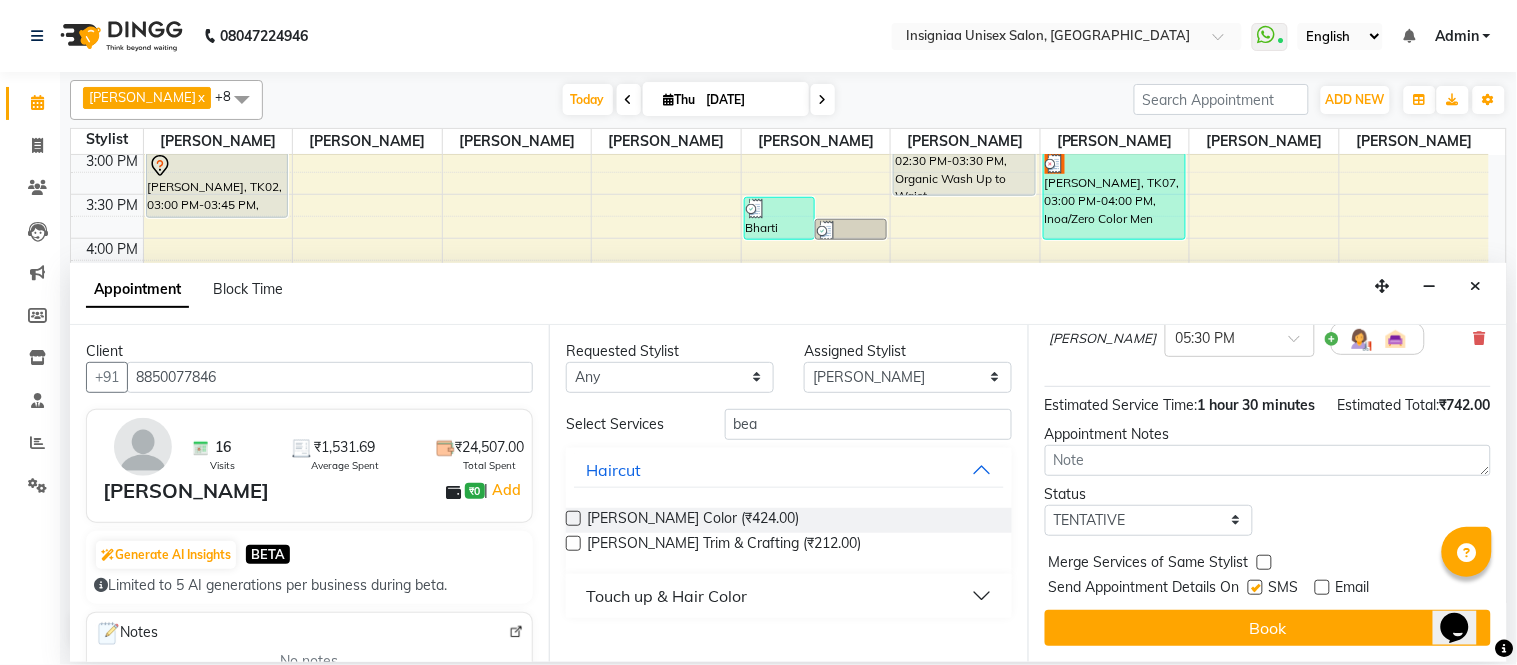 click on "Book" at bounding box center (1268, 628) 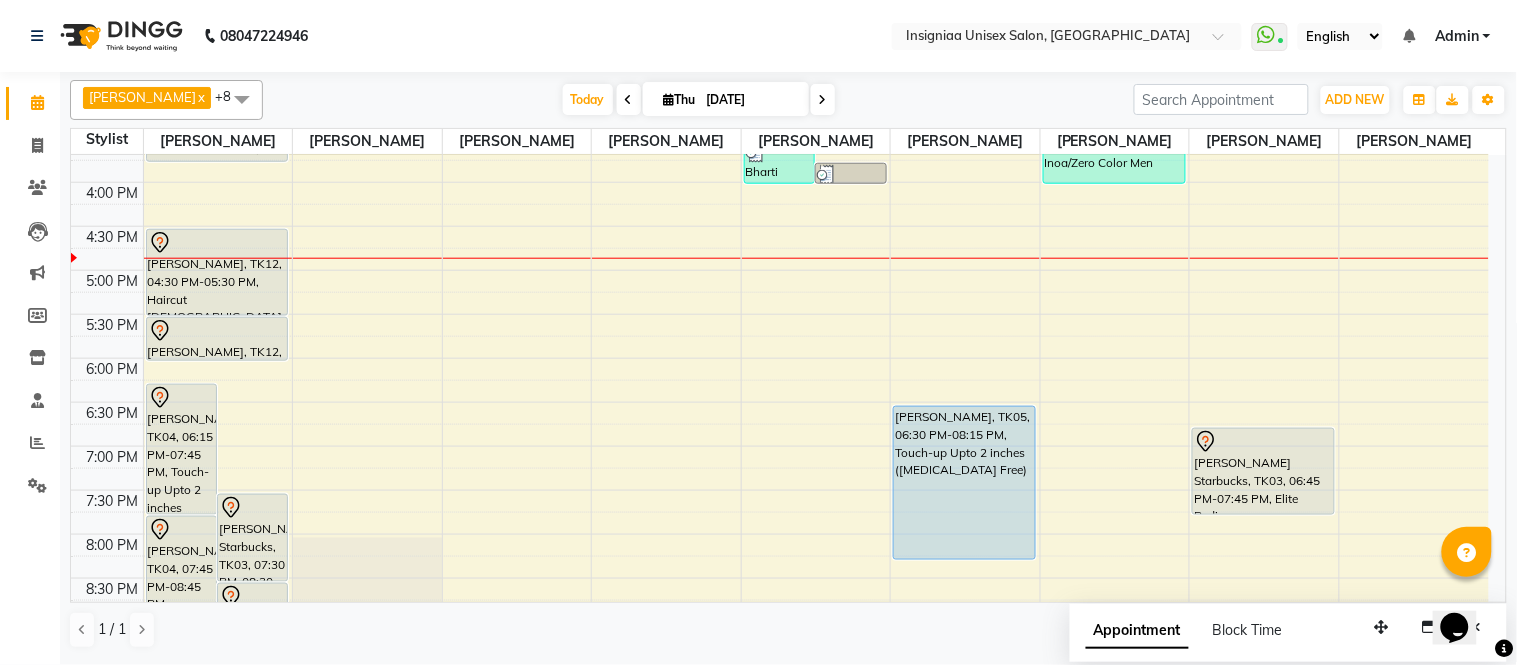 scroll, scrollTop: 502, scrollLeft: 0, axis: vertical 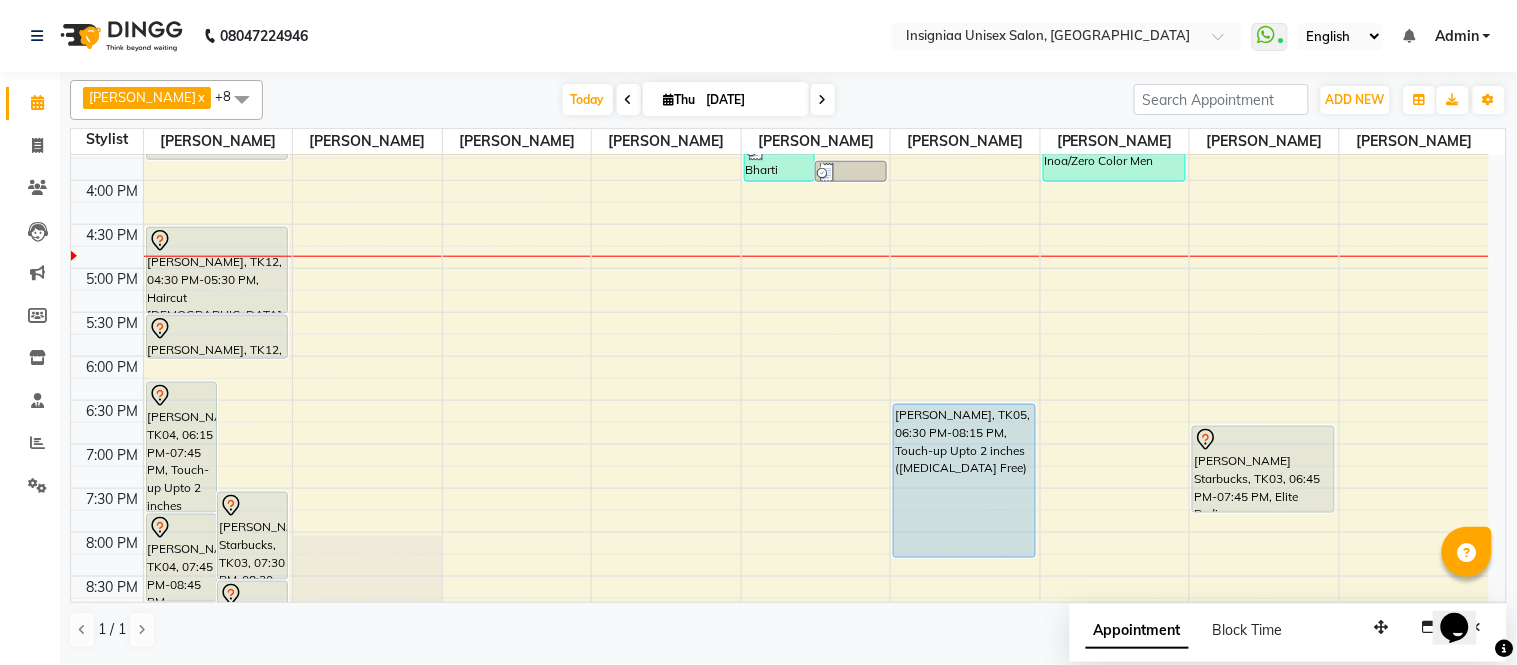 click on "10:00 AM 10:30 AM 11:00 AM 11:30 AM 12:00 PM 12:30 PM 1:00 PM 1:30 PM 2:00 PM 2:30 PM 3:00 PM 3:30 PM 4:00 PM 4:30 PM 5:00 PM 5:30 PM 6:00 PM 6:30 PM 7:00 PM 7:30 PM 8:00 PM 8:30 PM 9:00 PM 9:30 PM             [PERSON_NAME], TK04, 06:15 PM-07:45 PM, Touch-up Upto 2 inches ([MEDICAL_DATA] Free)             [PERSON_NAME] Starbucks, TK03, 07:30 PM-08:30 PM, Global Color Men             [PERSON_NAME], TK04, 07:45 PM-08:45 PM, Moroccan Treatment Below Shoulder             [PERSON_NAME] Starbucks, TK03, 08:30 PM-09:00 PM, [PERSON_NAME] Trim & Crafting    [PERSON_NAME], TK01, 12:30 PM-01:30 PM, Haircut [DEMOGRAPHIC_DATA] By Senior Stylist    [PERSON_NAME], TK01, 01:30 PM-02:00 PM, [PERSON_NAME] Trim & Crafting             [PERSON_NAME], TK02, 03:00 PM-03:45 PM, Haircut [DEMOGRAPHIC_DATA]             [PERSON_NAME], TK12, 04:30 PM-05:30 PM, Haircut [DEMOGRAPHIC_DATA] By Senior Stylist             [PERSON_NAME], TK12, 05:30 PM-06:00 PM, [PERSON_NAME] Trim & Crafting     Bharti [PERSON_NAME], TK10, 03:30 PM-04:00 PM, Eyebrow,Peel Off Upperlip     Bharti [PERSON_NAME], TK10, 03:45 PM-04:00 PM, Upperlip" at bounding box center [780, 180] 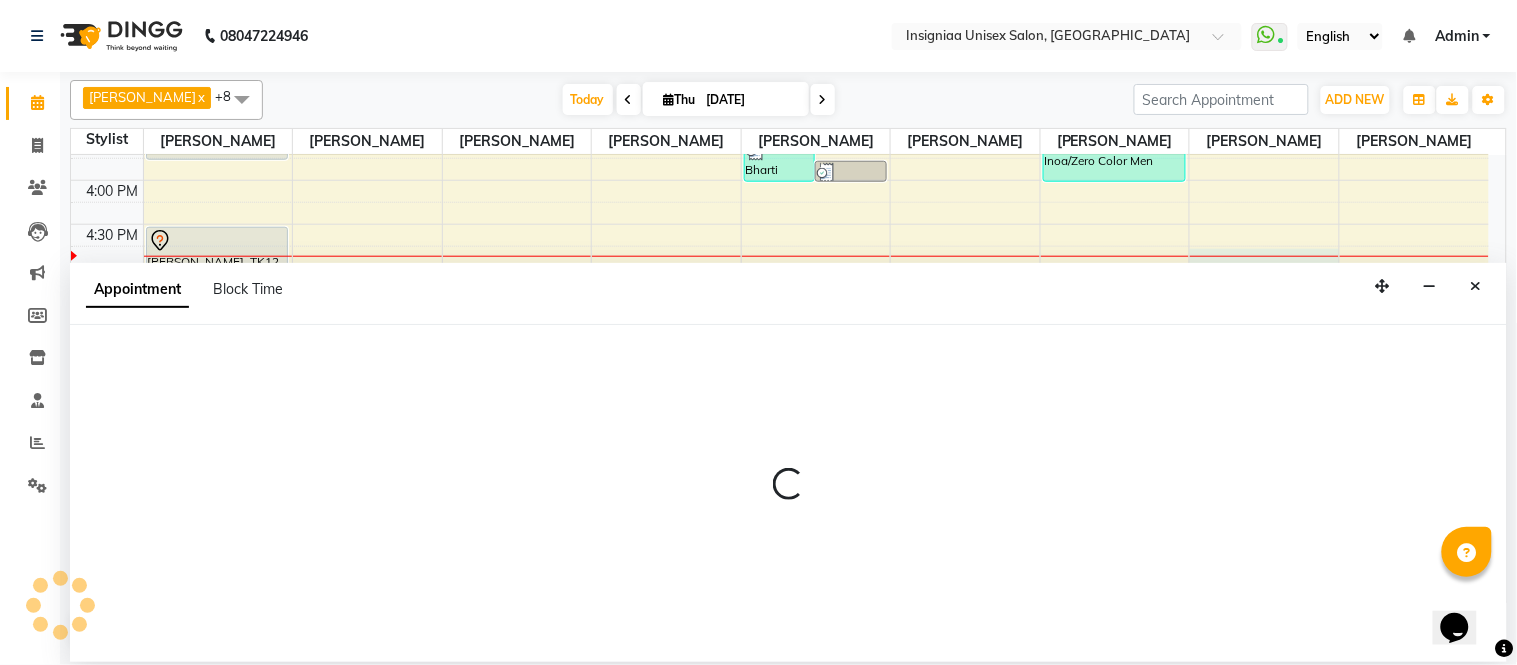 select on "75510" 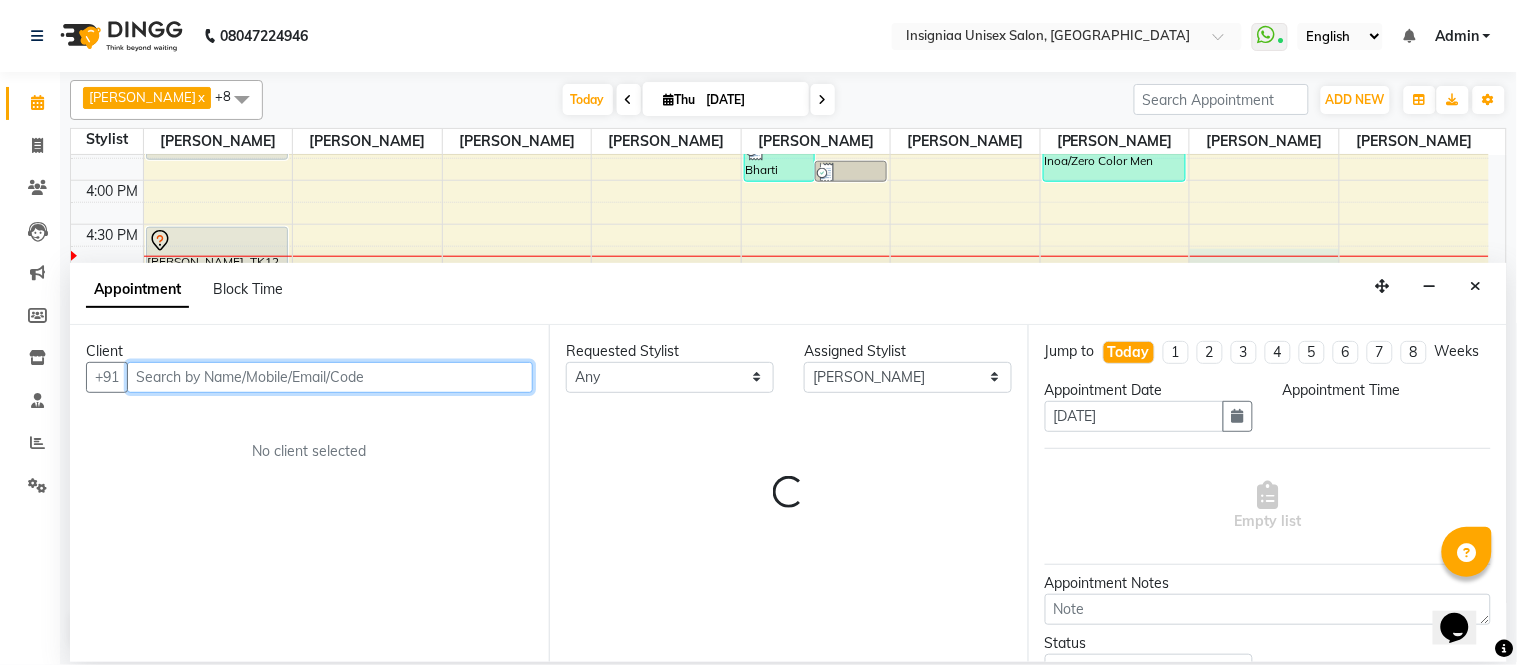 select on "1005" 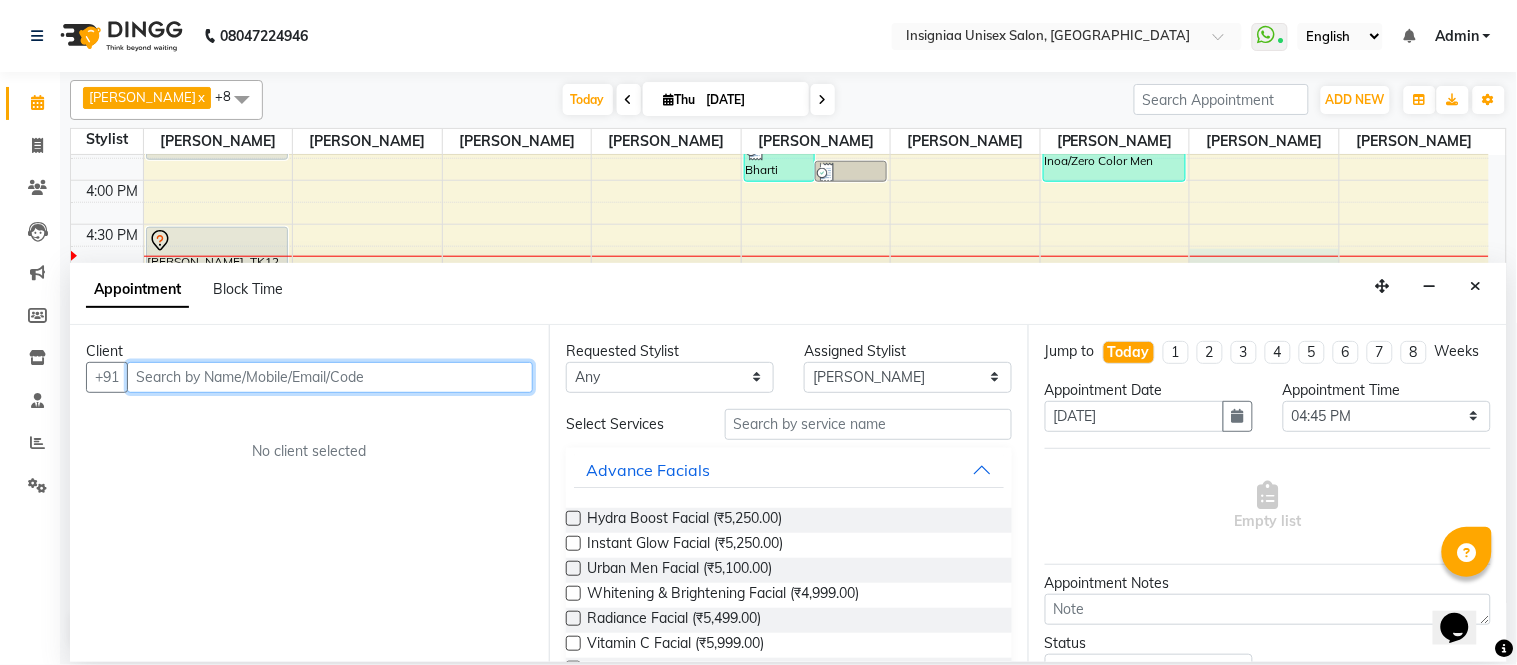 click at bounding box center [330, 377] 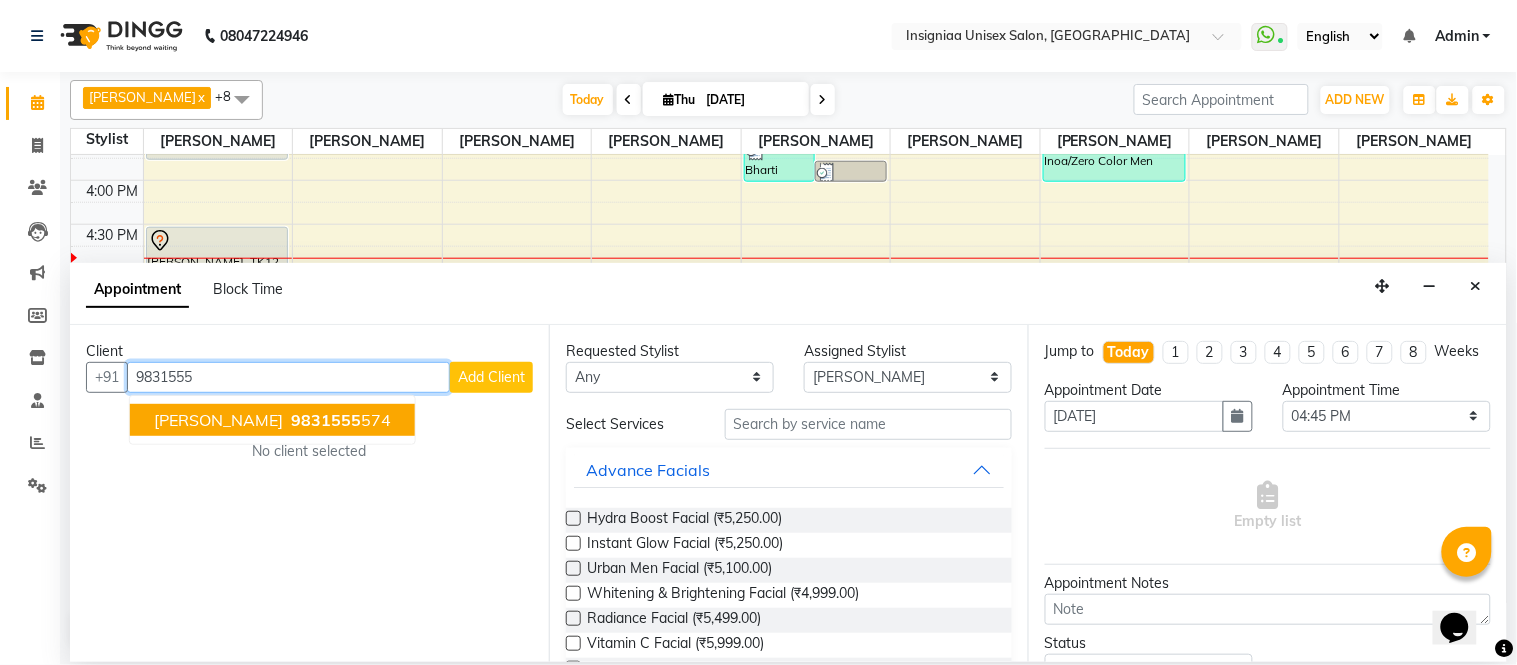 click on "[PERSON_NAME]" at bounding box center [218, 420] 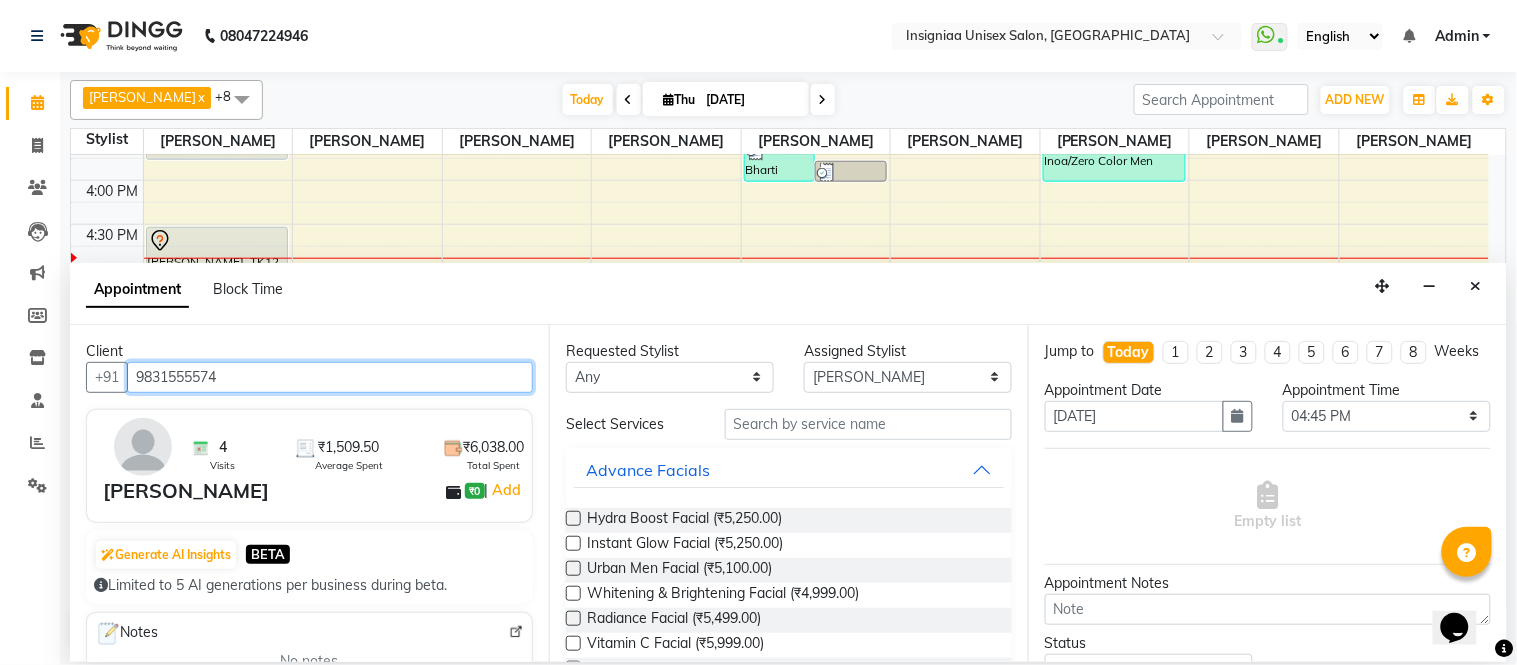 type on "9831555574" 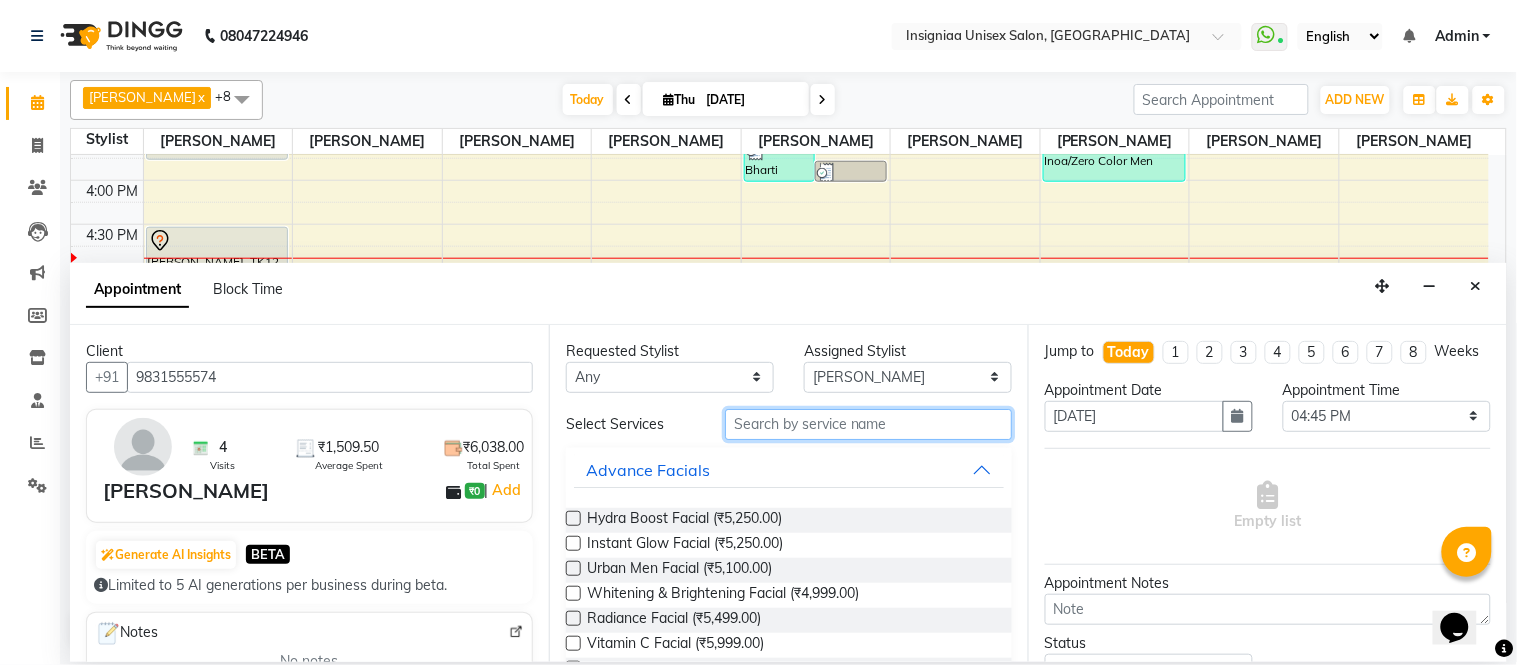 click at bounding box center (868, 424) 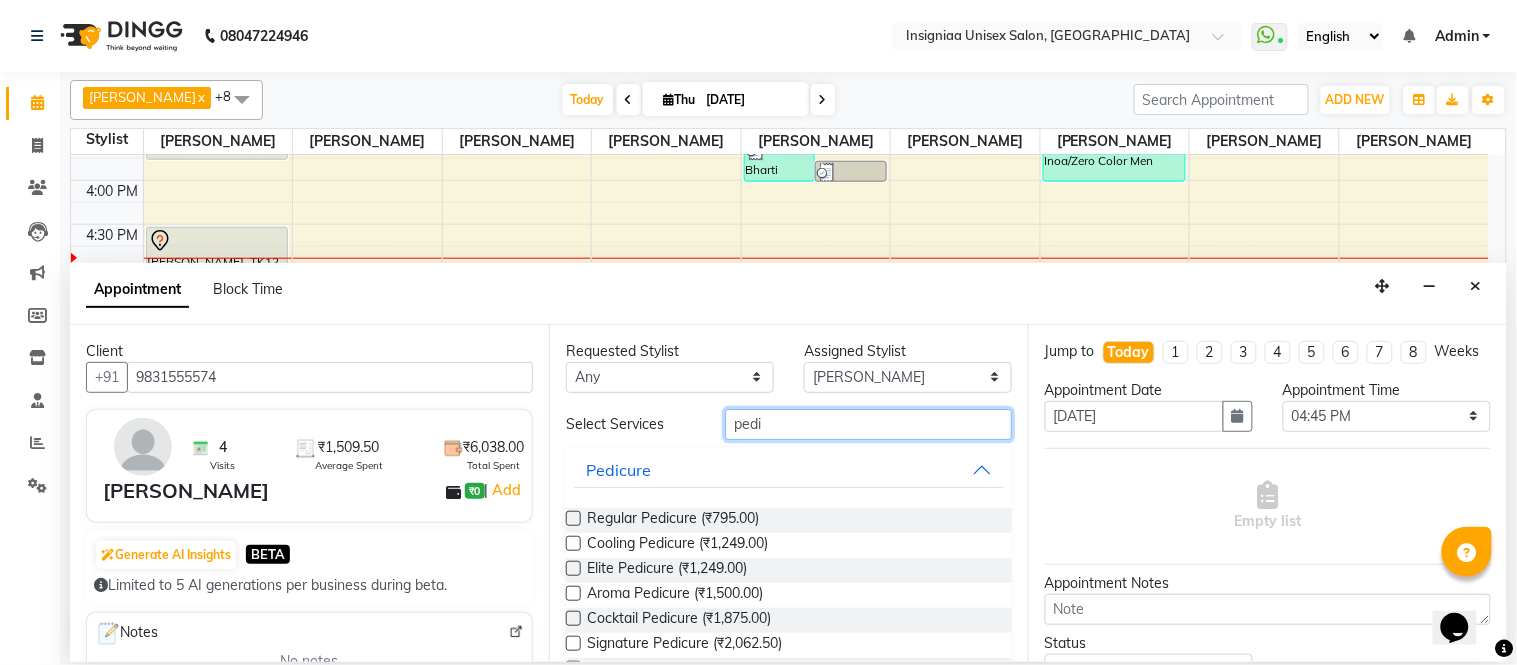 type on "pedi" 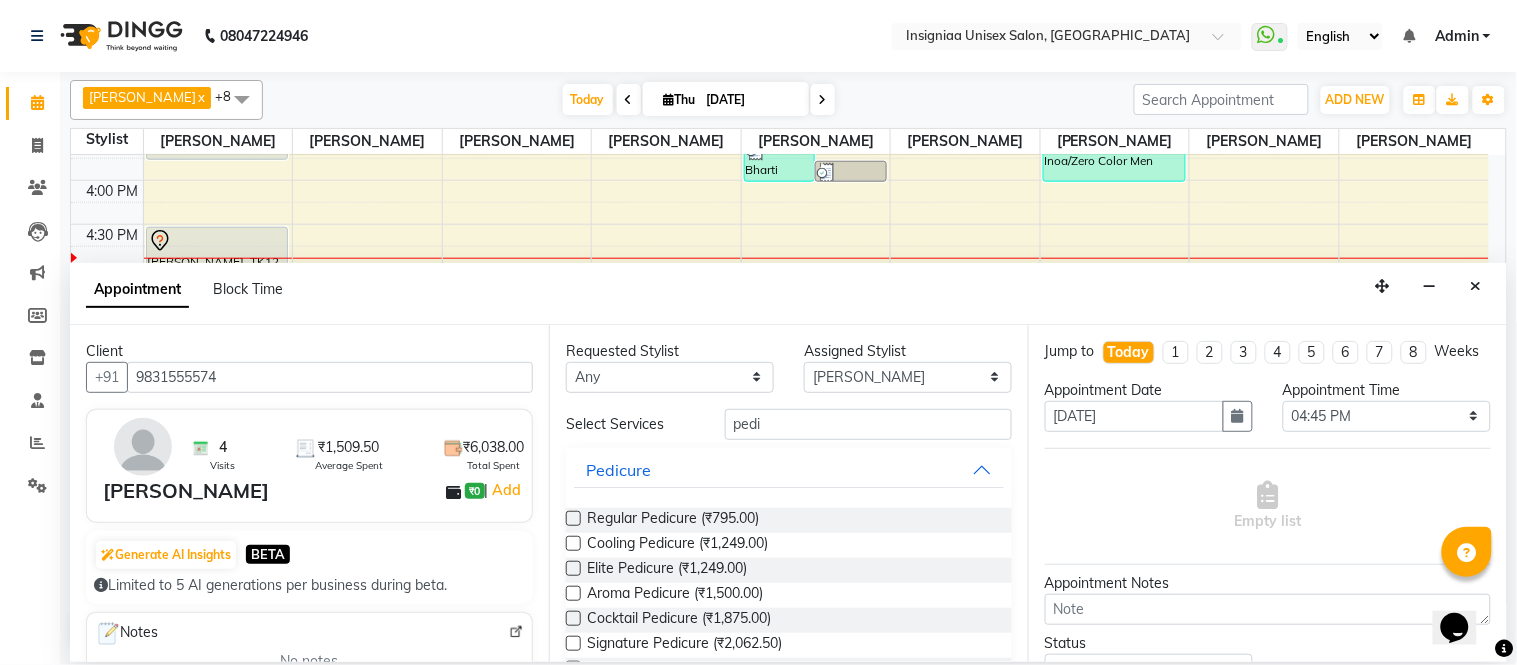 click at bounding box center [573, 568] 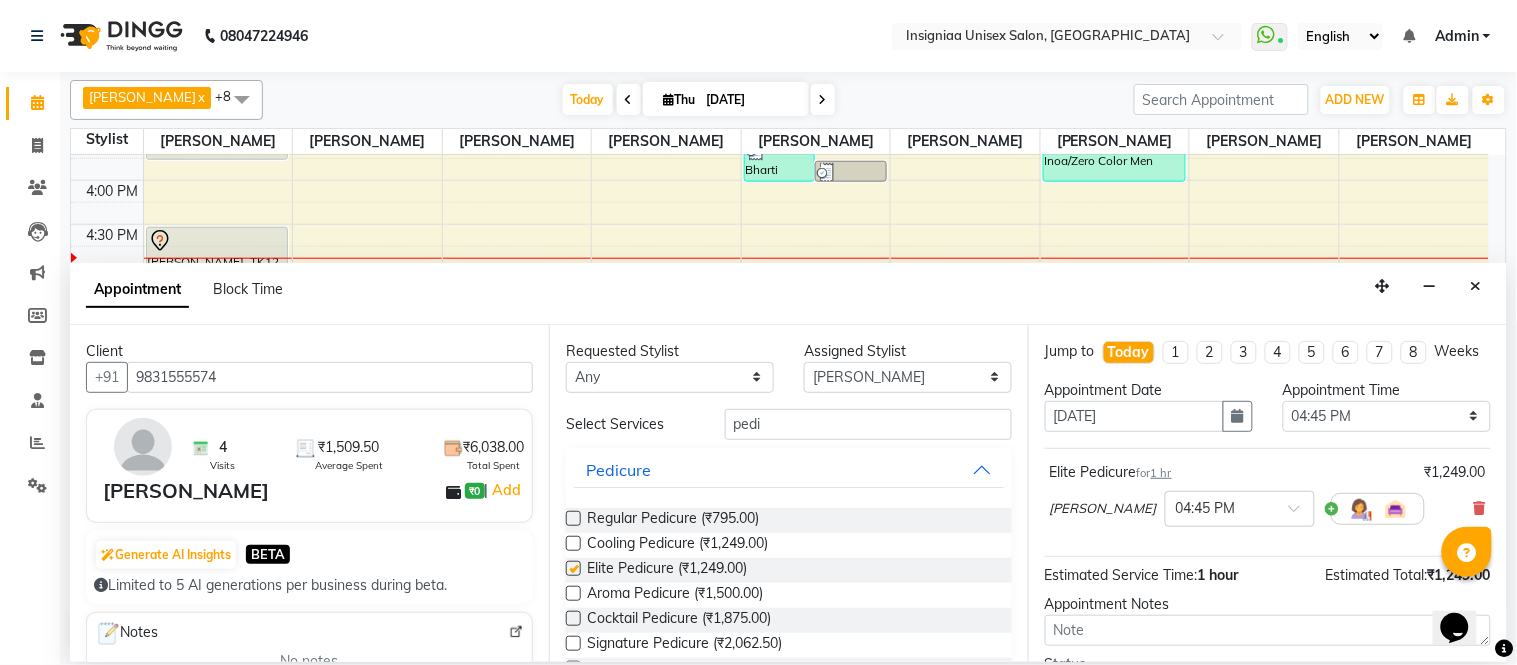 checkbox on "false" 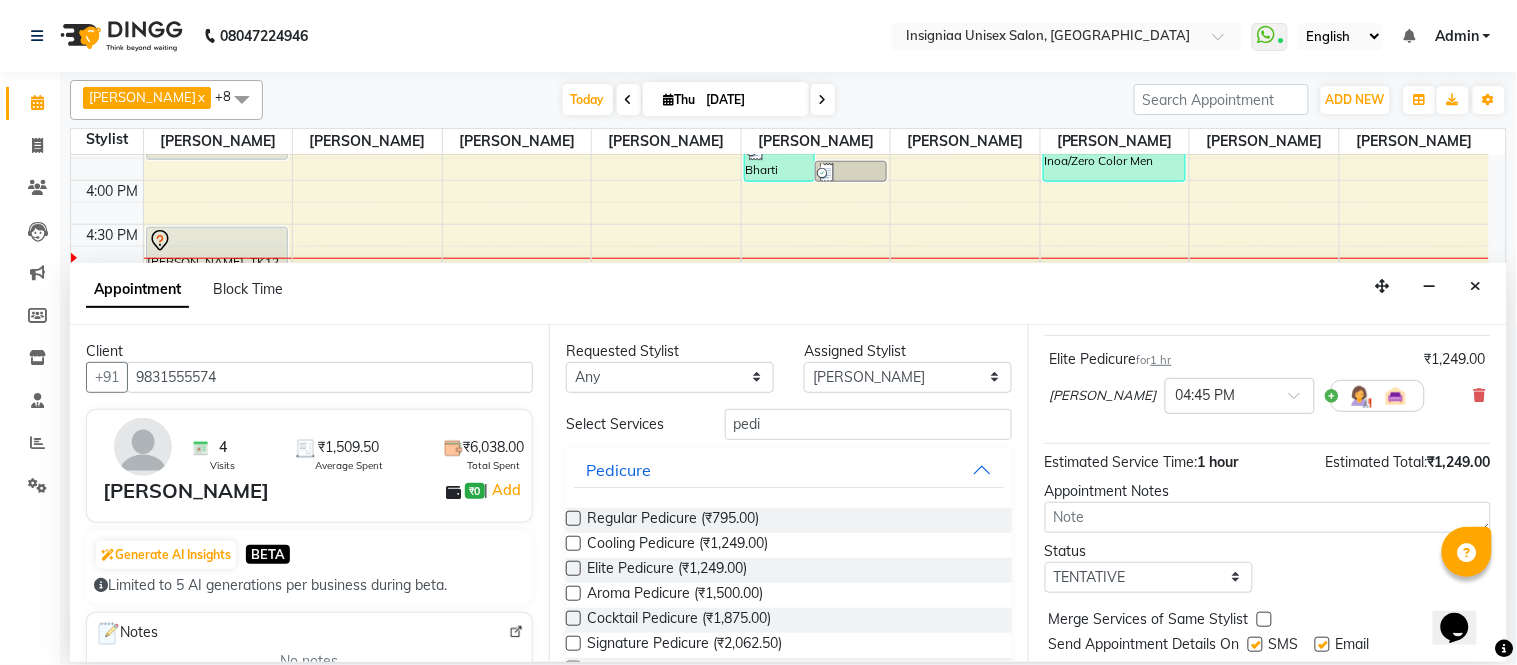 scroll, scrollTop: 188, scrollLeft: 0, axis: vertical 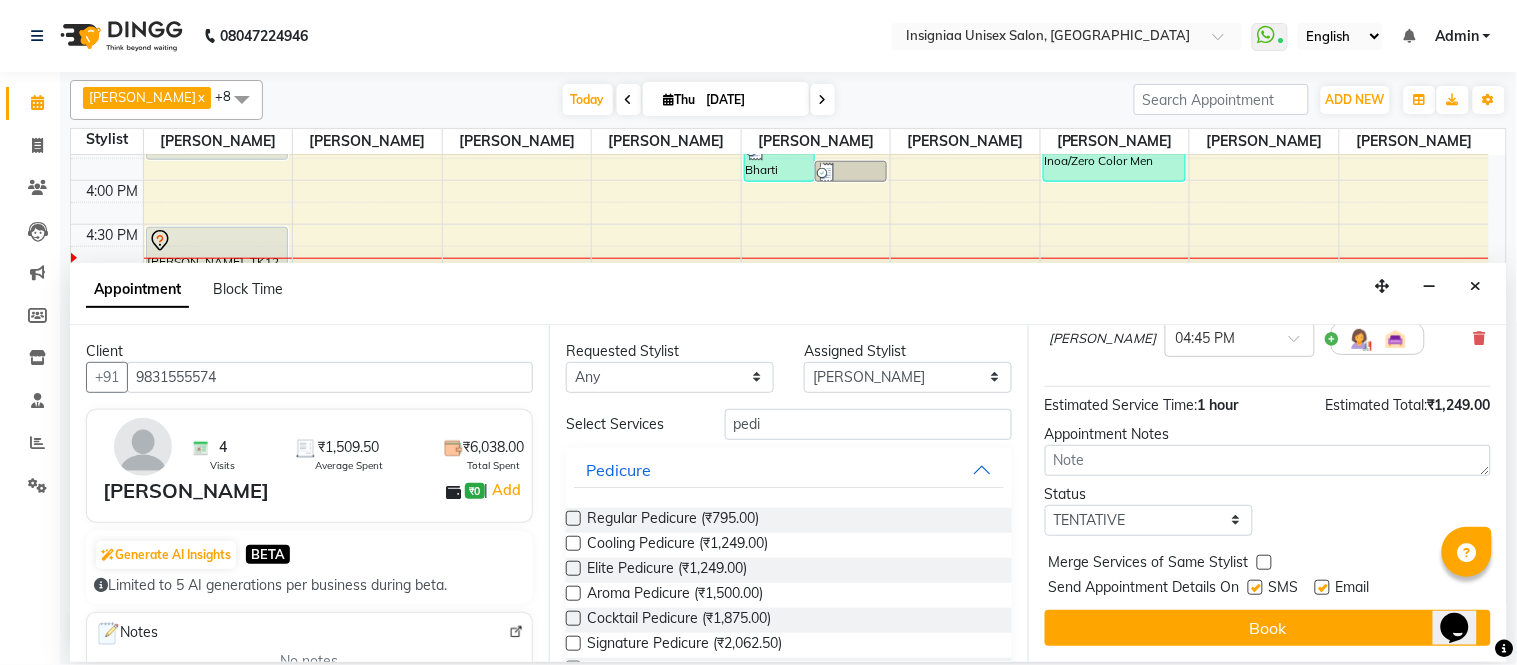 click at bounding box center [1322, 587] 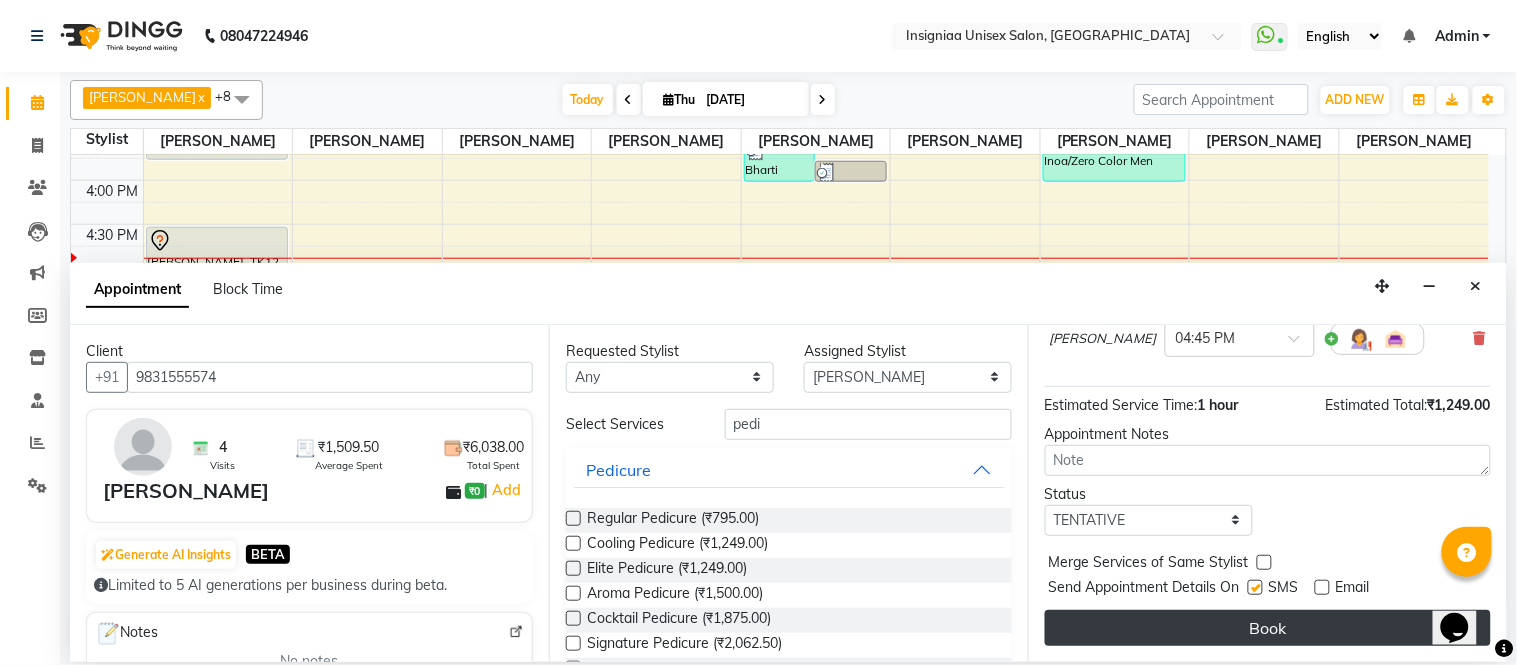 click on "Book" at bounding box center [1268, 628] 